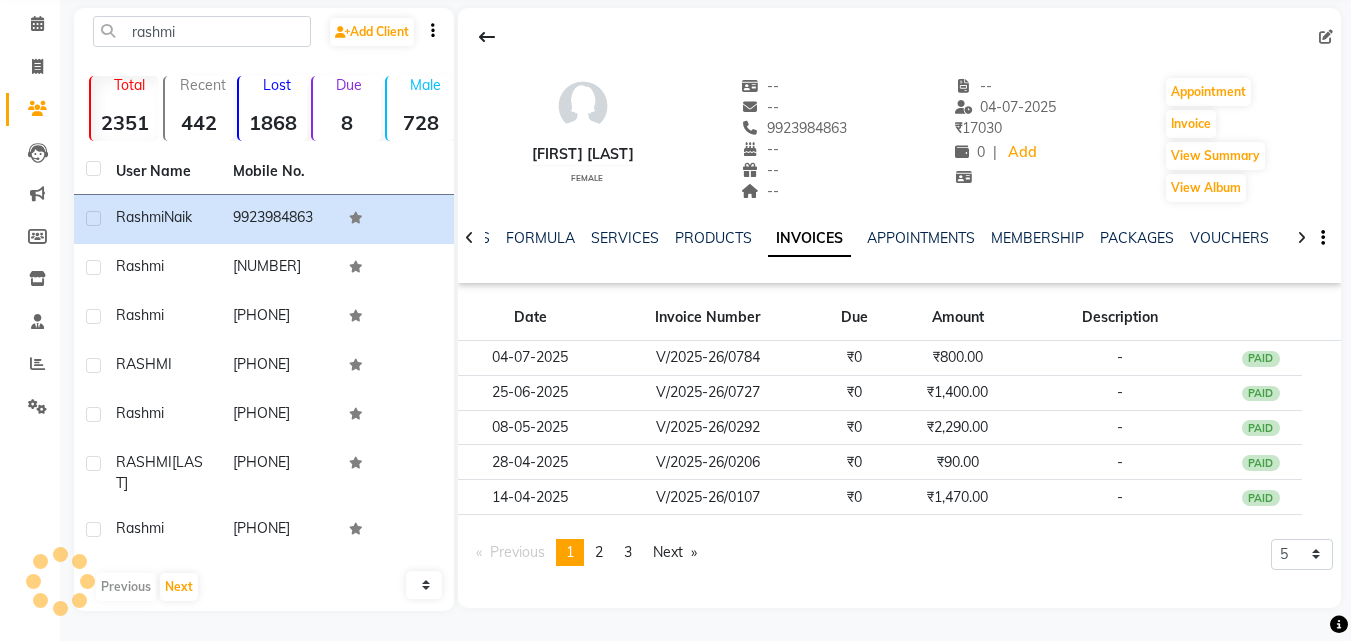 scroll, scrollTop: 96, scrollLeft: 0, axis: vertical 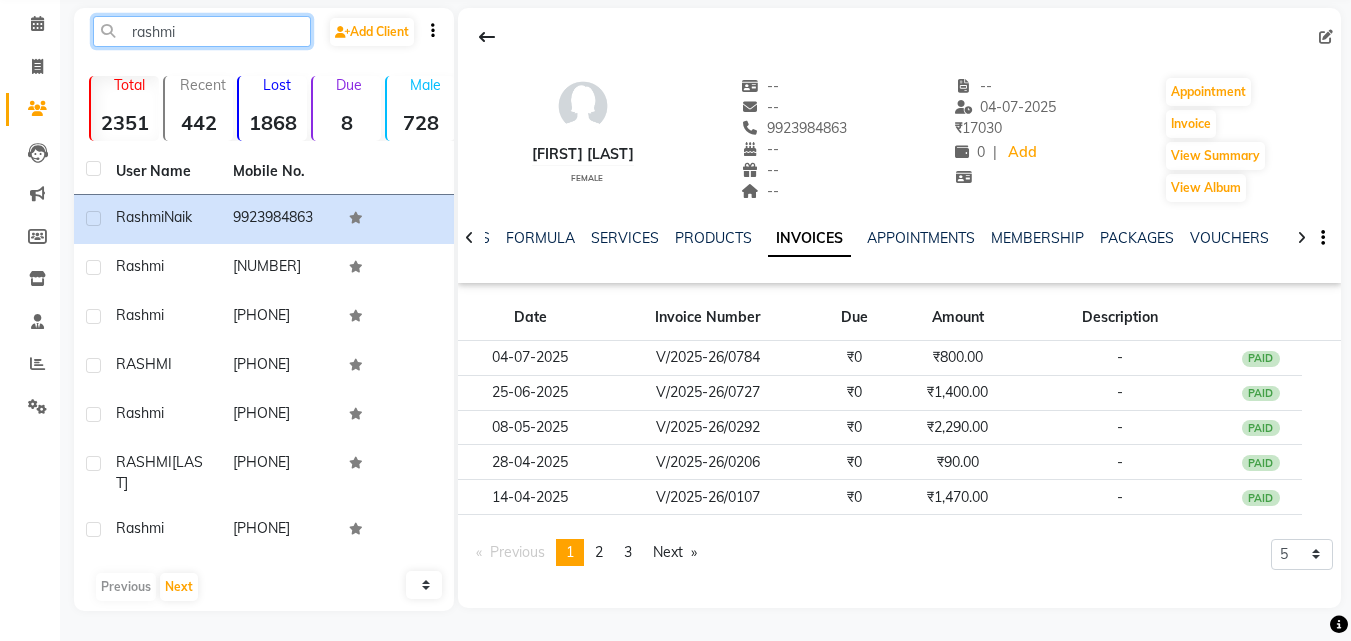 click on "rashmi" 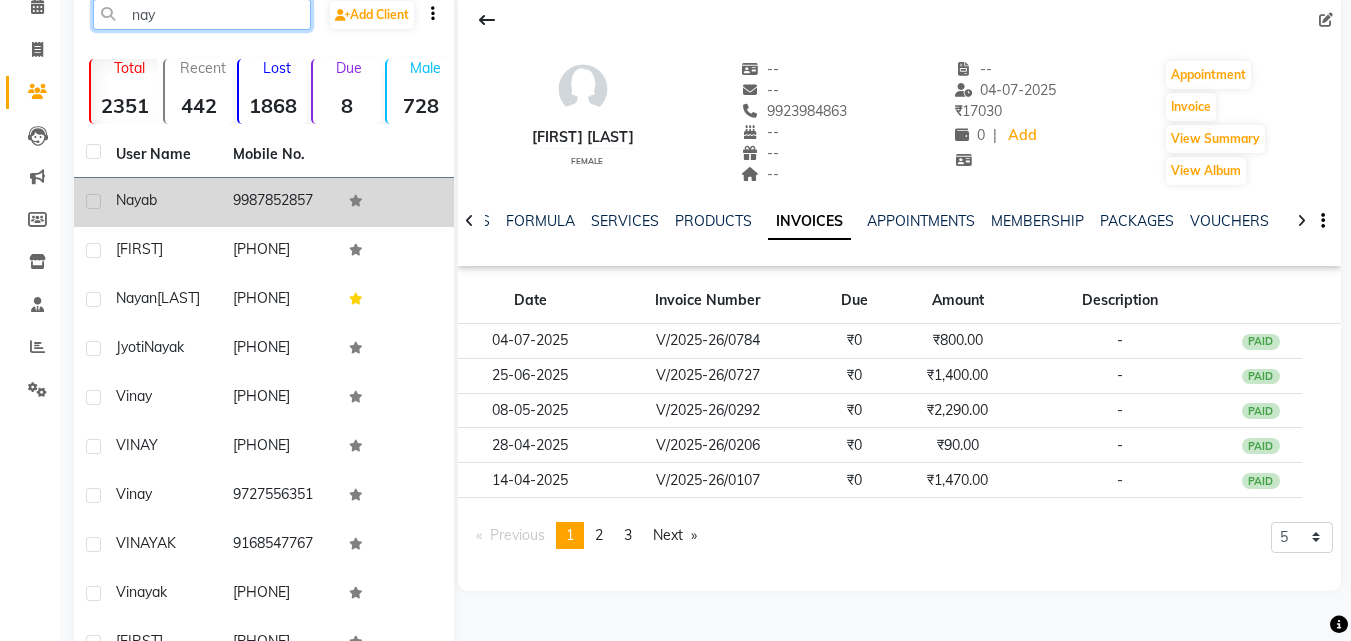 type on "nay" 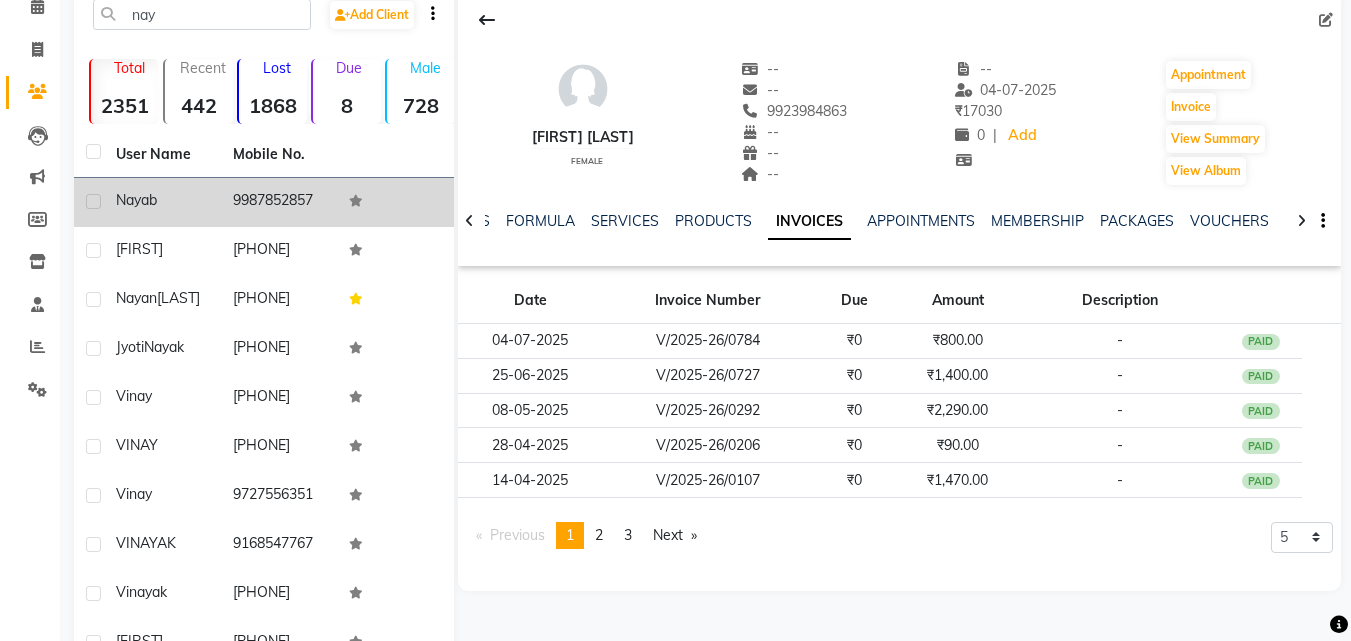 click on "9987852857" 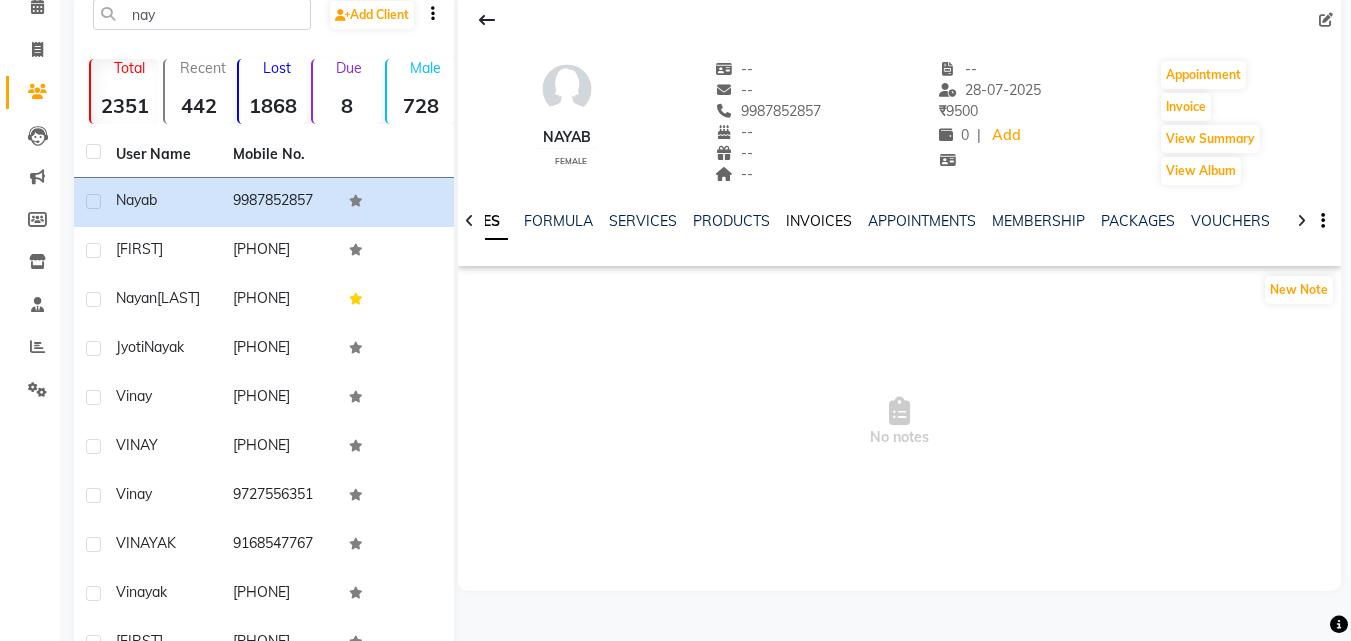 click on "INVOICES" 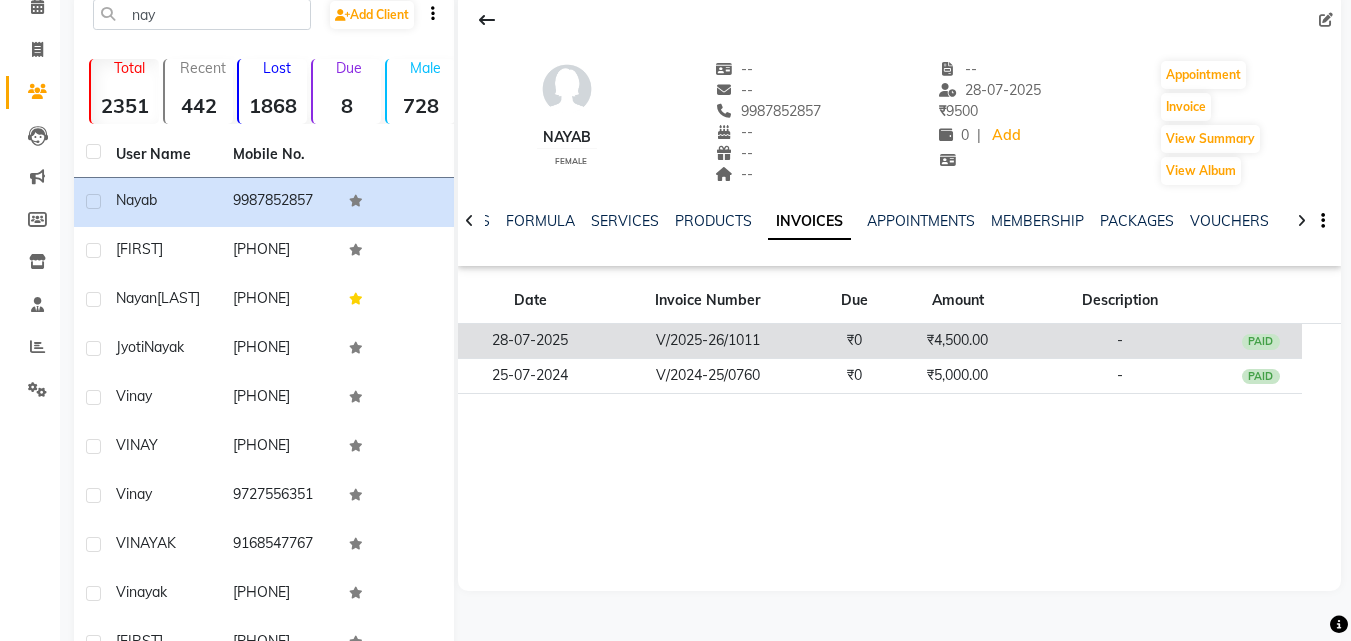 click on "V/2025-26/1011" 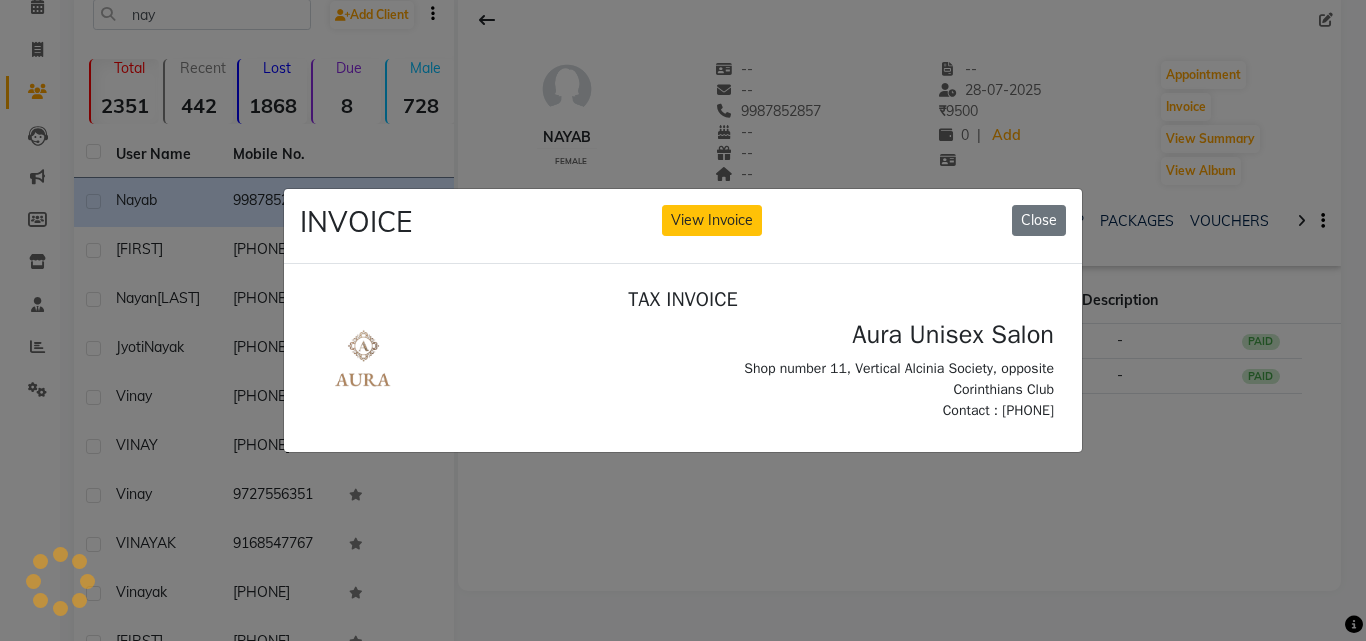 scroll, scrollTop: 0, scrollLeft: 0, axis: both 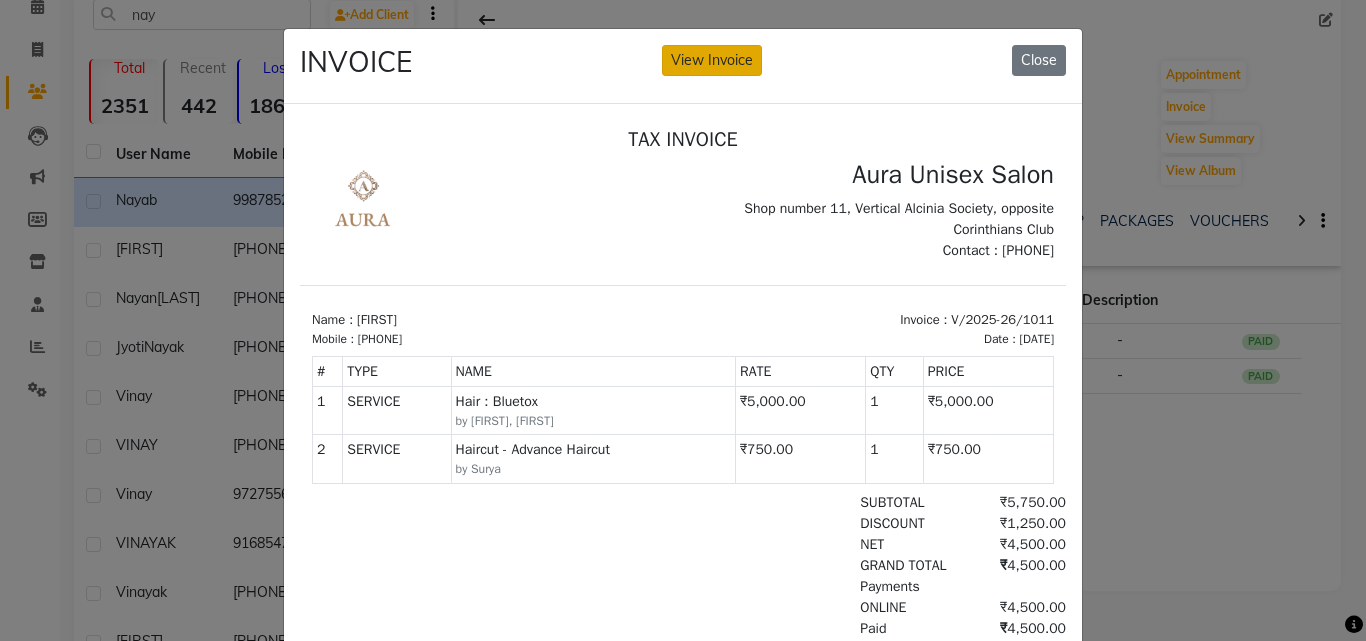 click on "View Invoice" 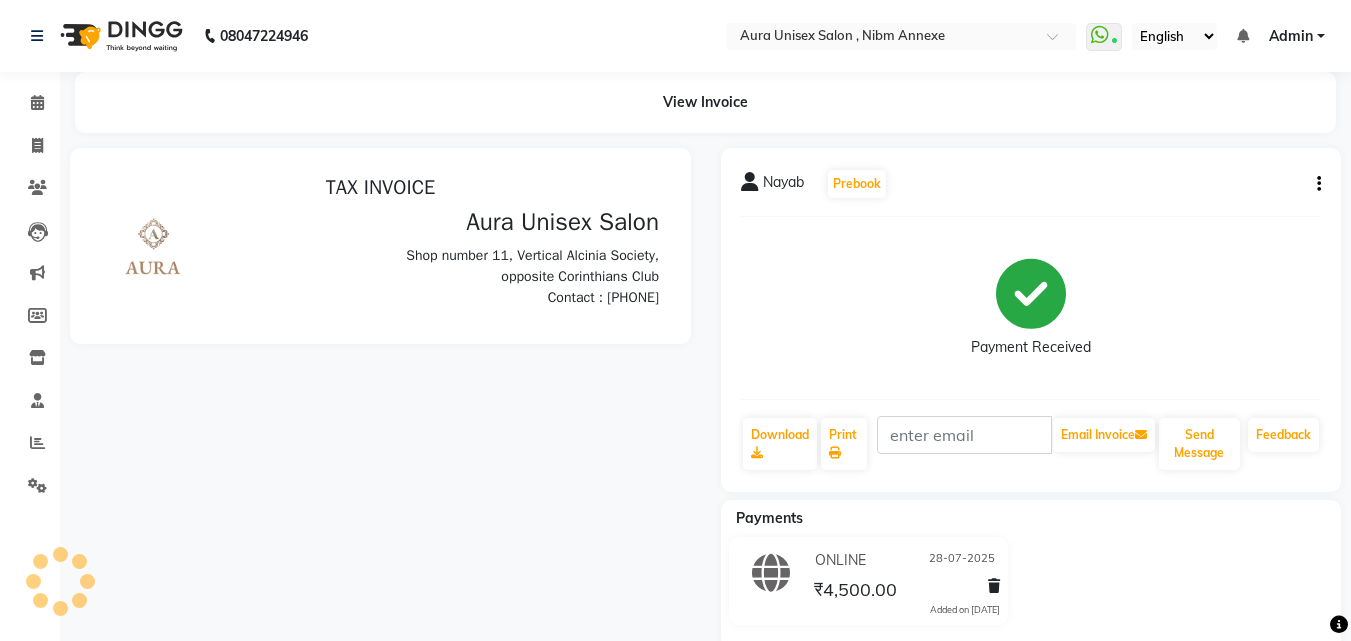 scroll, scrollTop: 0, scrollLeft: 0, axis: both 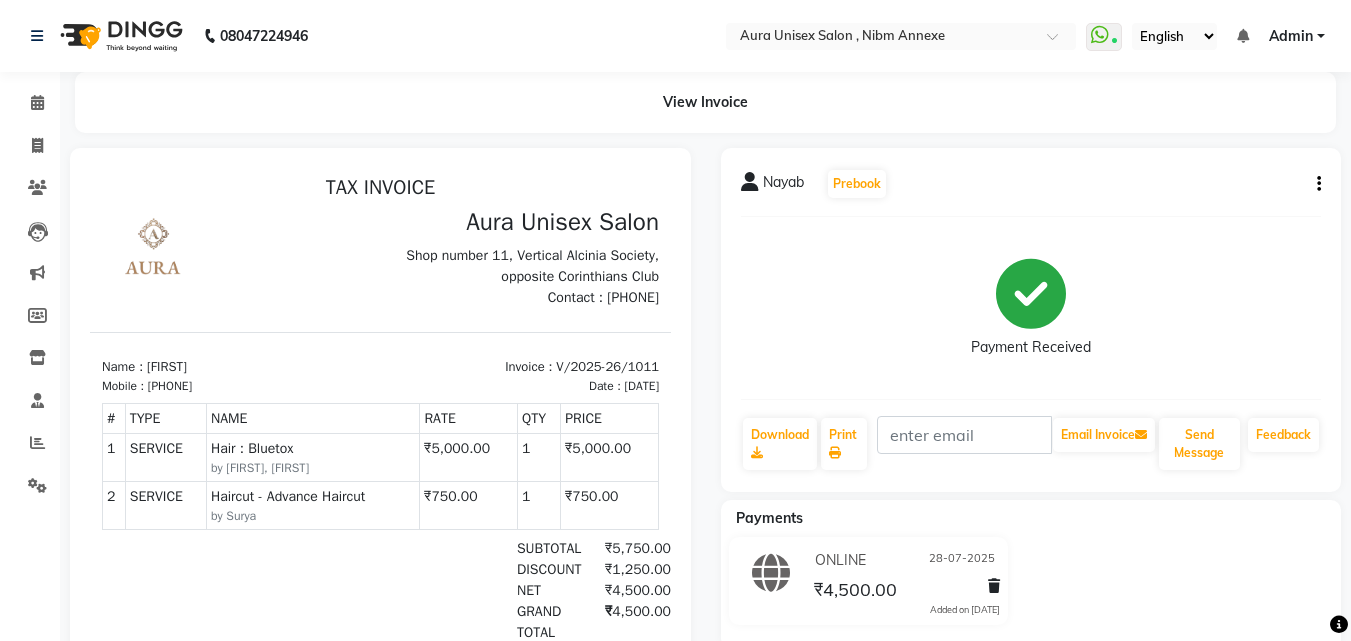click at bounding box center (380, 470) 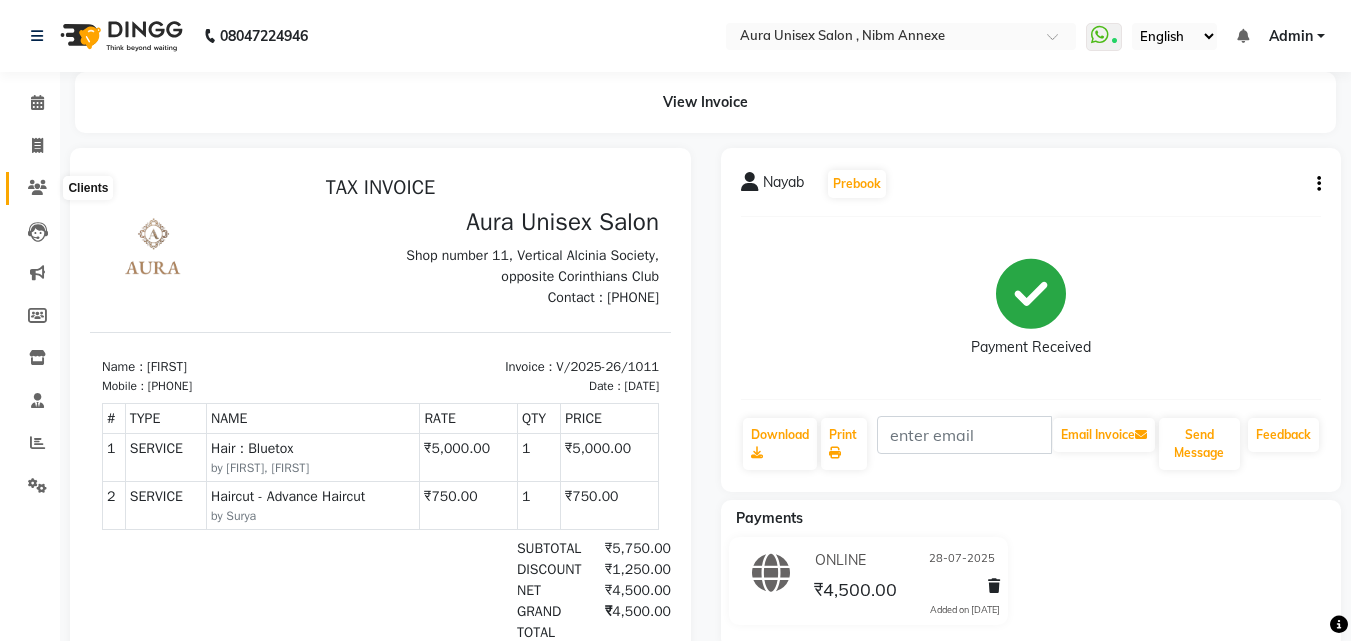 click 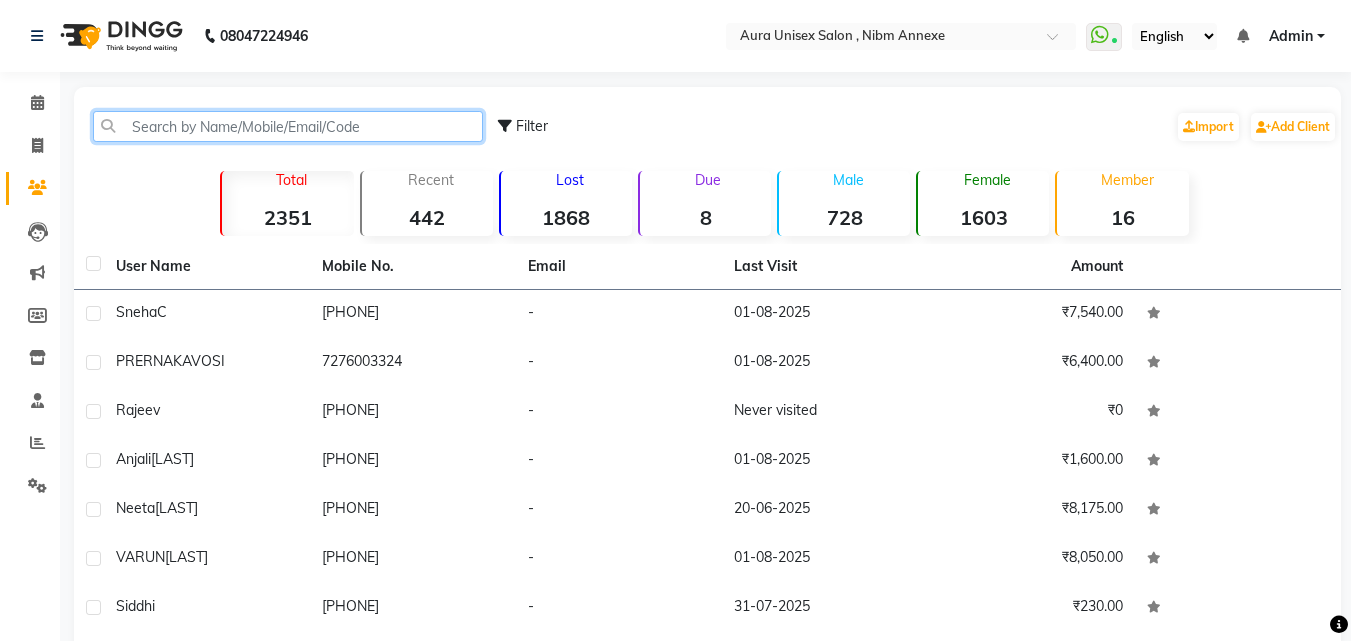 click 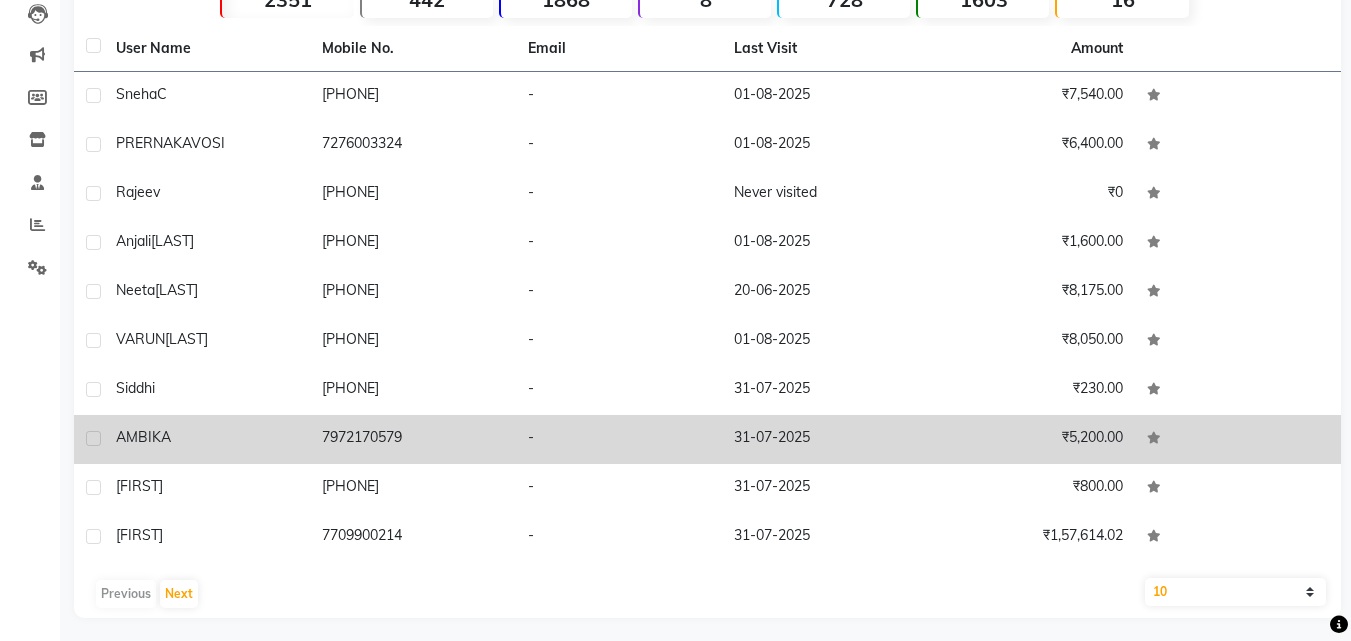 scroll, scrollTop: 225, scrollLeft: 0, axis: vertical 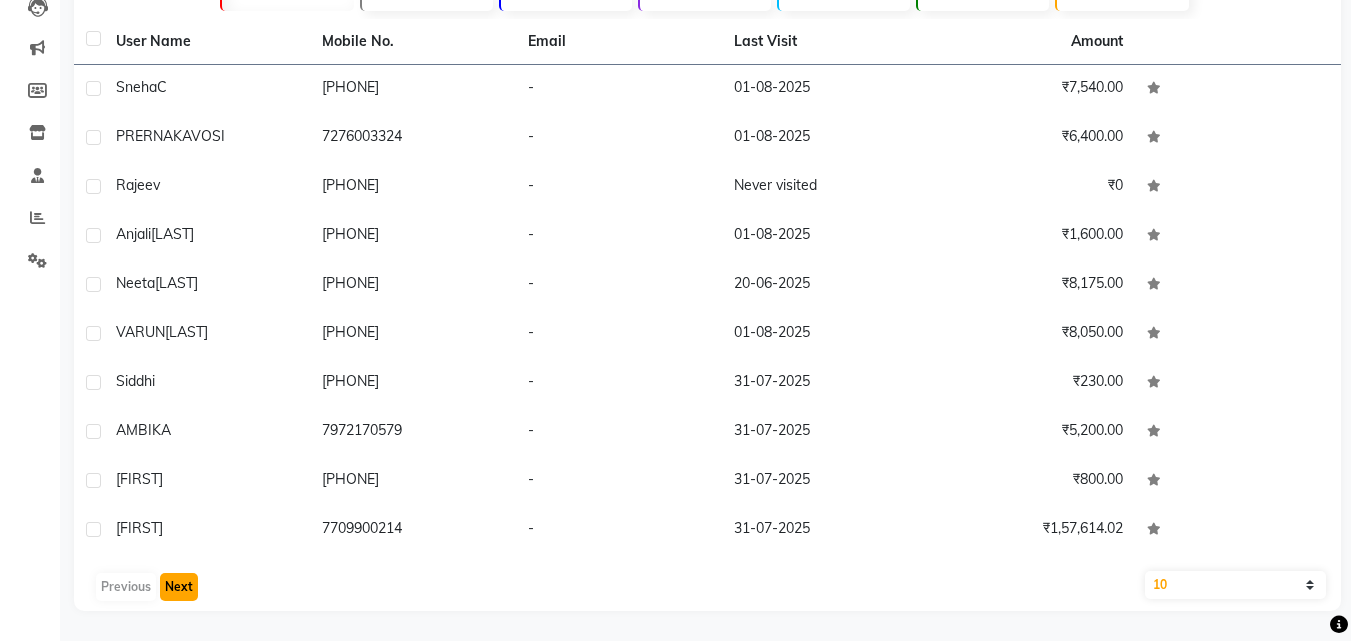 click on "Next" 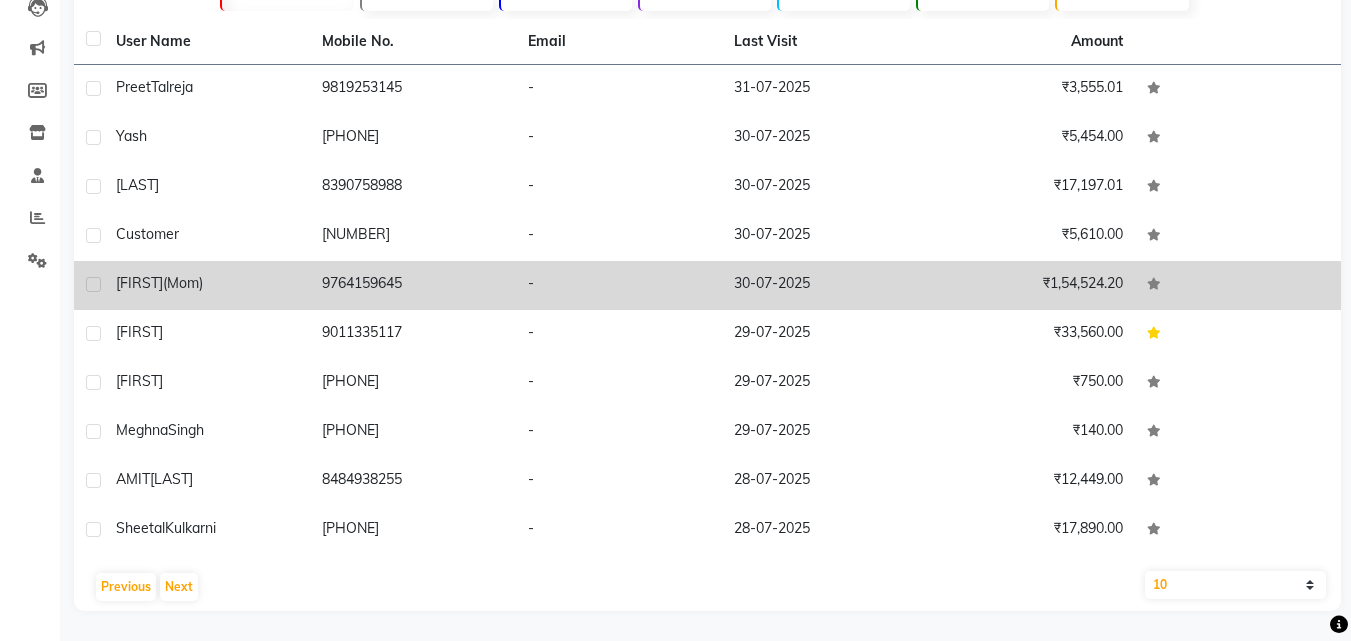 click on "Nafisa  (mom)" 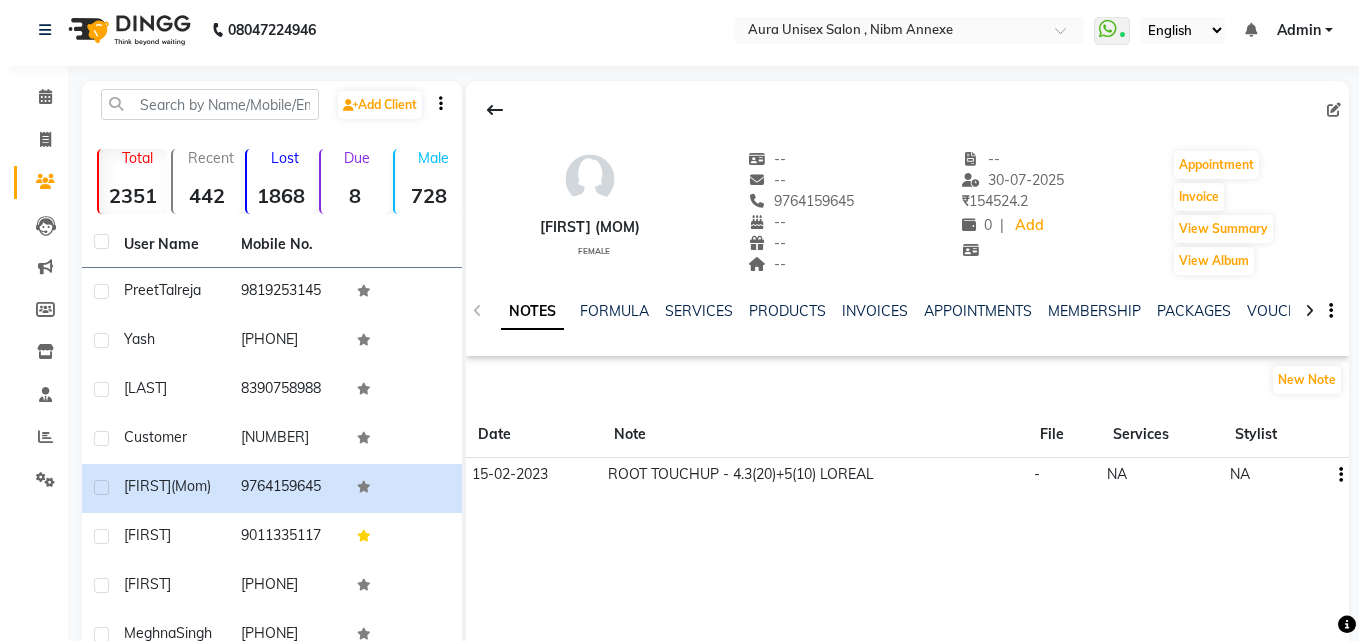 scroll, scrollTop: 0, scrollLeft: 0, axis: both 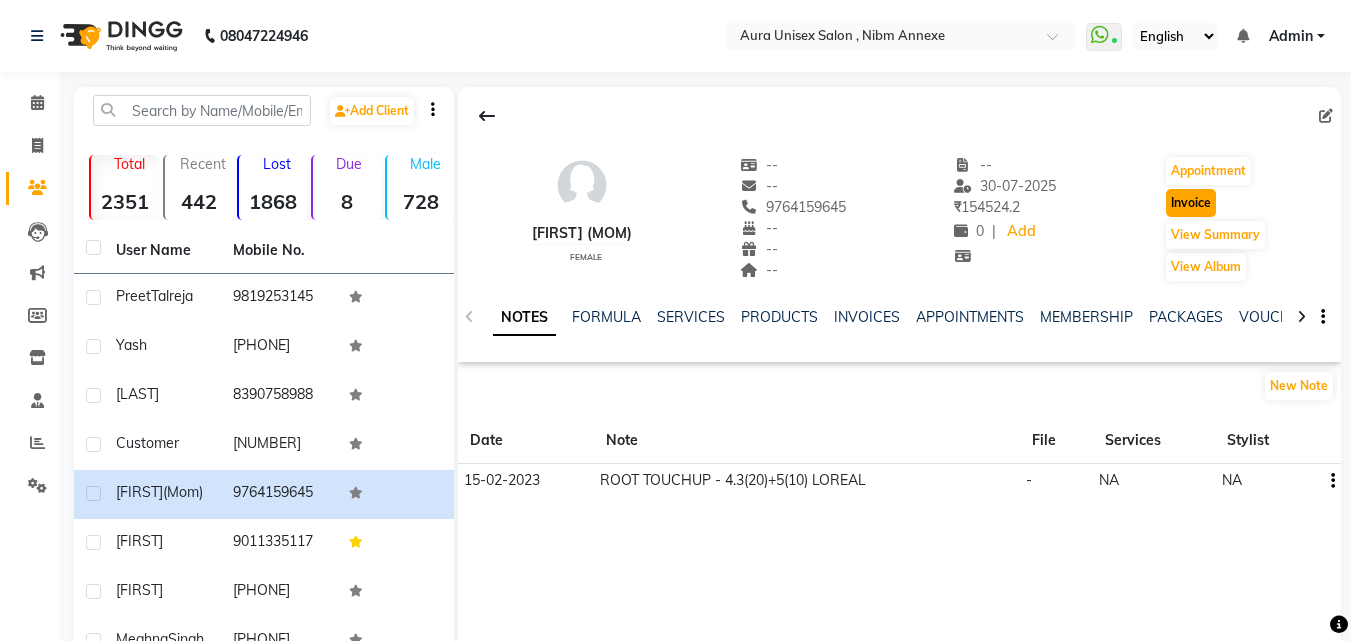 click on "Invoice" 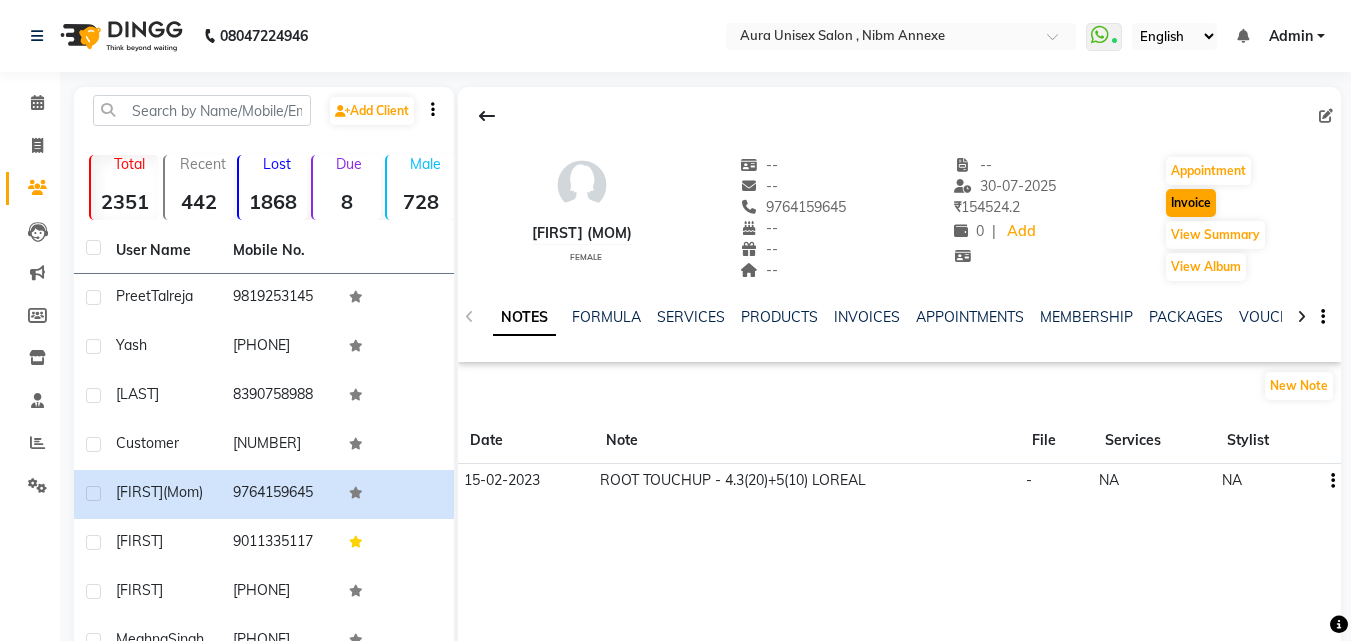 select on "service" 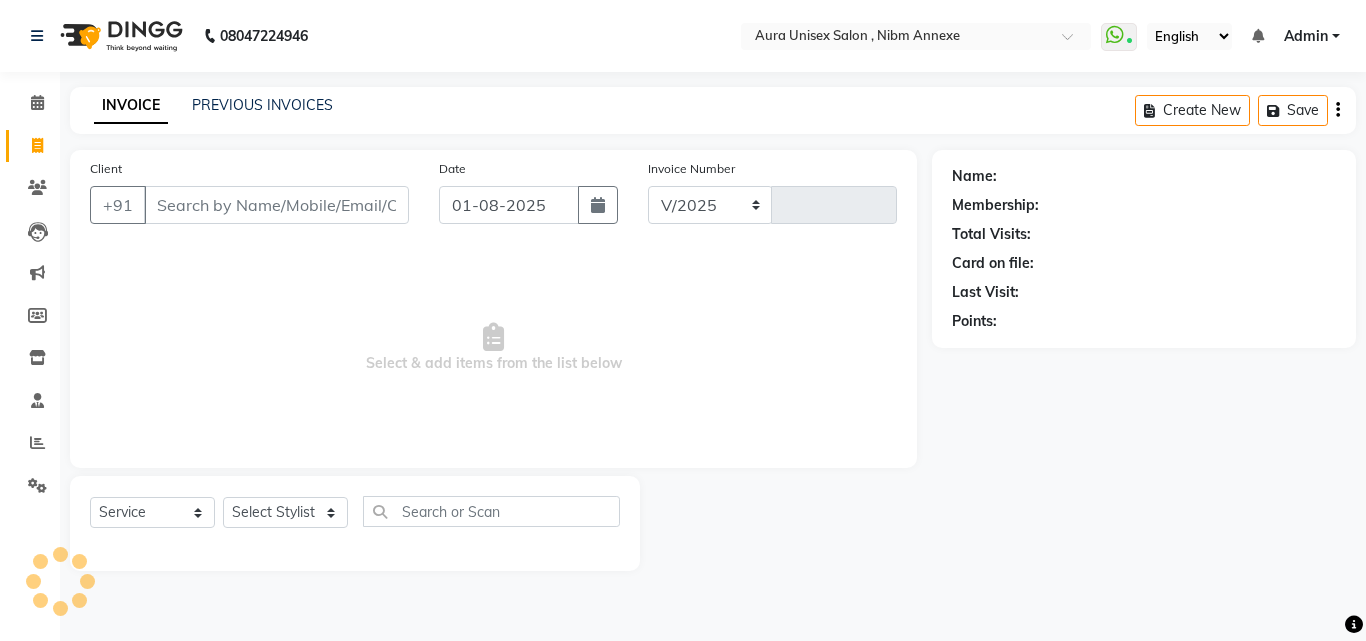 select on "823" 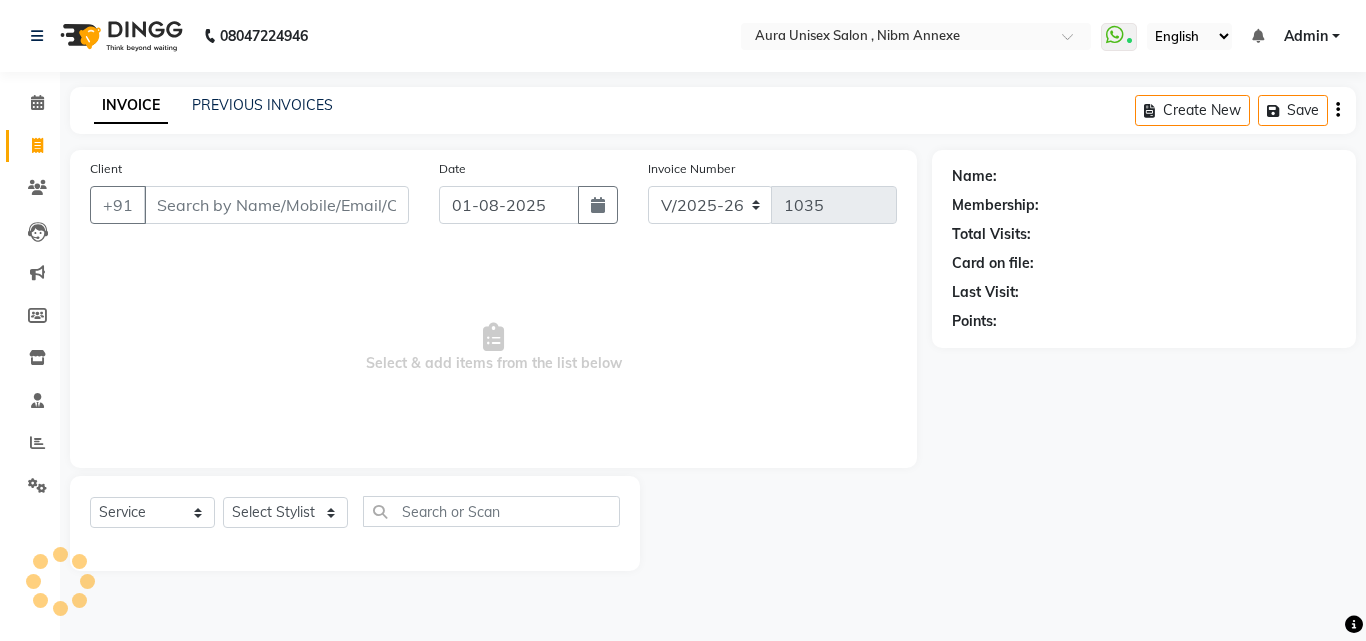 type on "9764159645" 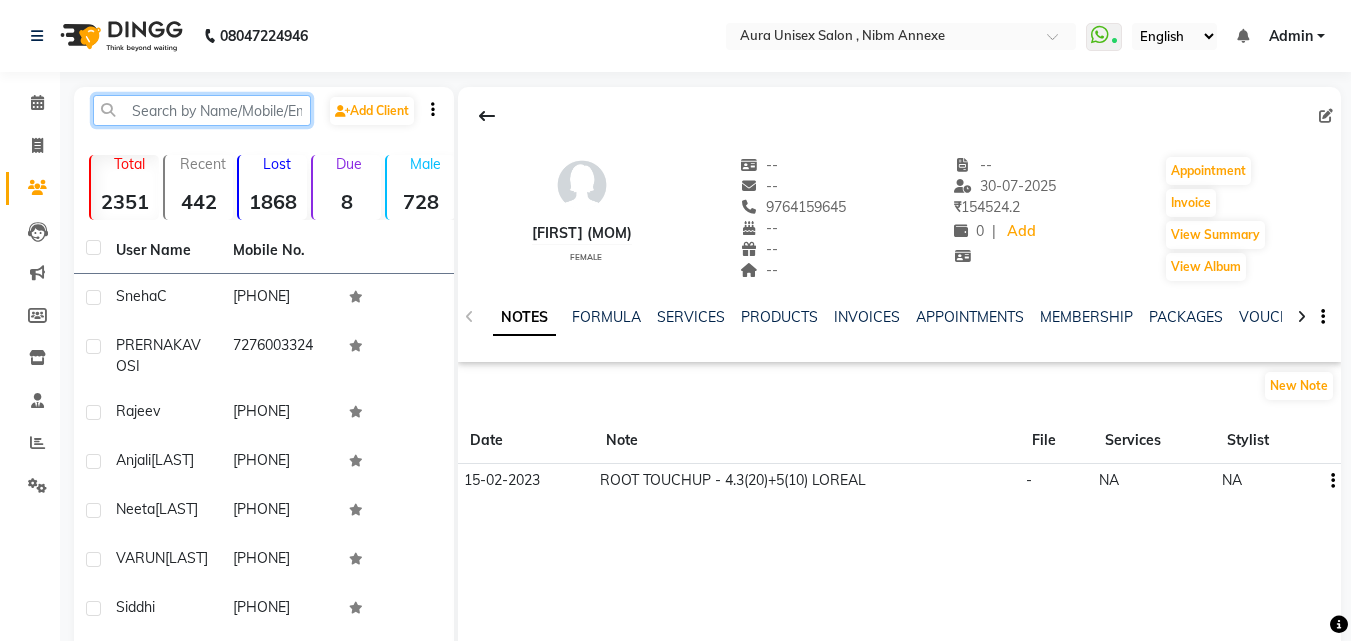 click 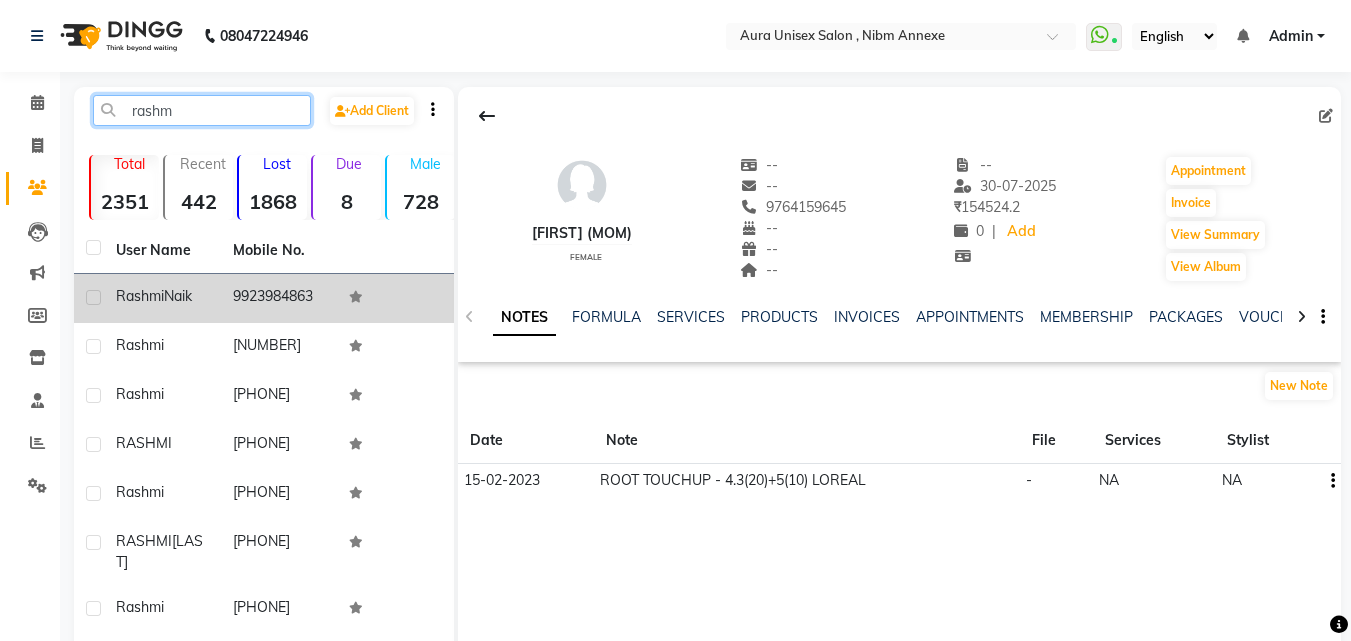 type on "rashm" 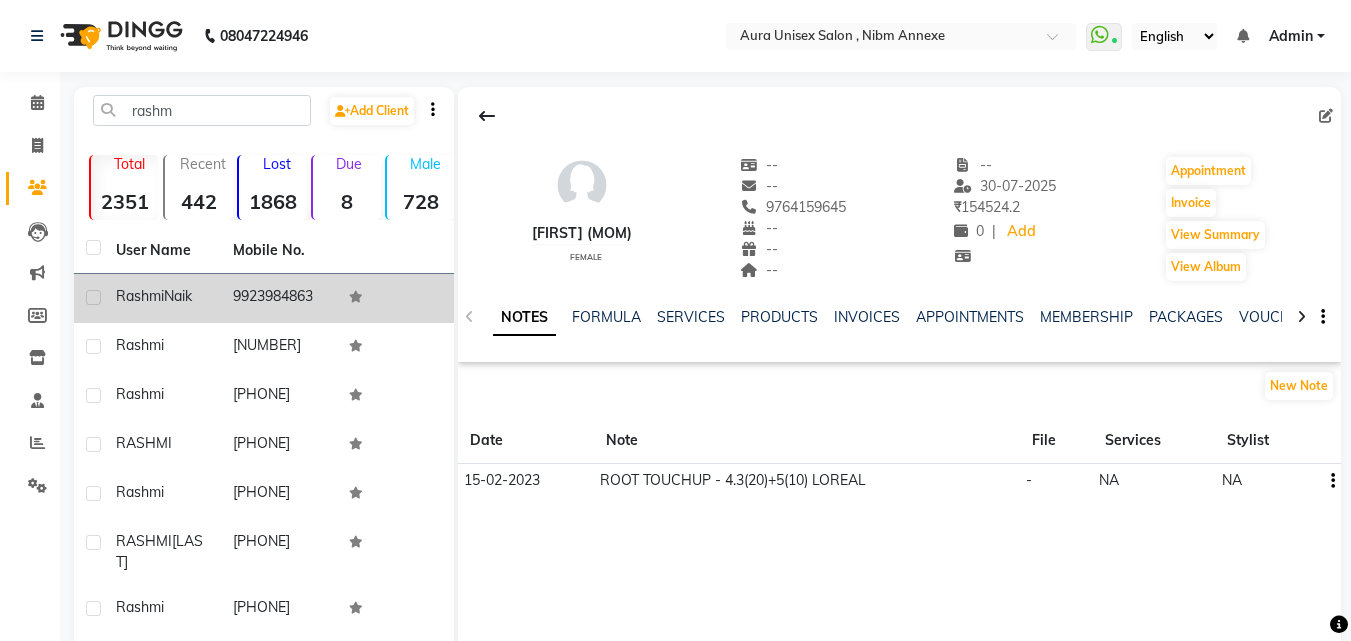 click on "Rashmi  Naik" 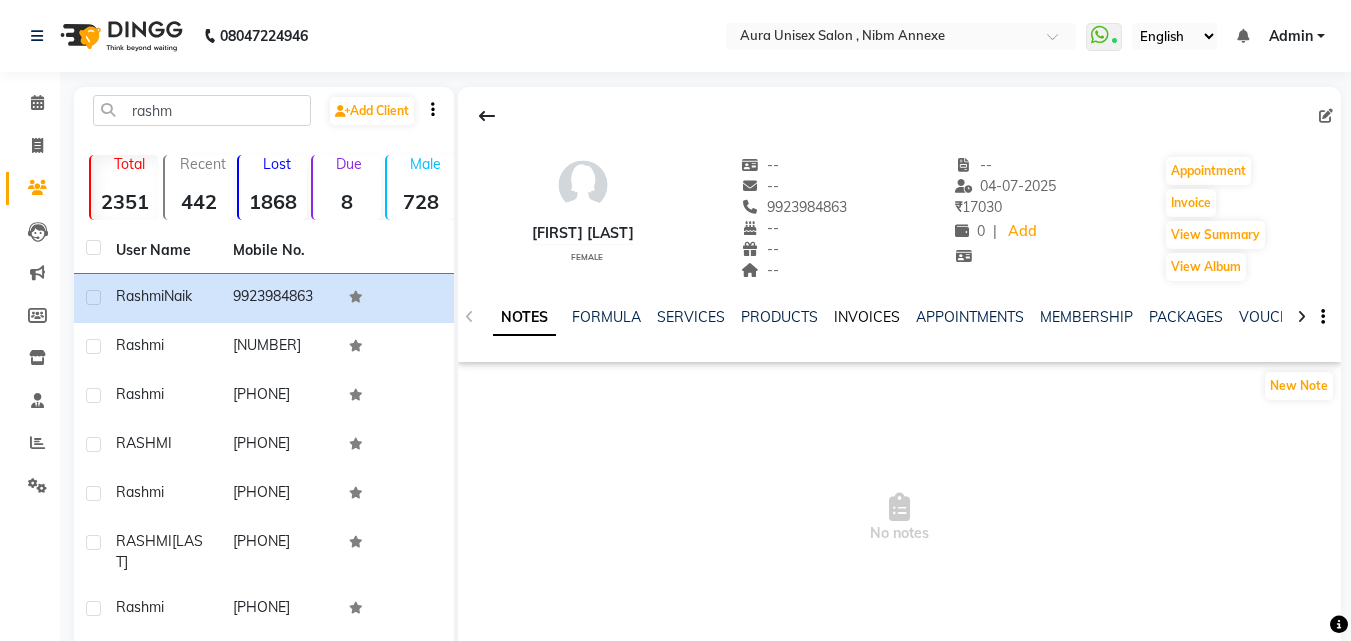 click on "INVOICES" 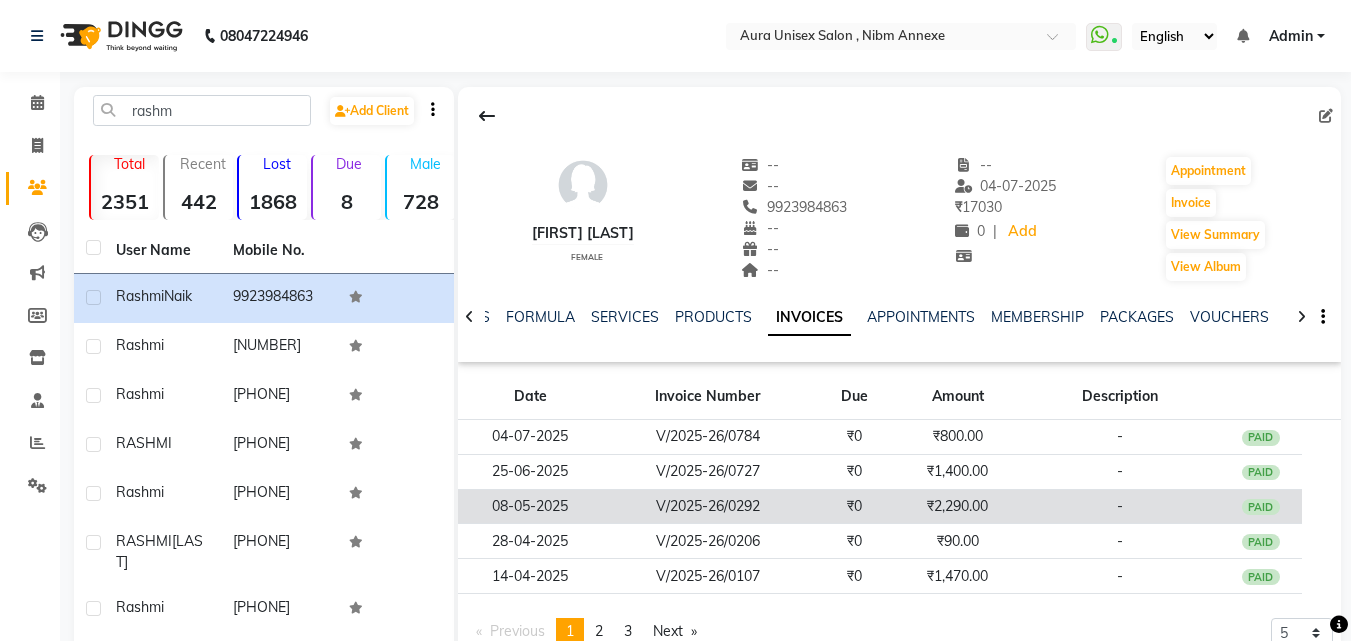 click on "₹2,290.00" 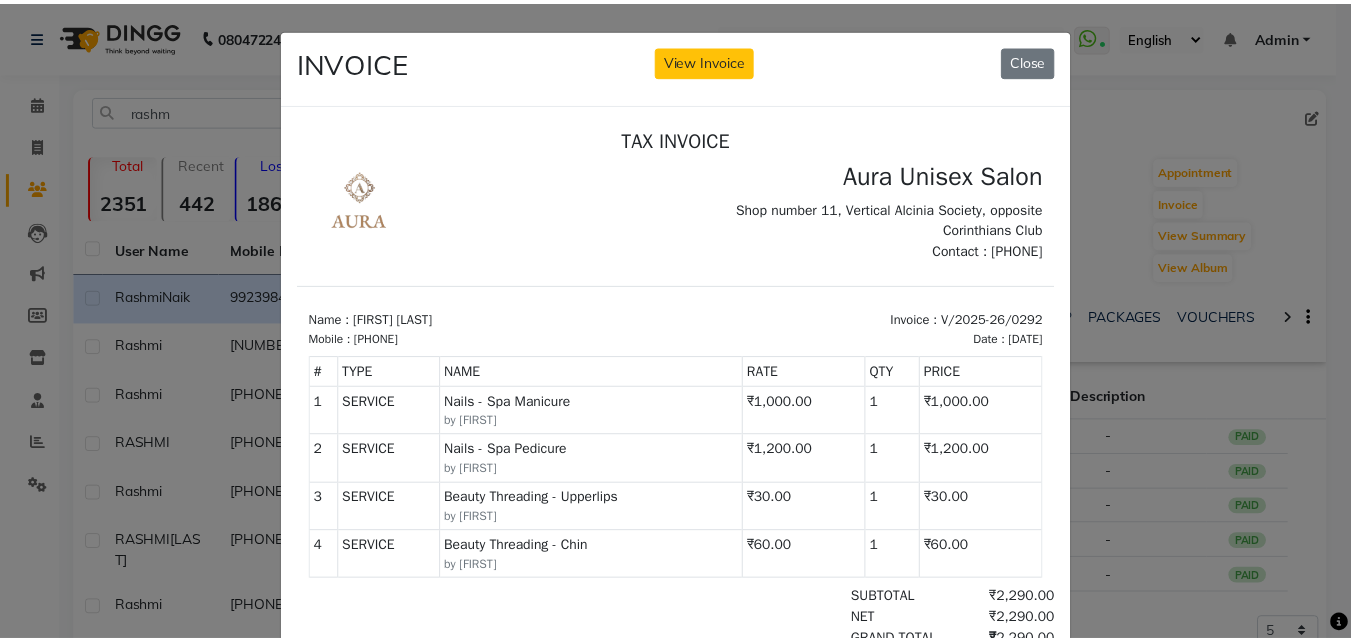 scroll, scrollTop: 0, scrollLeft: 0, axis: both 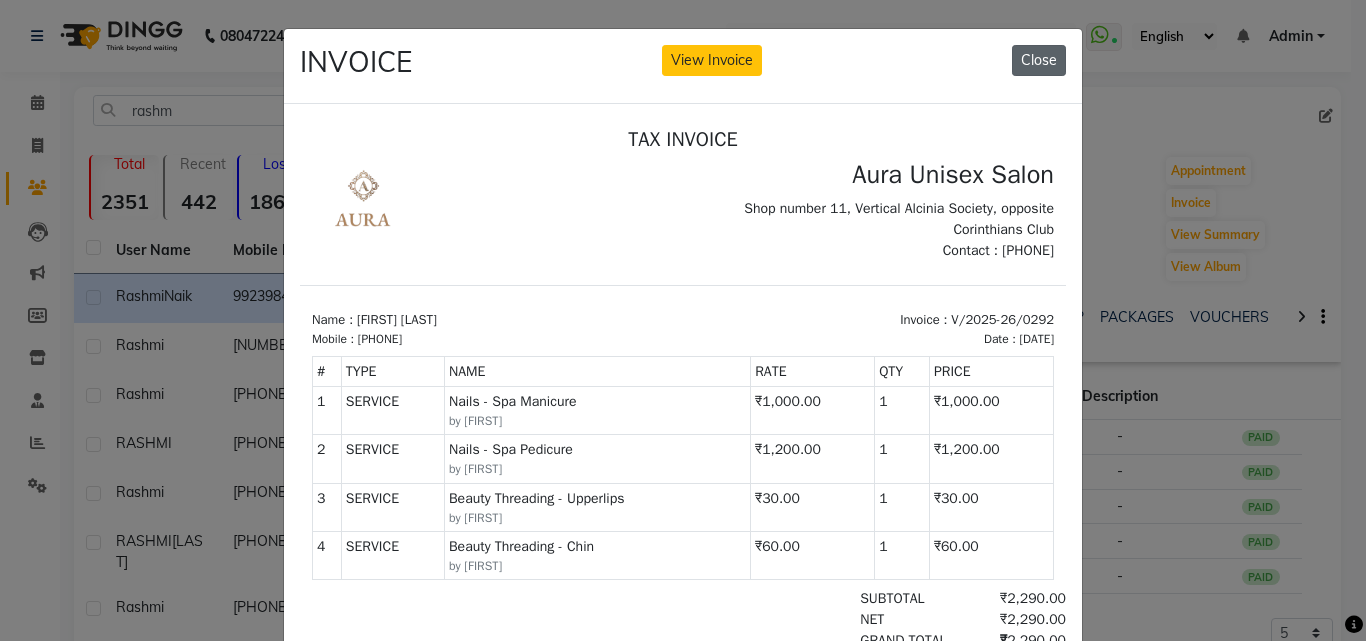 click on "Close" 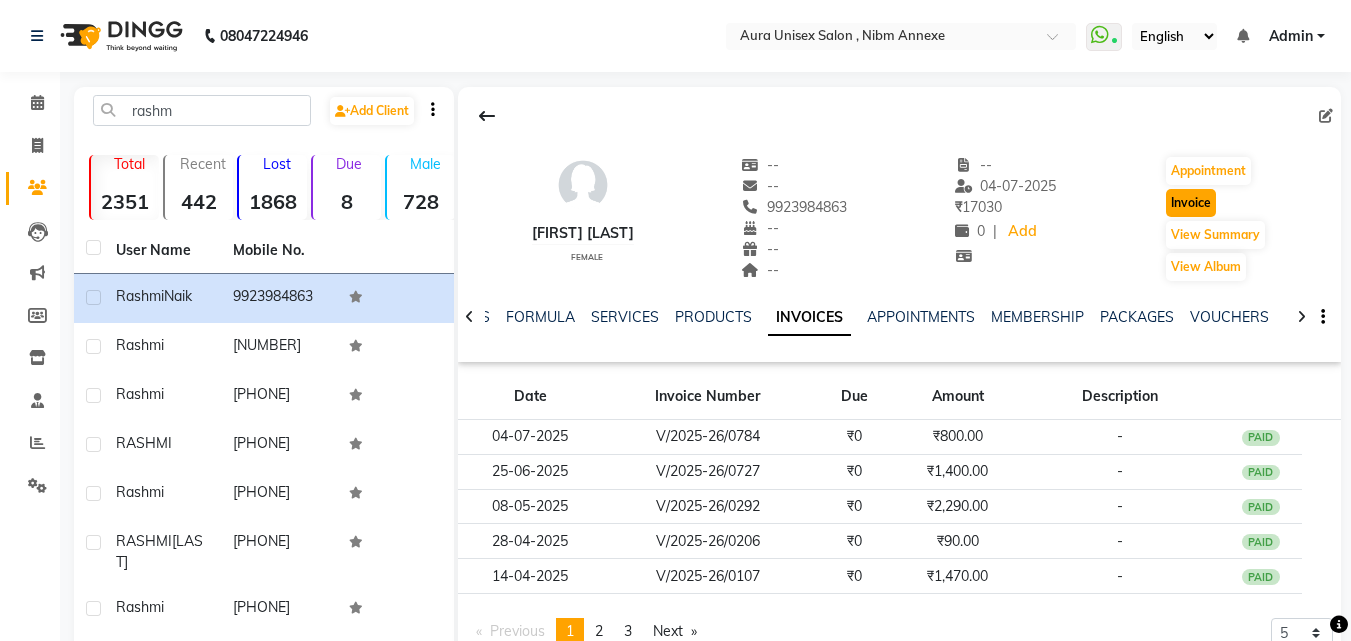 click on "Invoice" 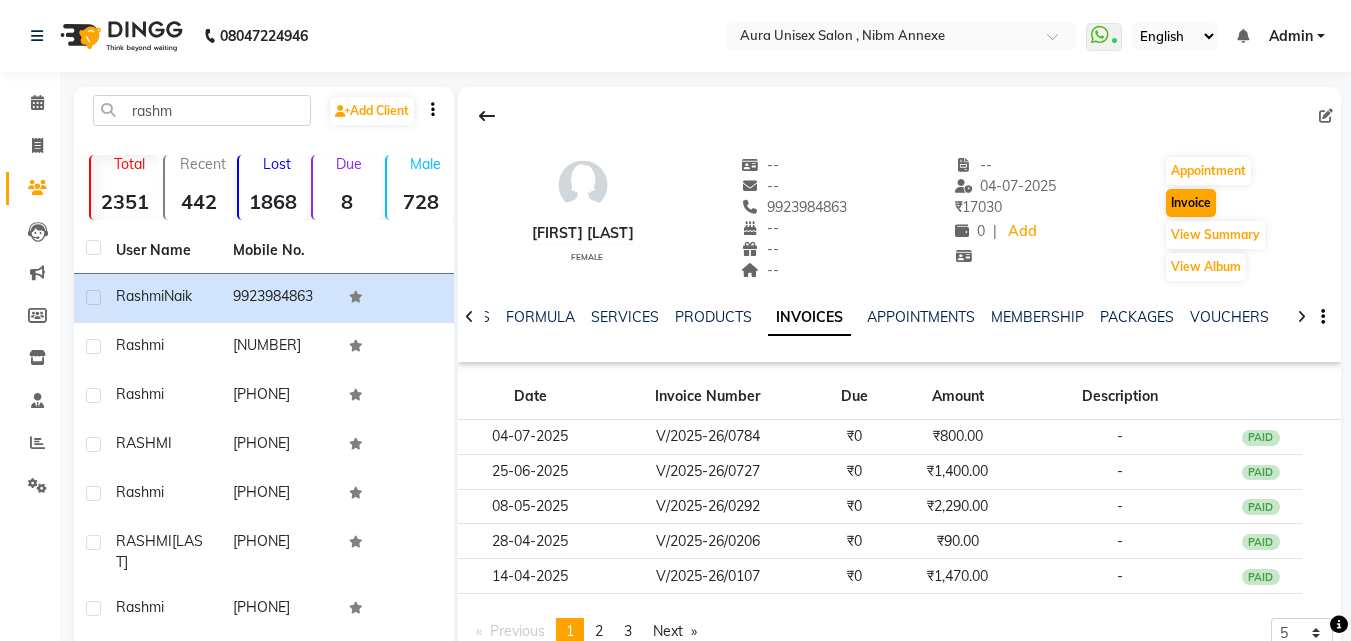 select on "service" 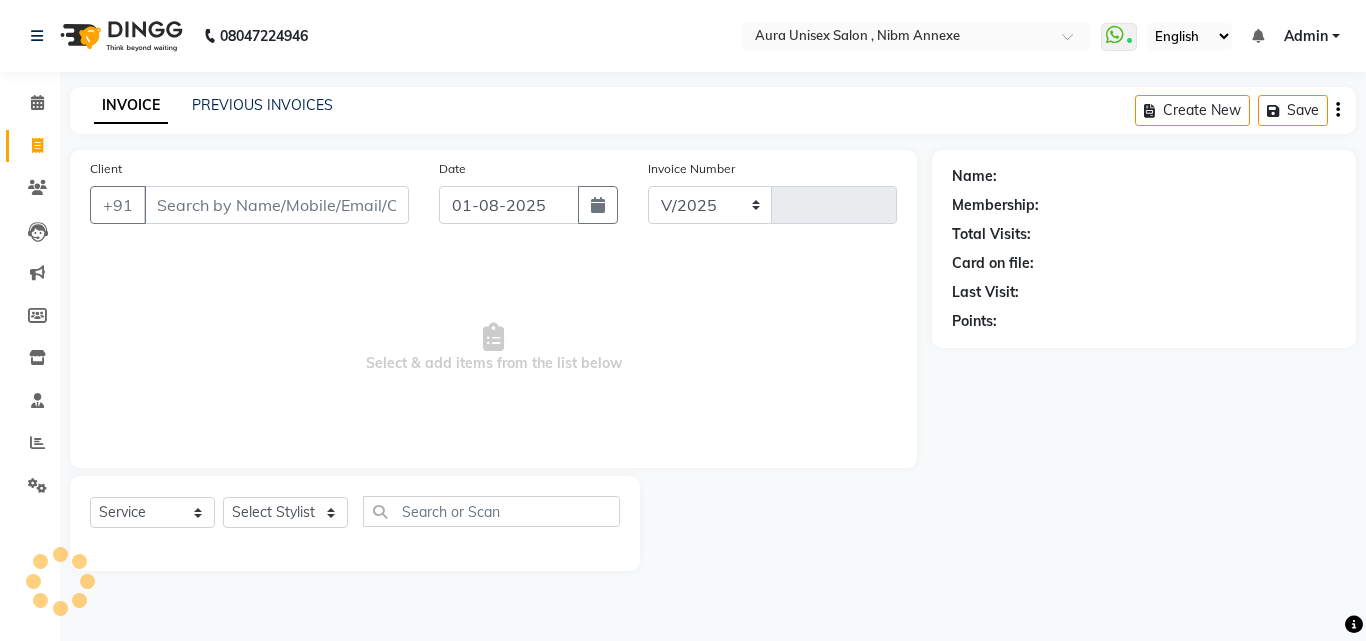 select on "823" 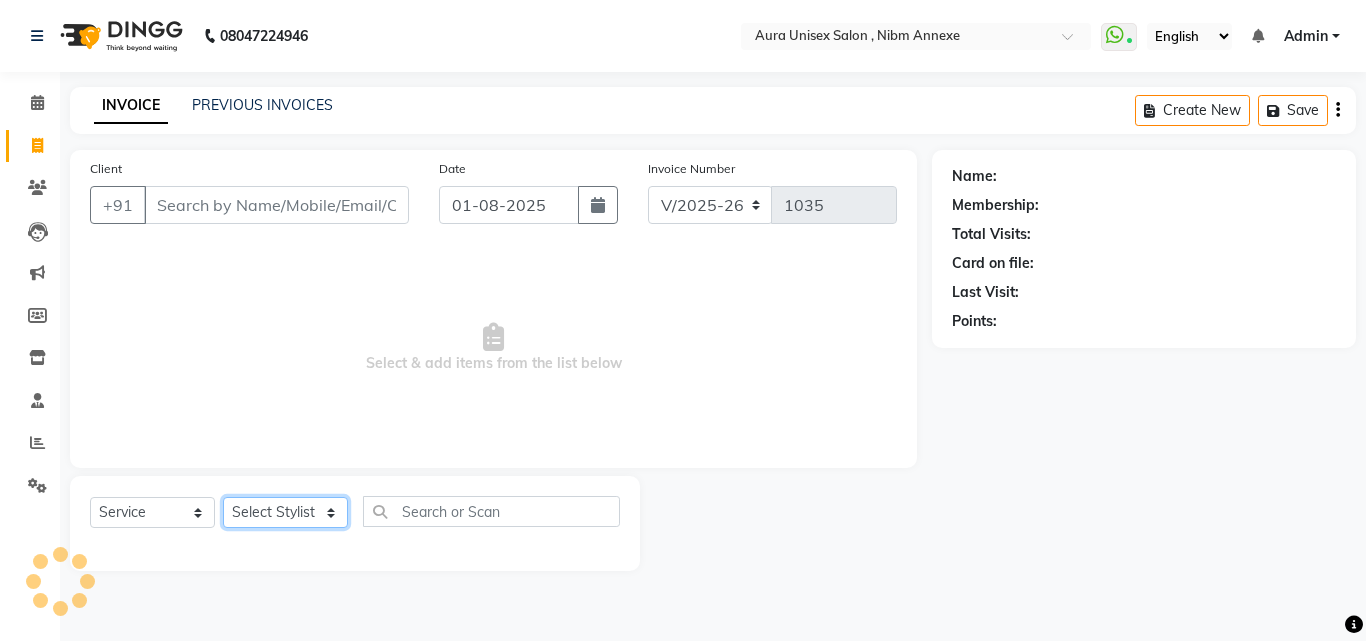 click on "Select Stylist" 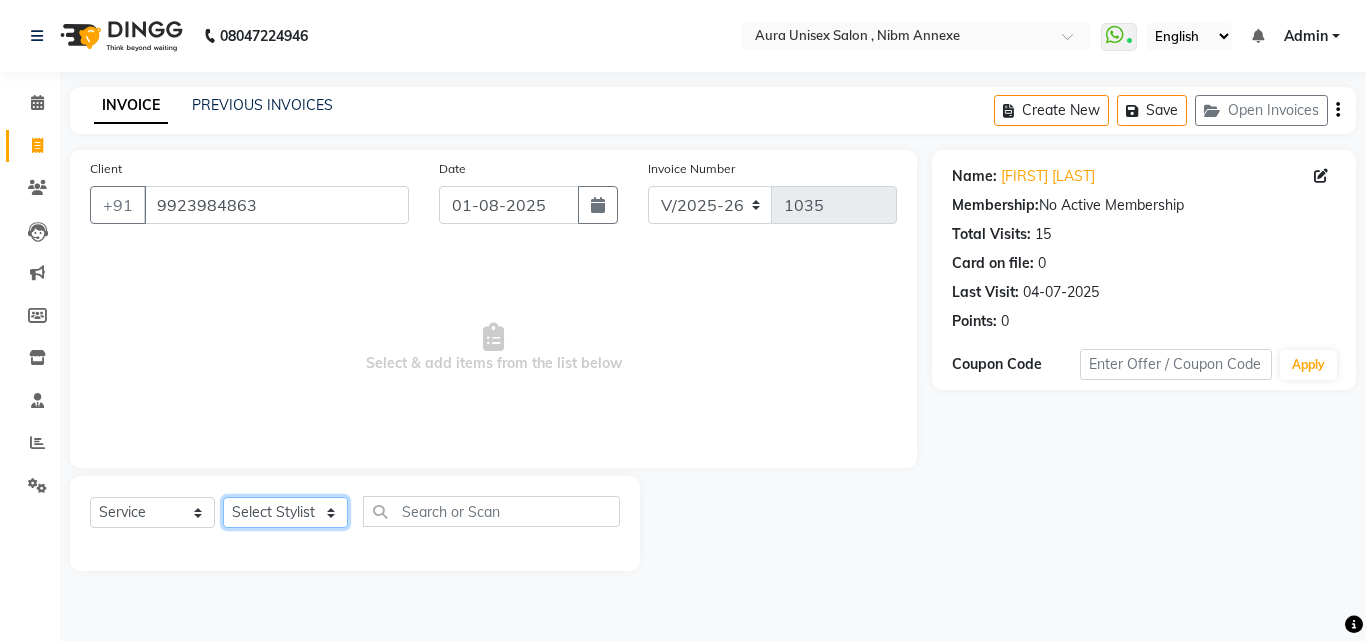 click on "Select Stylist Jasleen Jyoti Surya Tejaswini" 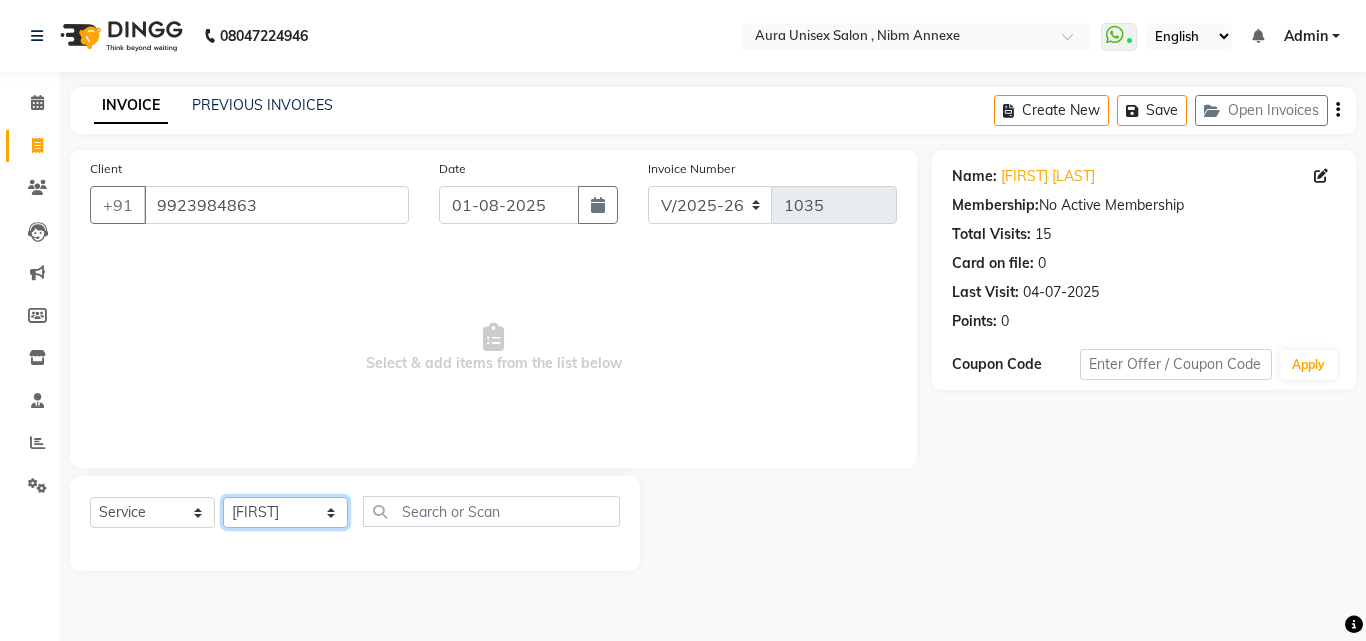 click on "Select Stylist Jasleen Jyoti Surya Tejaswini" 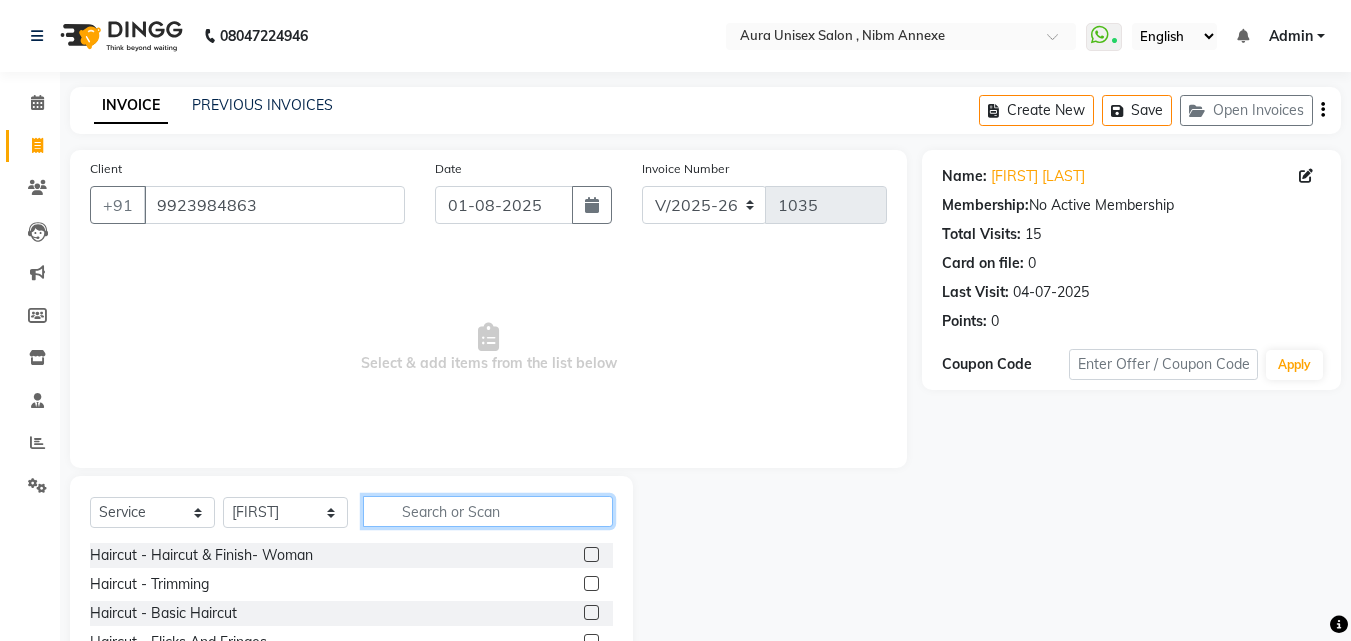 click 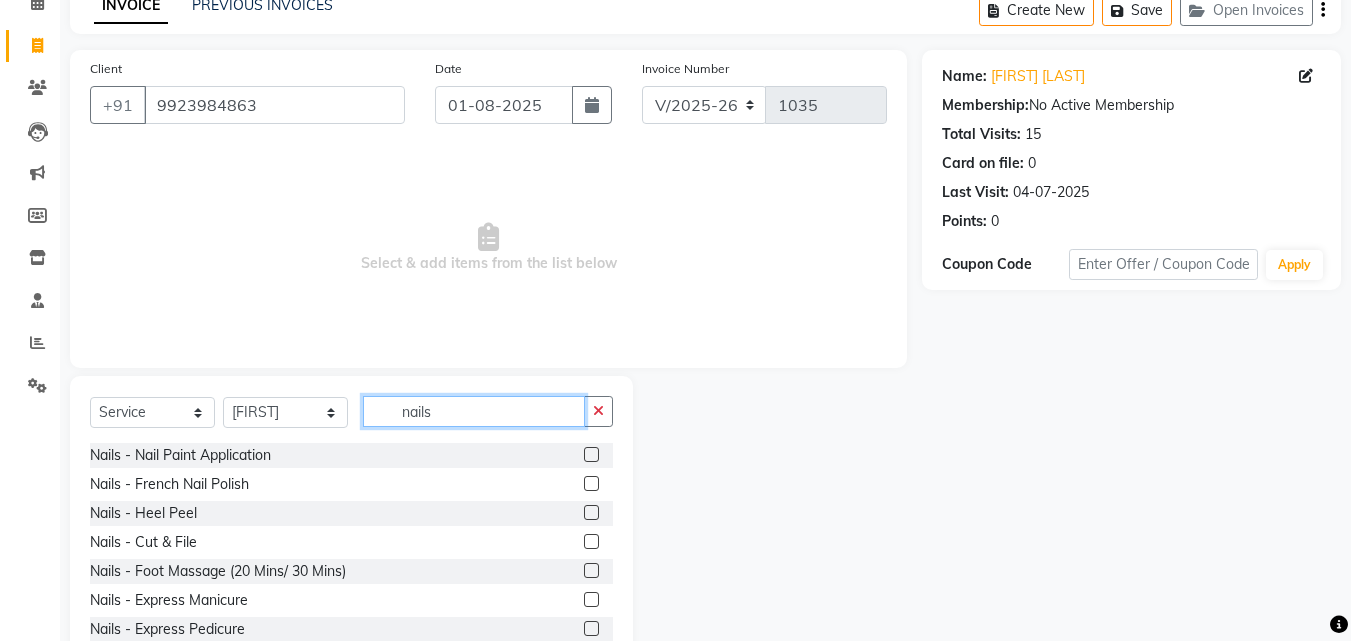 scroll, scrollTop: 160, scrollLeft: 0, axis: vertical 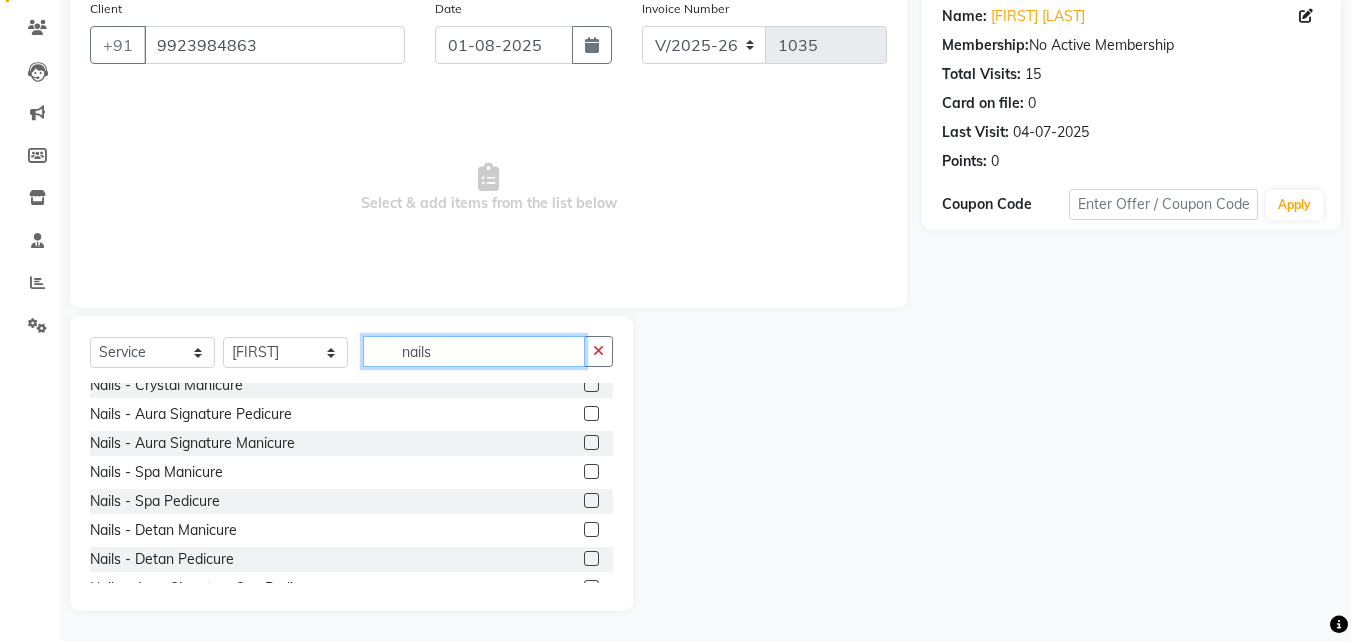 type on "nails" 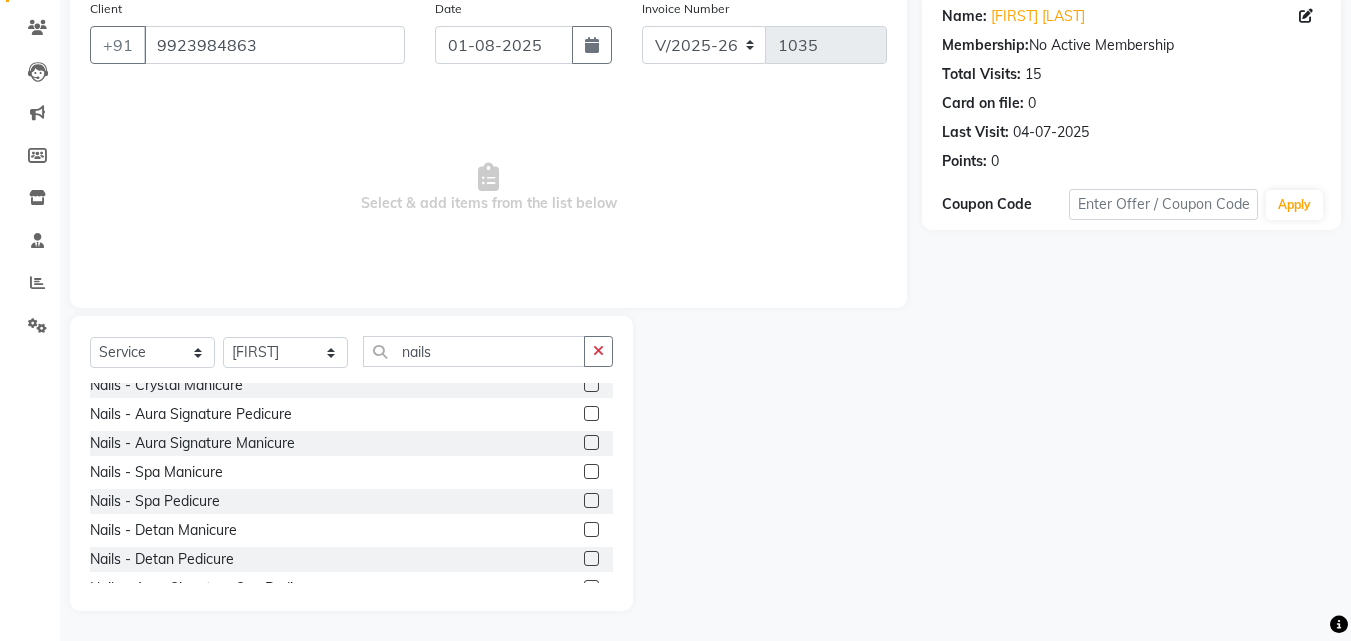 click 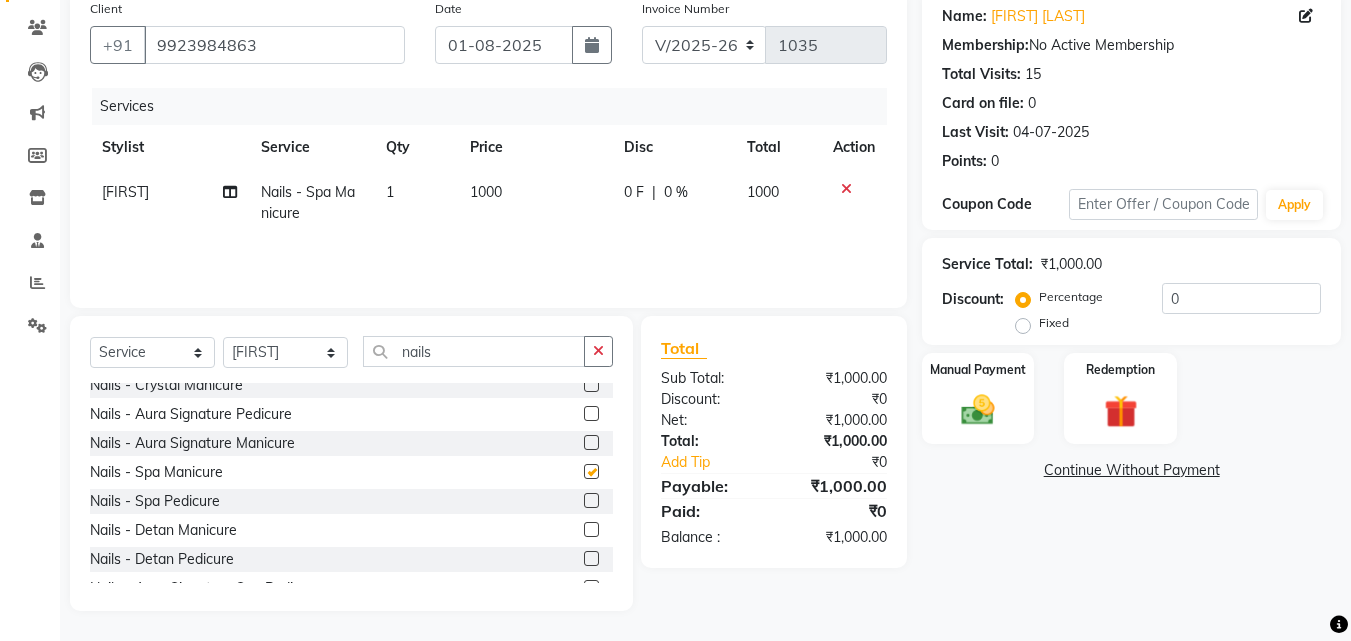 checkbox on "false" 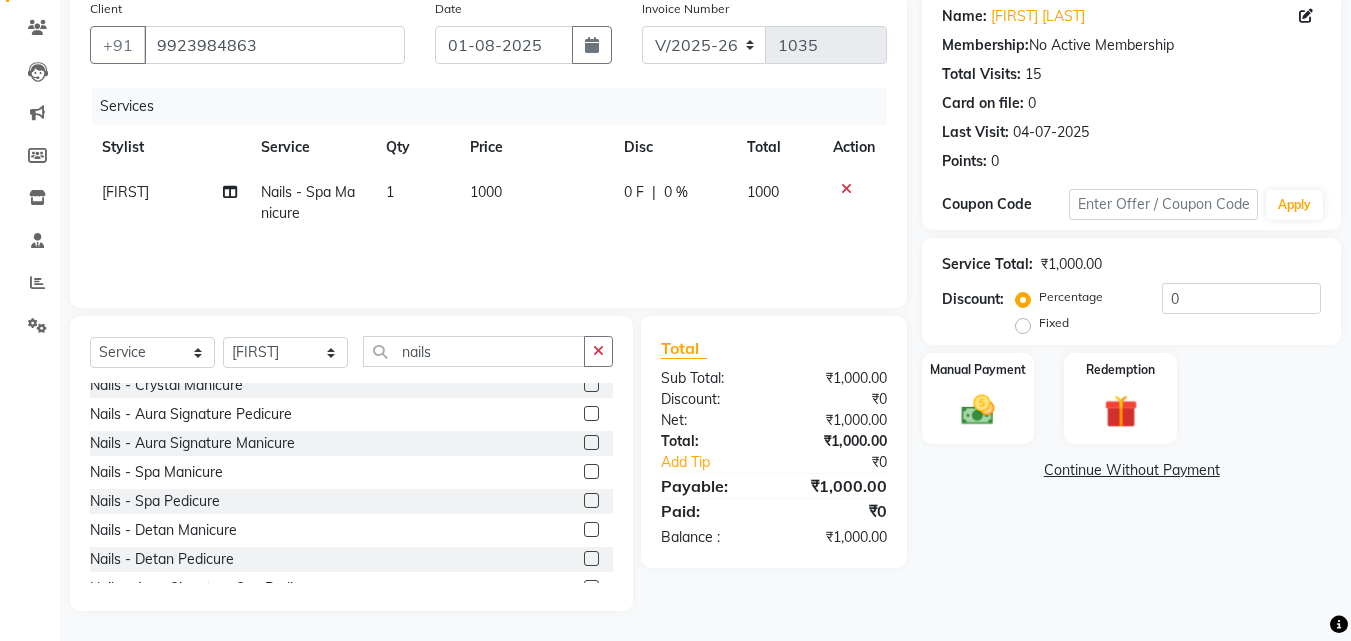 click 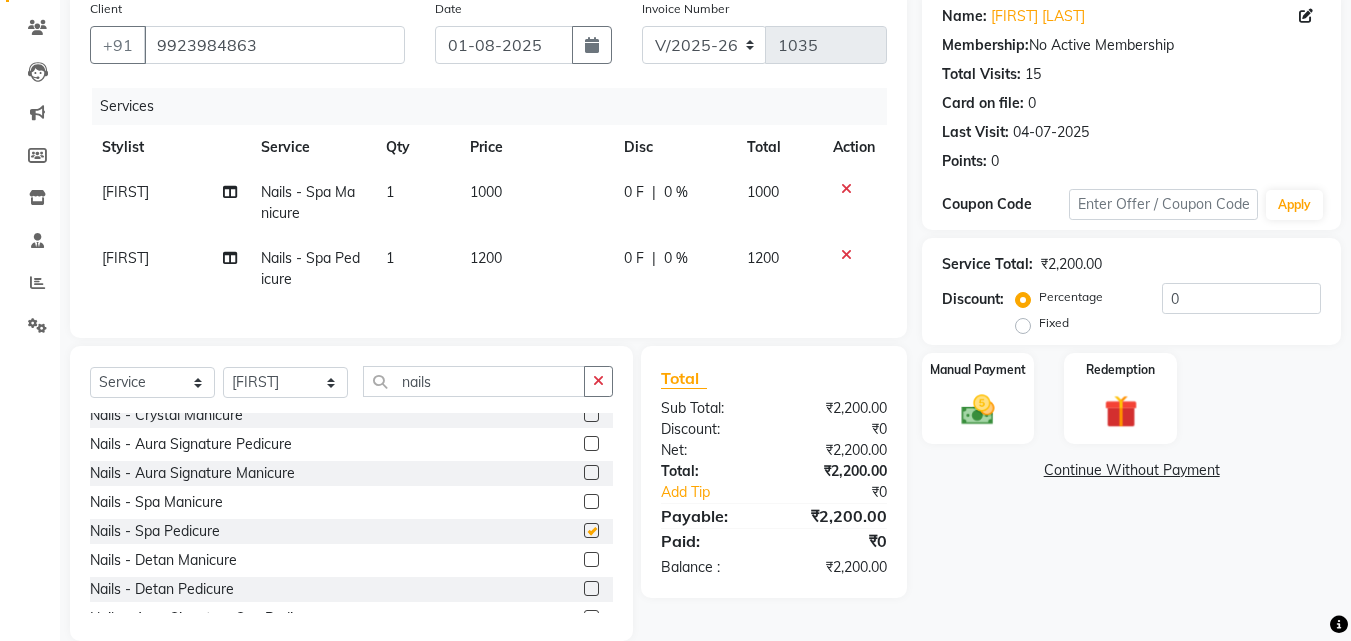 checkbox on "false" 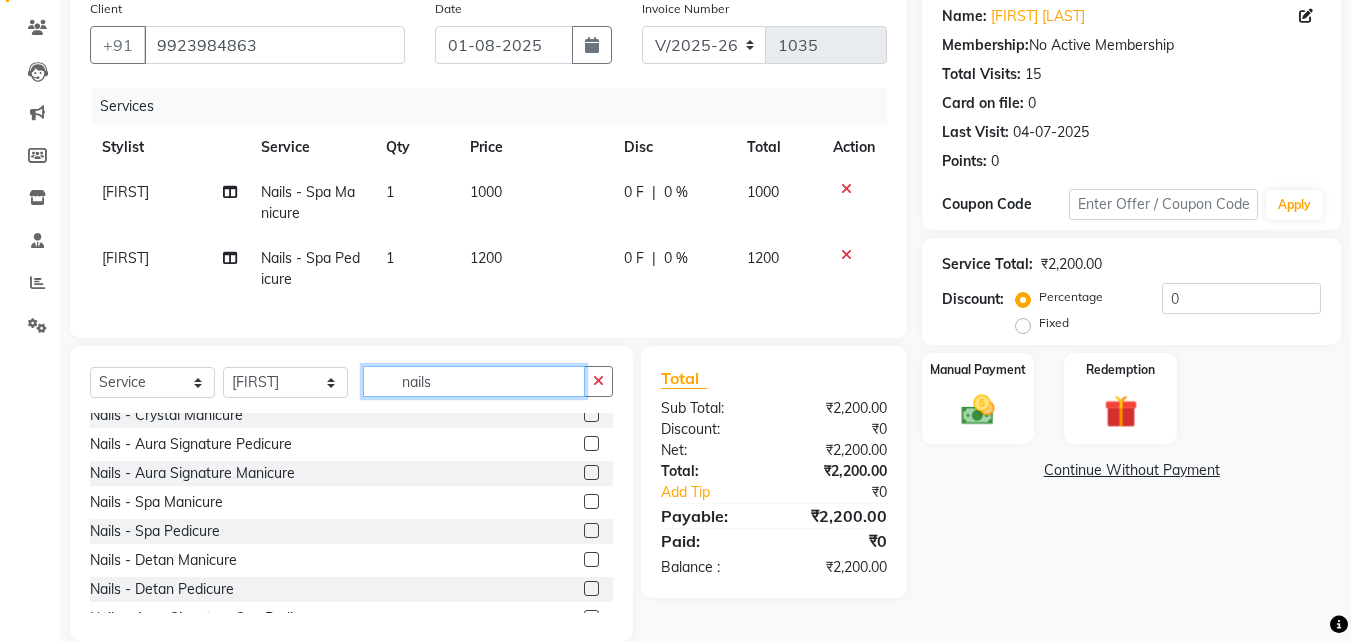 click on "nails" 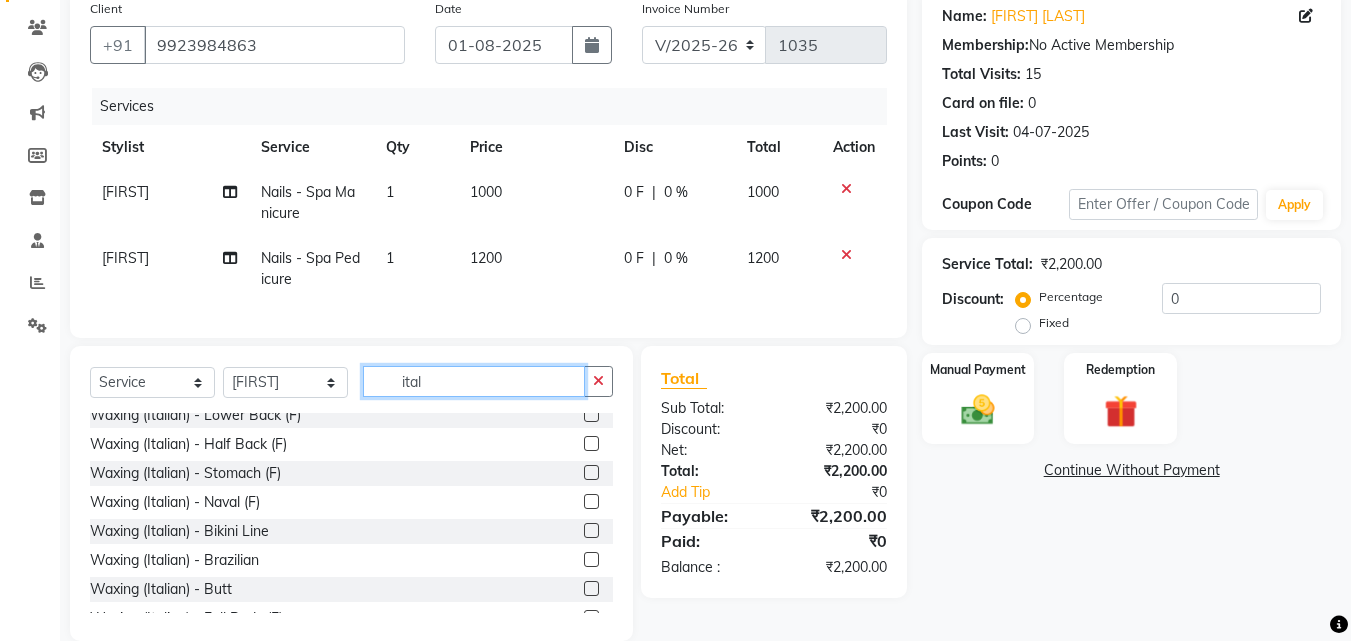 scroll, scrollTop: 0, scrollLeft: 0, axis: both 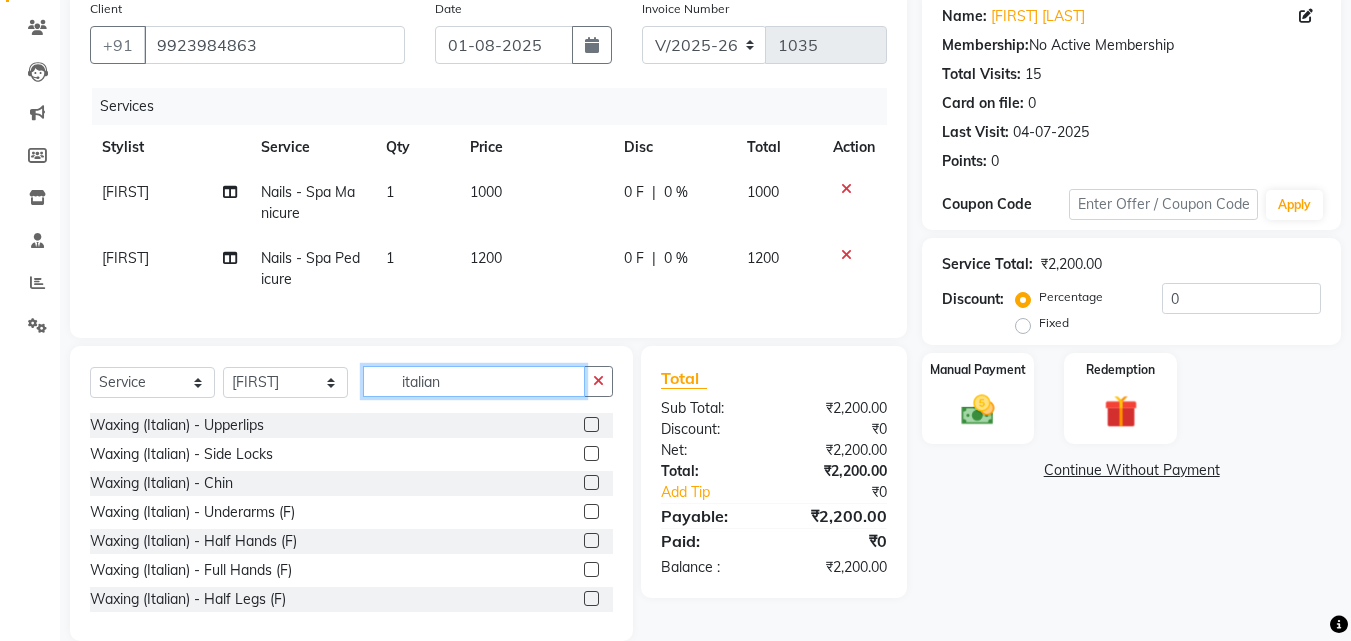 type on "italian" 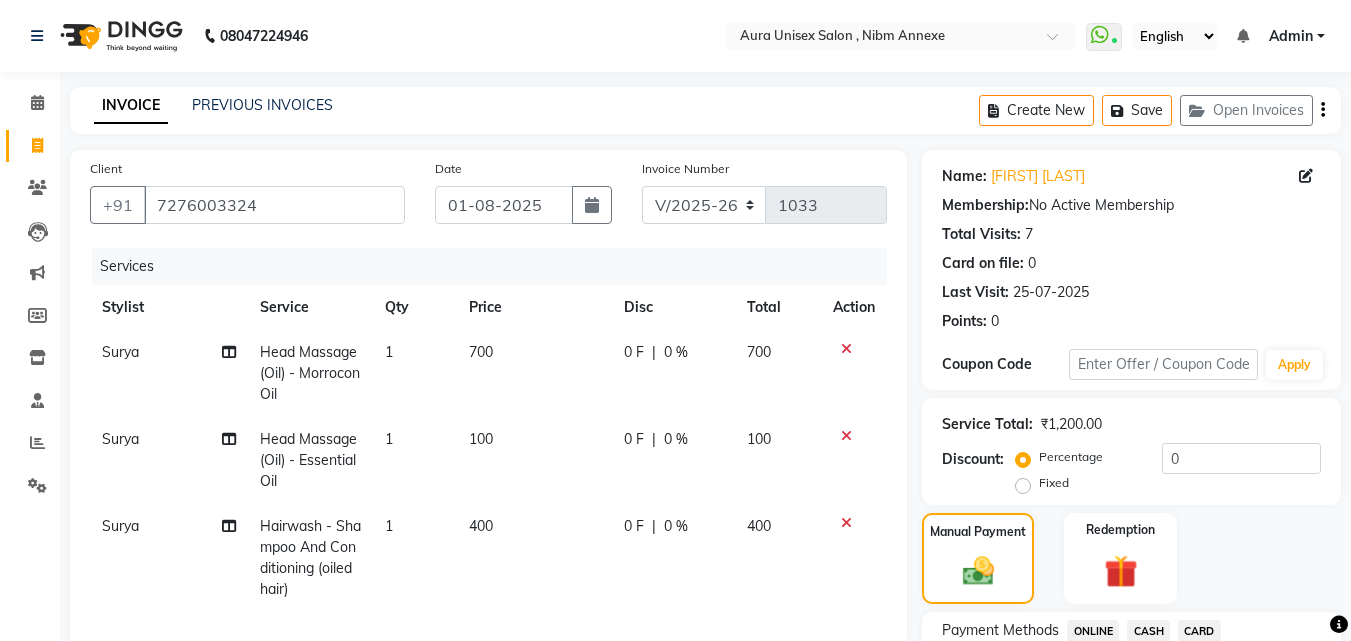 select on "823" 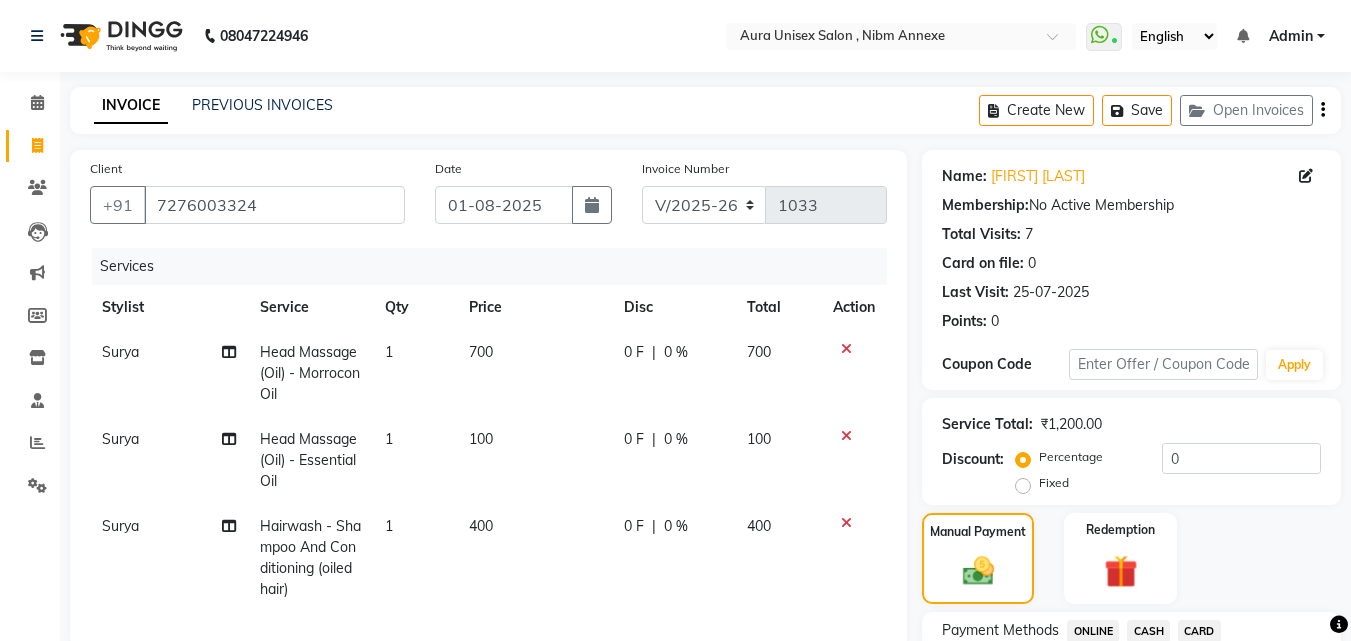 scroll, scrollTop: 355, scrollLeft: 0, axis: vertical 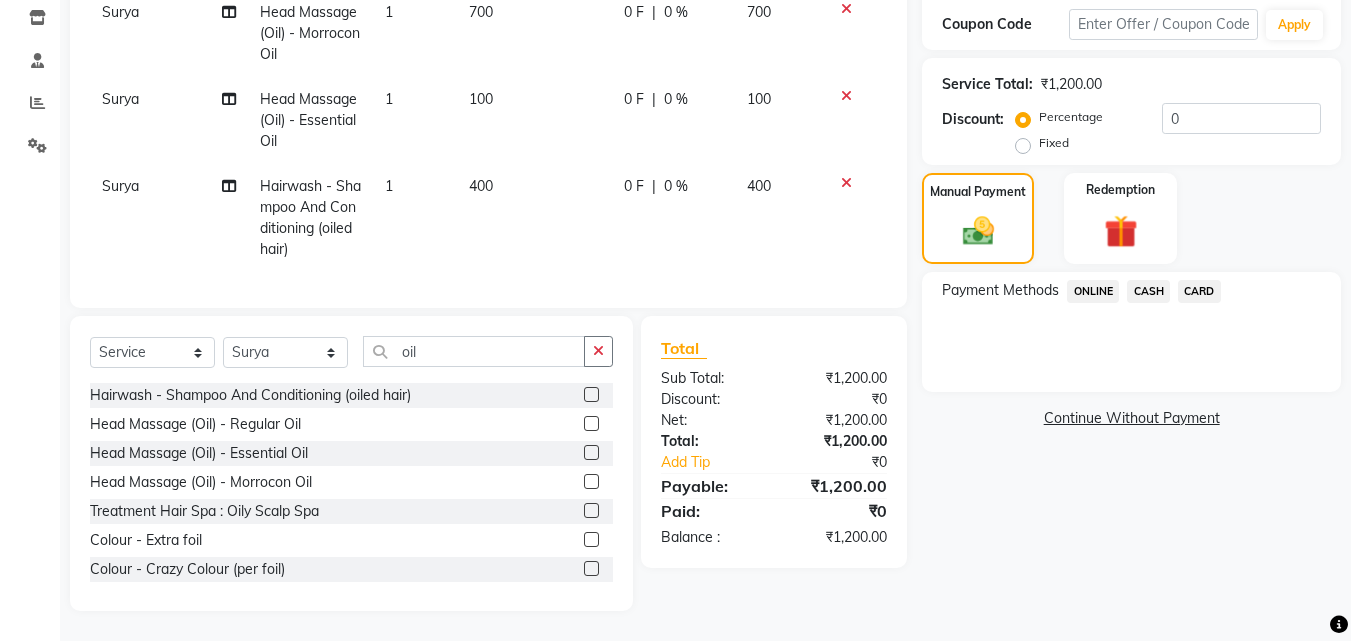 click on "ONLINE" 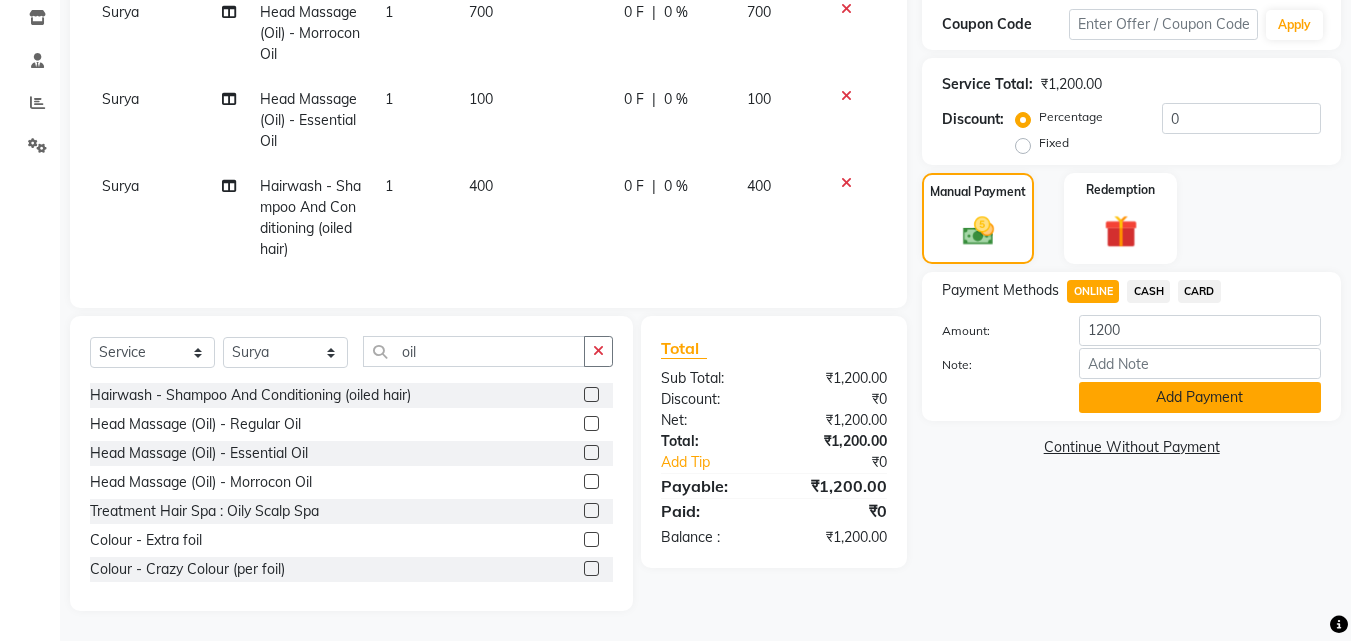 click on "Add Payment" 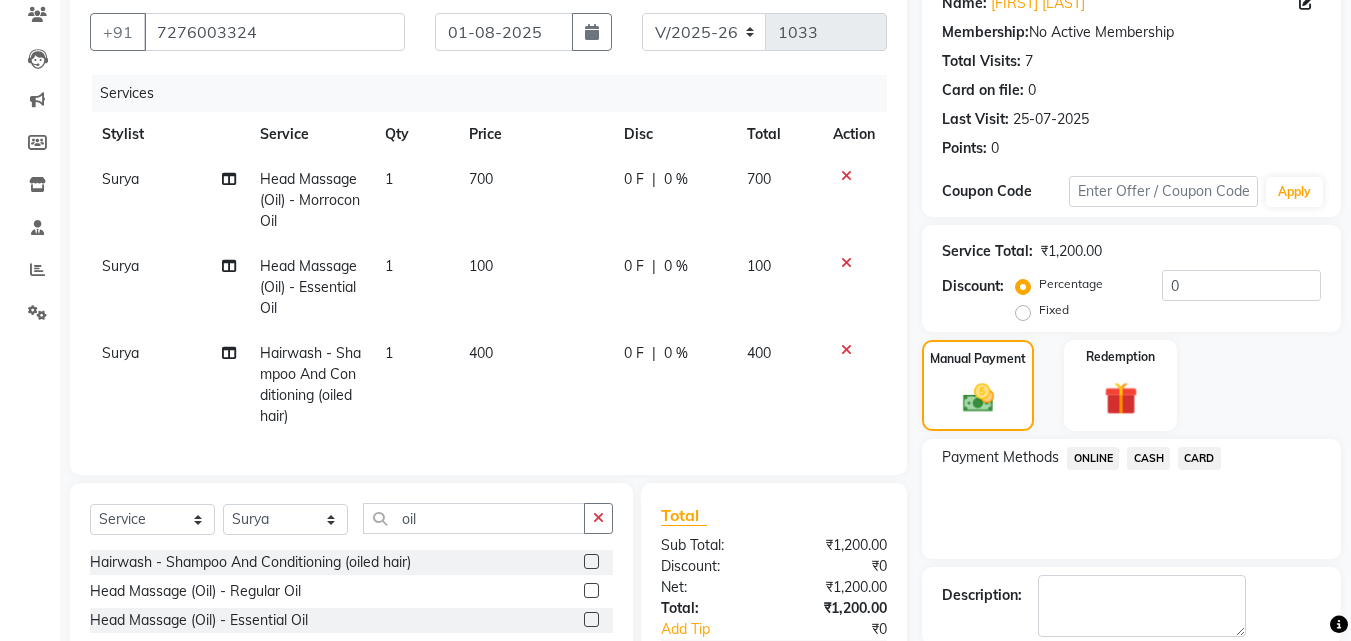 scroll, scrollTop: 355, scrollLeft: 0, axis: vertical 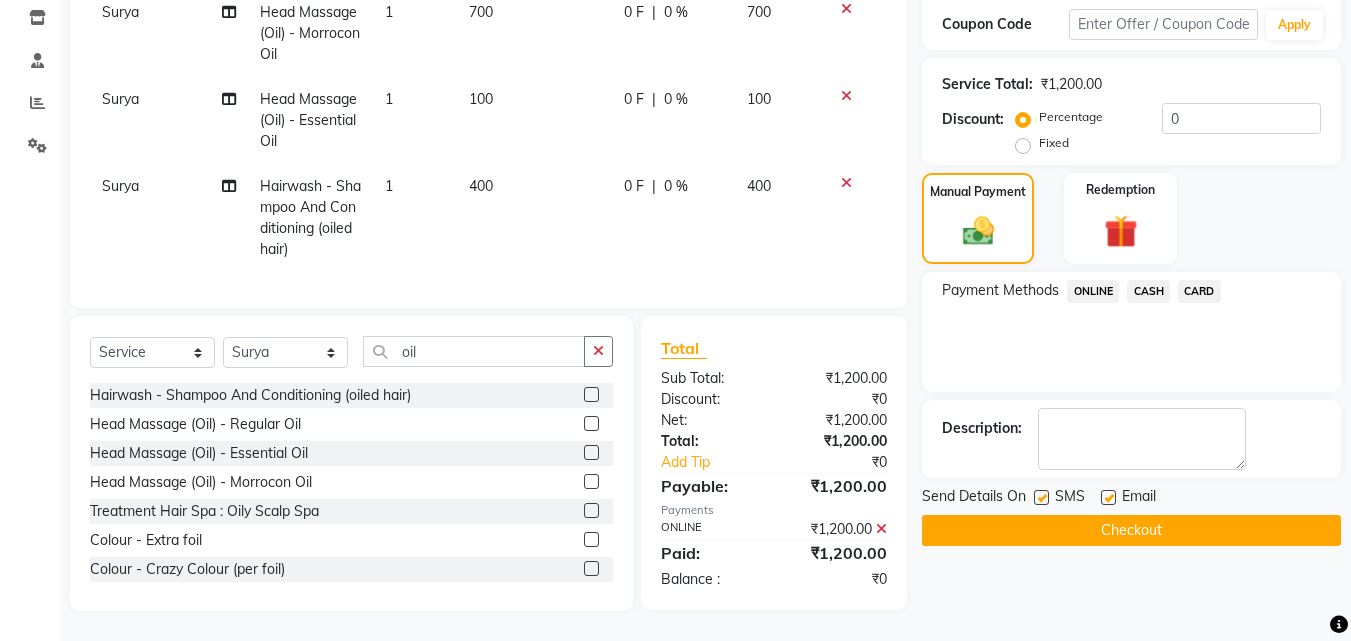 click on "Checkout" 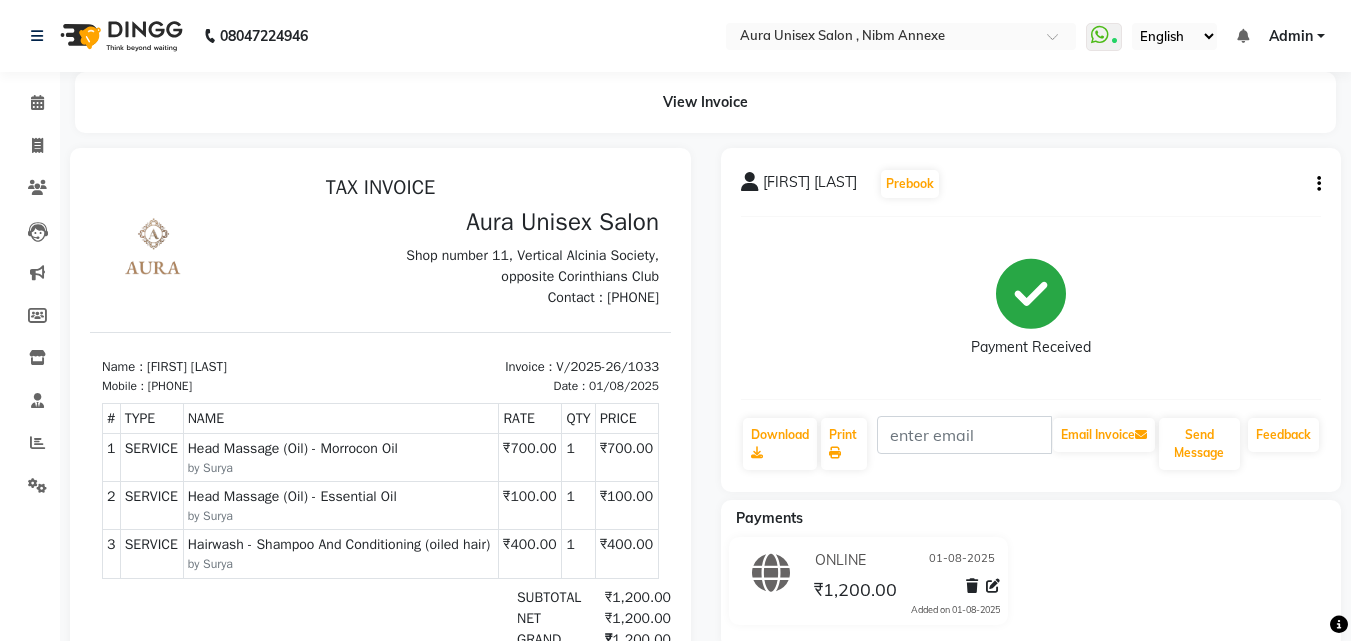 scroll, scrollTop: 0, scrollLeft: 0, axis: both 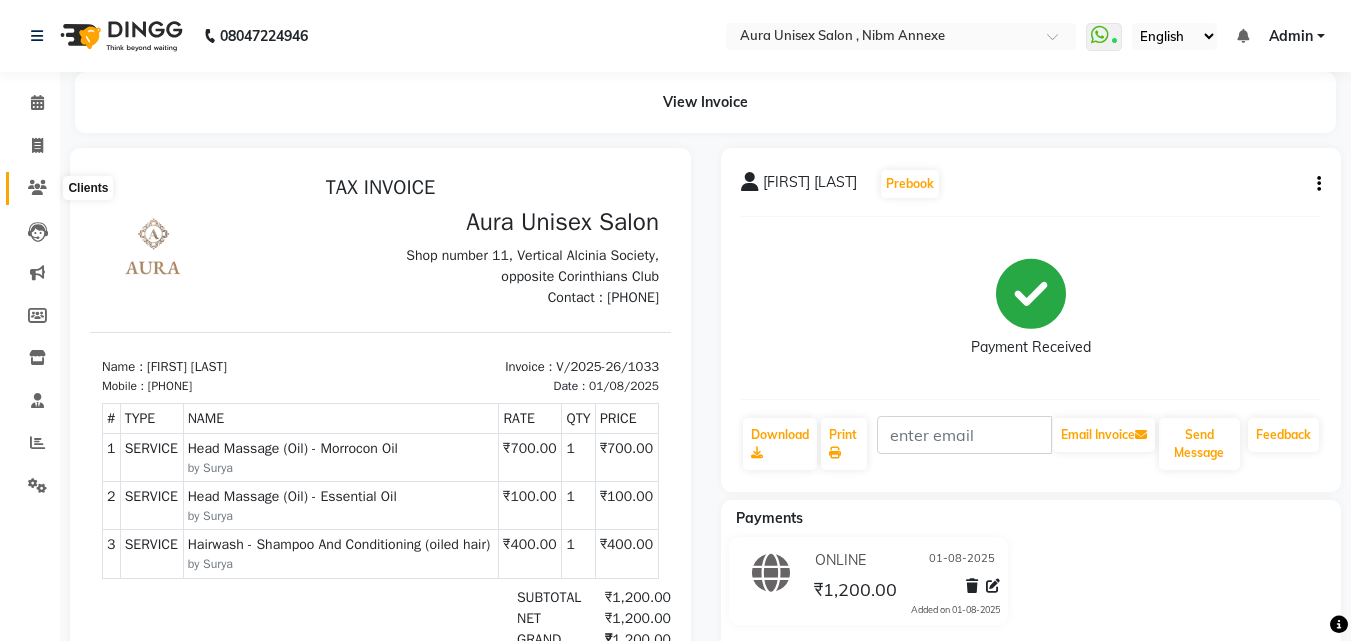 click 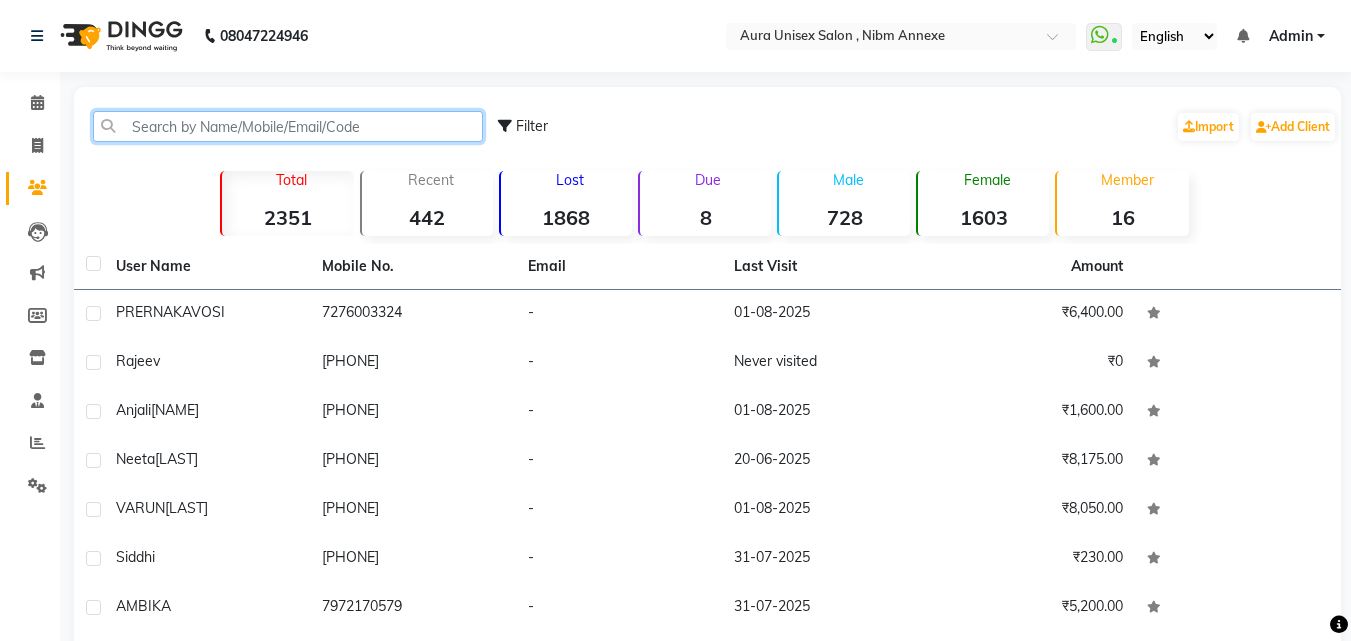 click 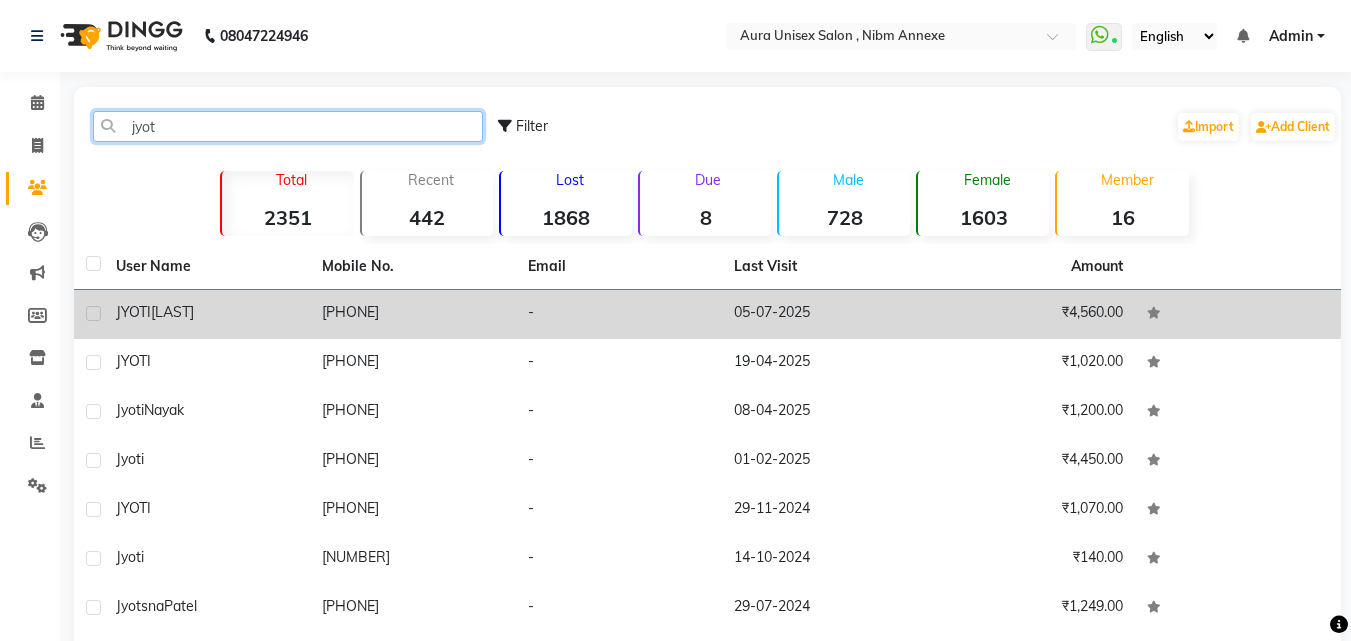 type on "jyot" 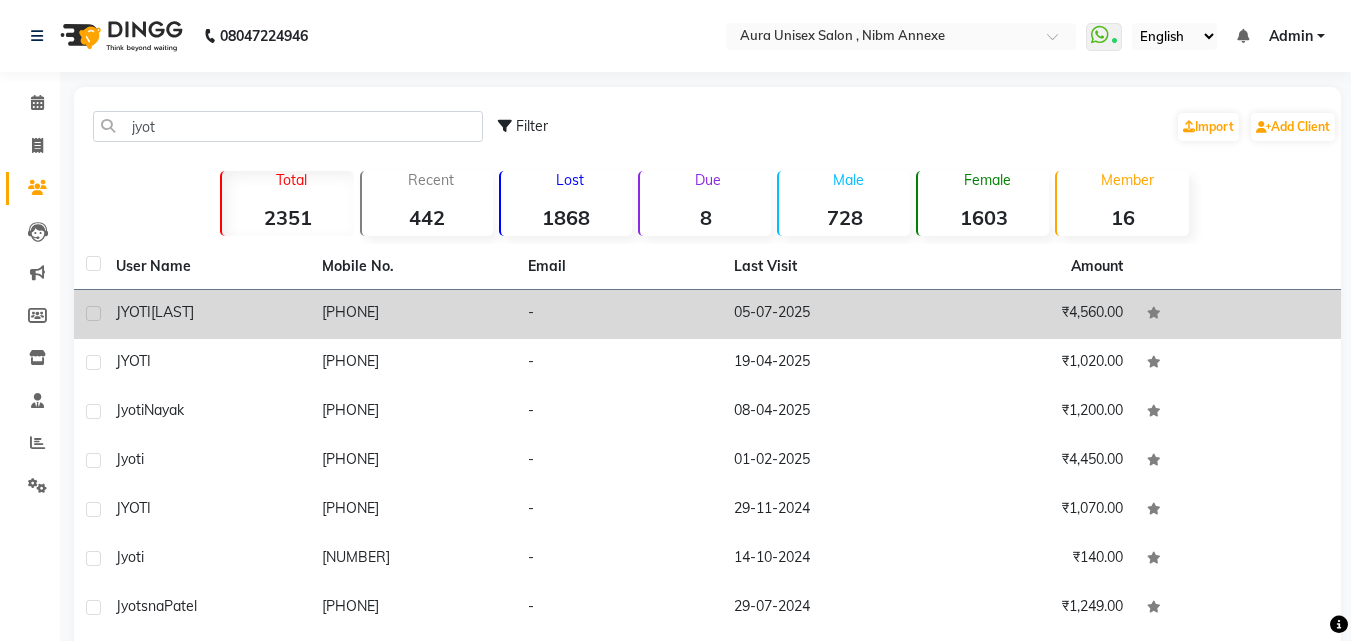 click on "-" 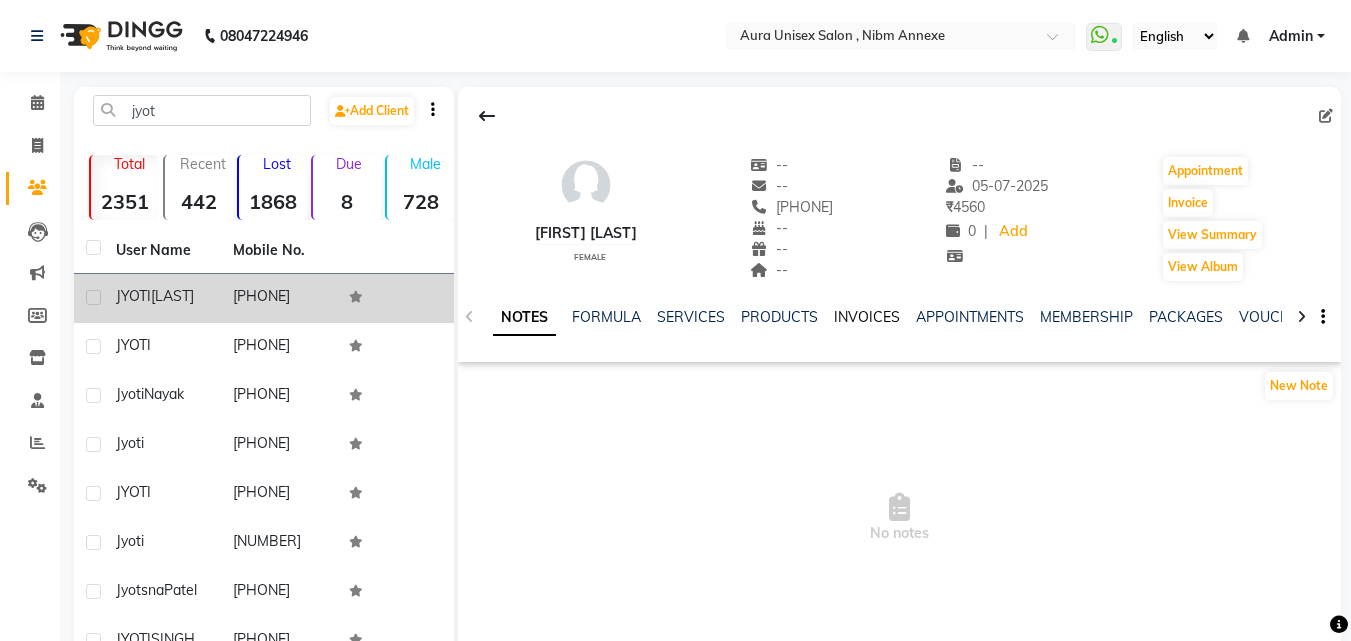 click on "INVOICES" 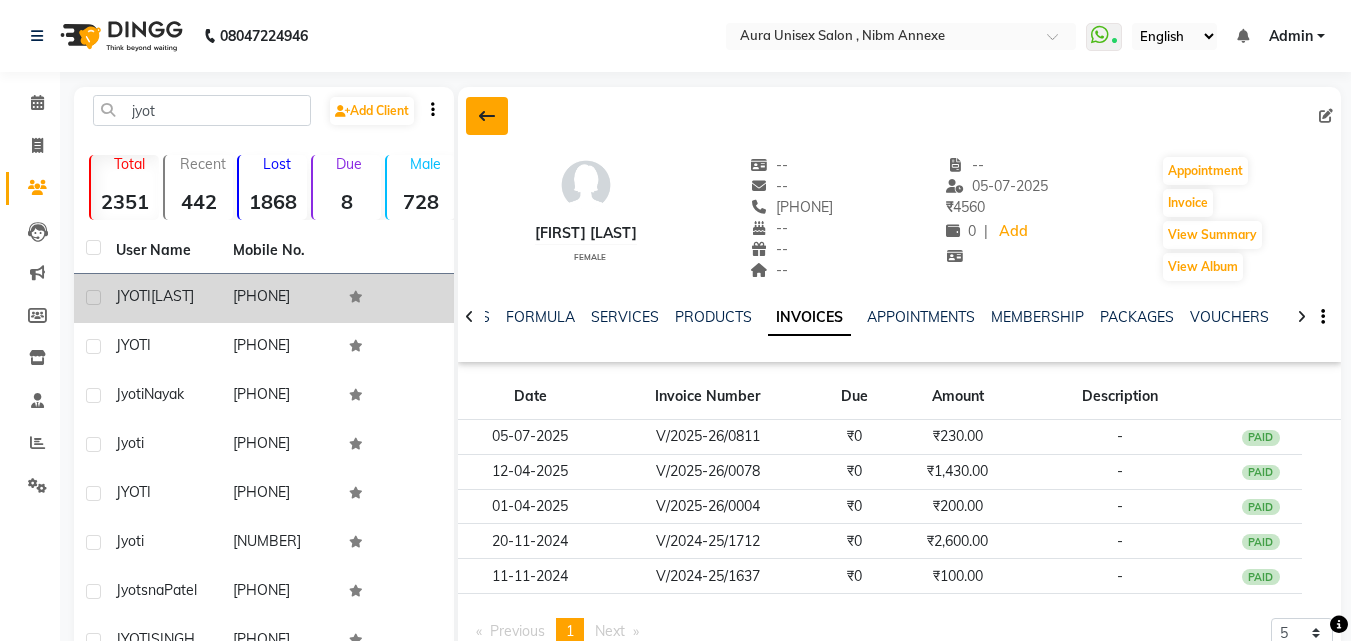 click 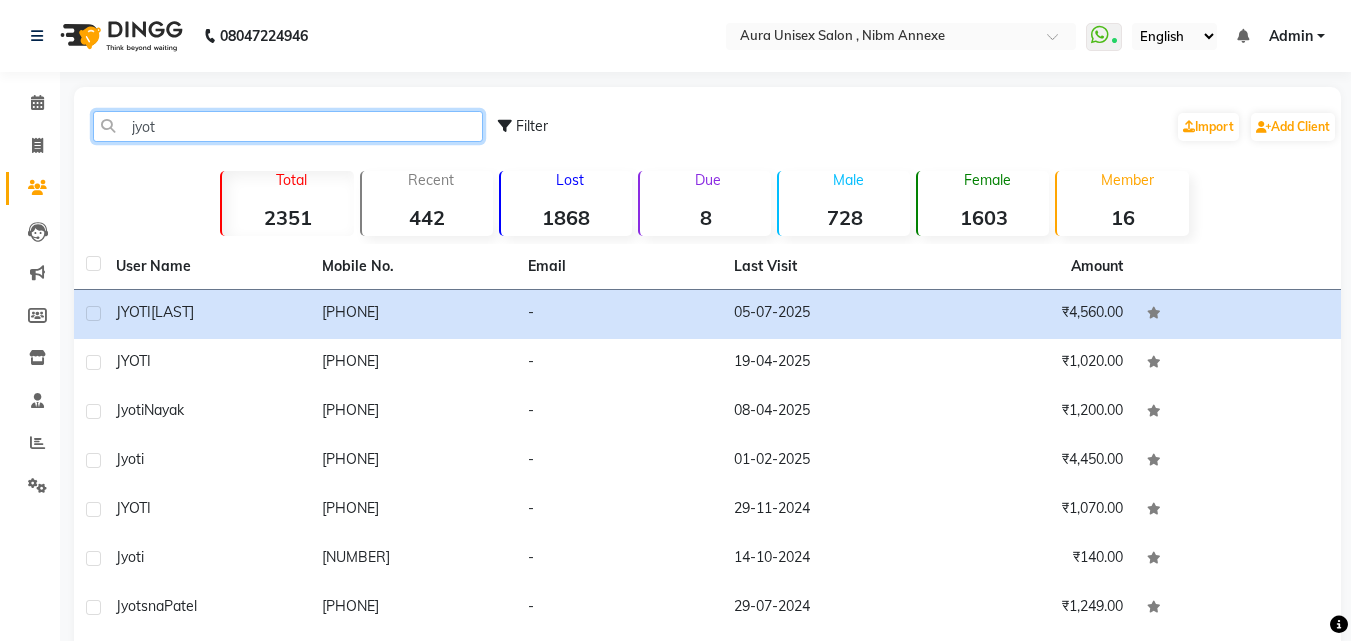 click on "jyot" 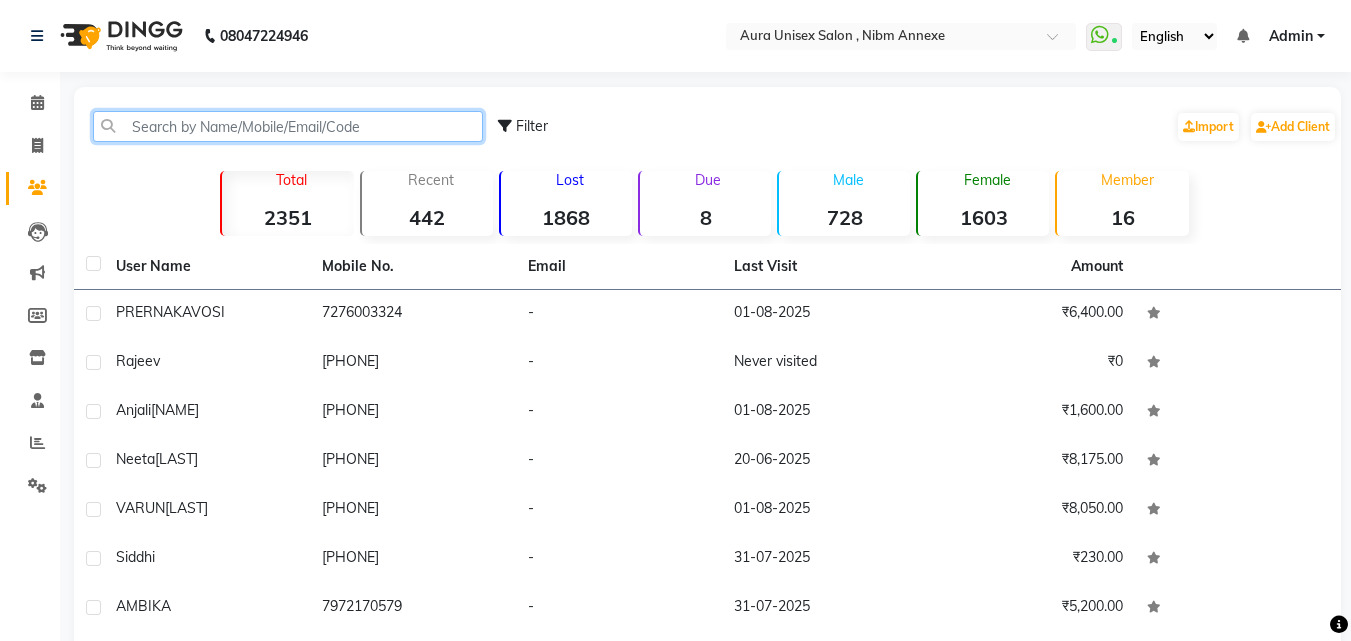 click 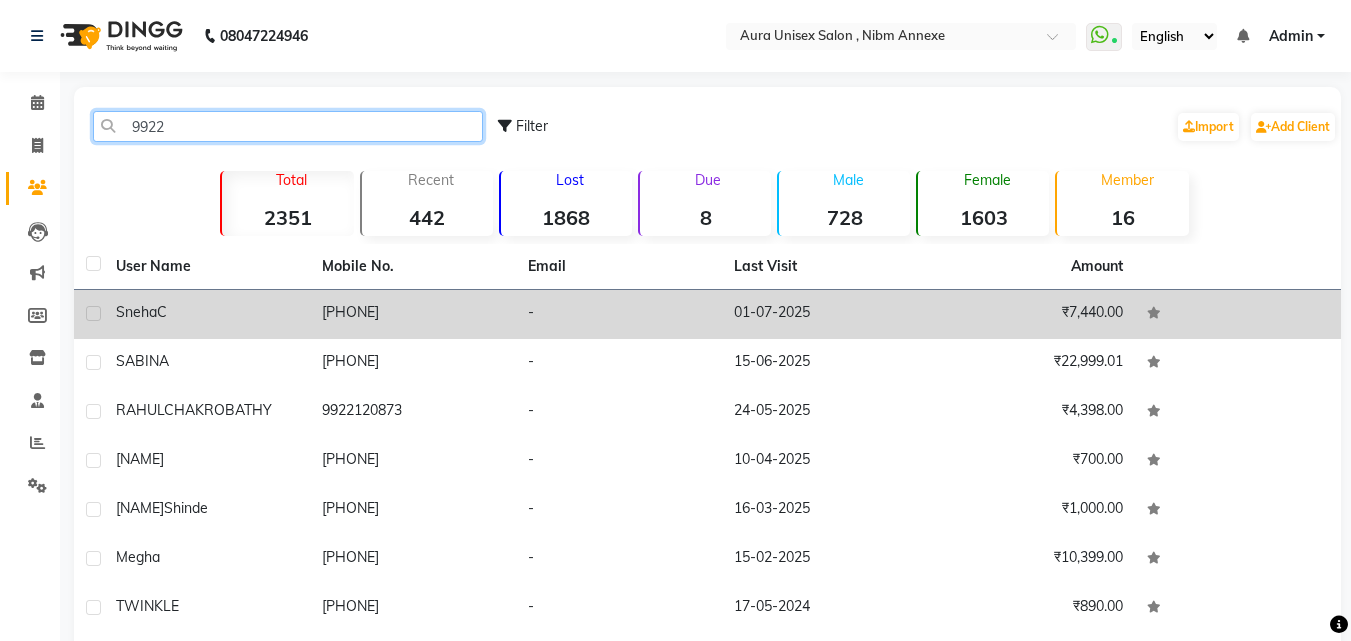 type on "9922" 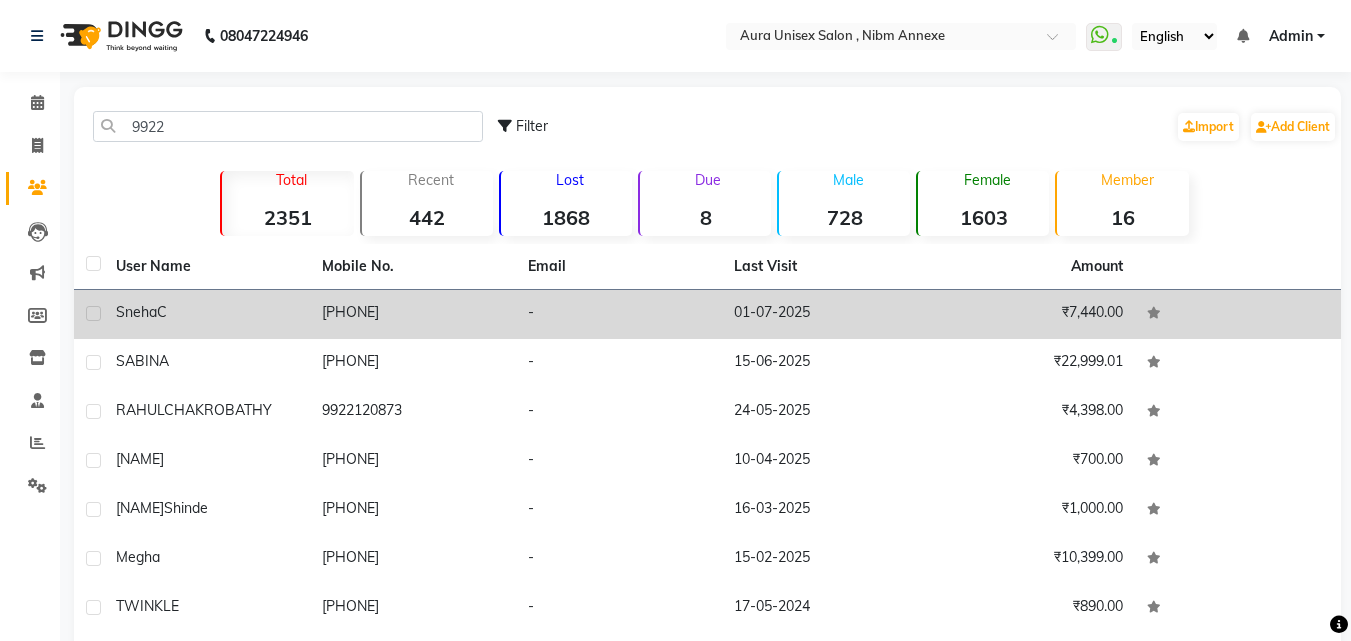 click on "-" 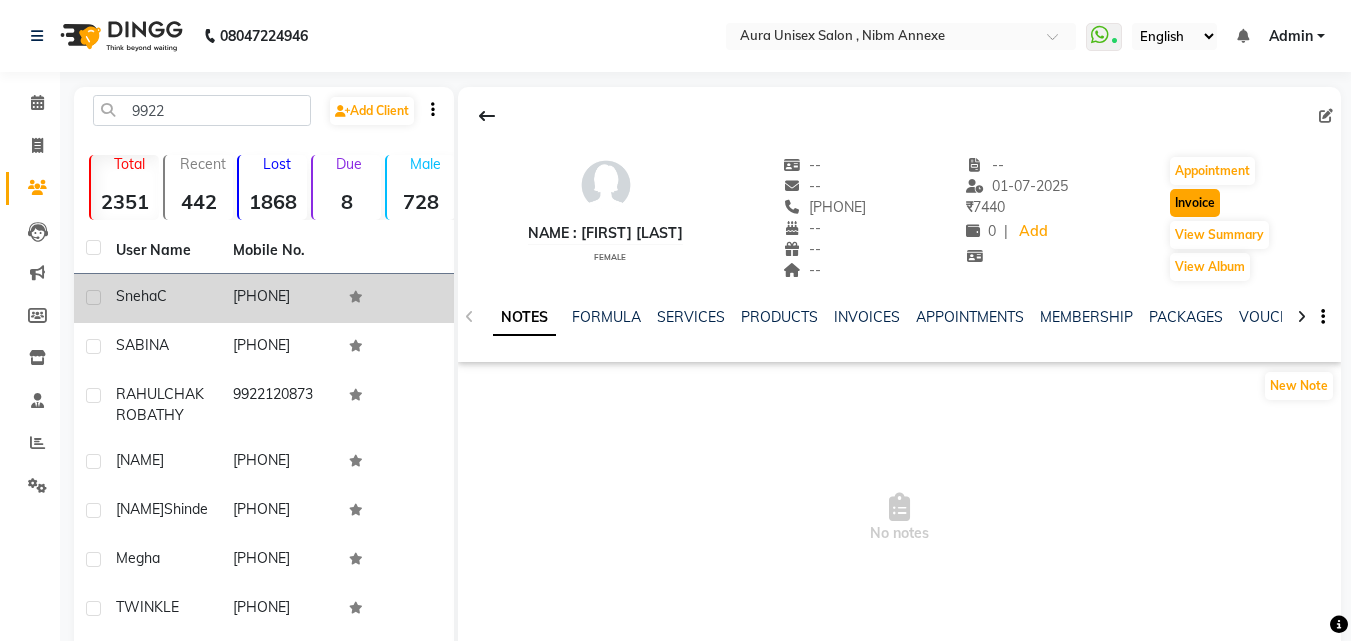 click on "Invoice" 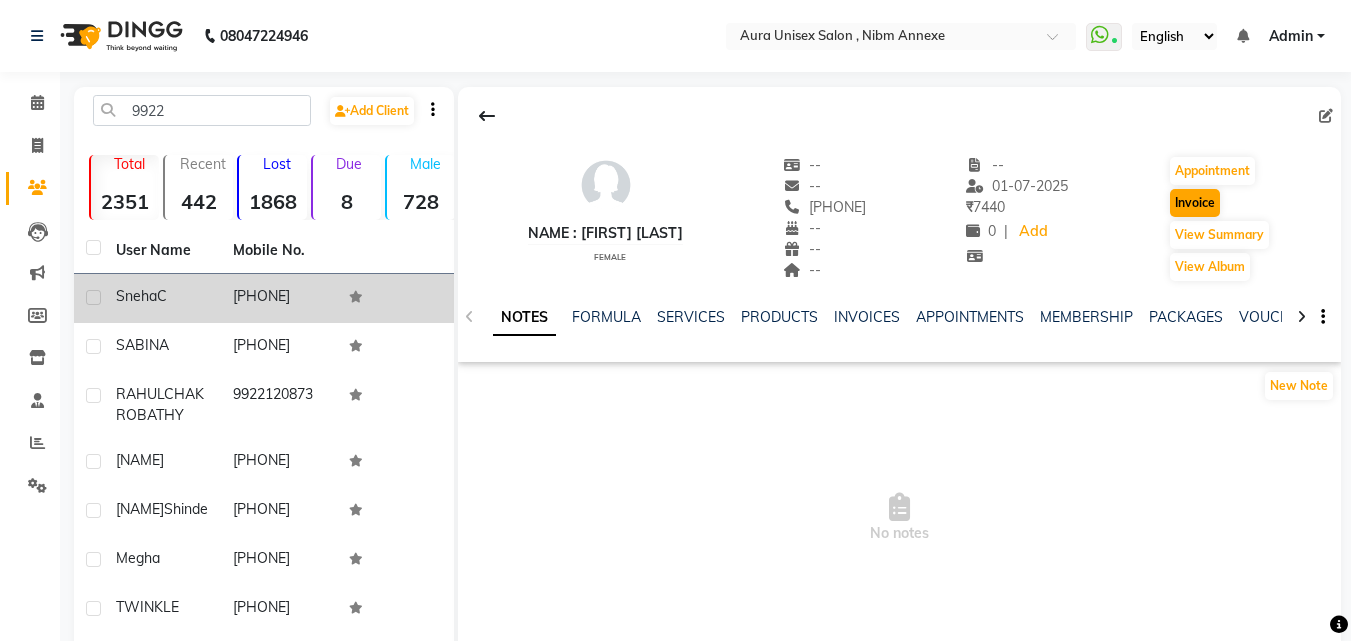 select on "service" 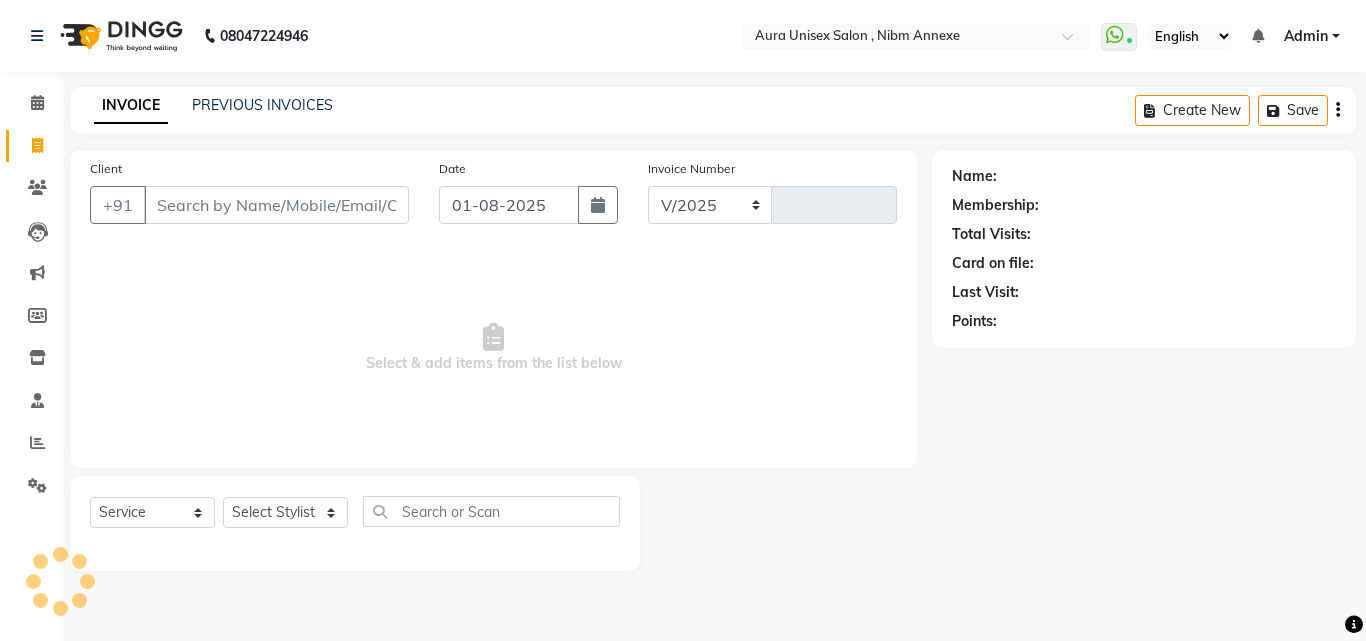 select on "823" 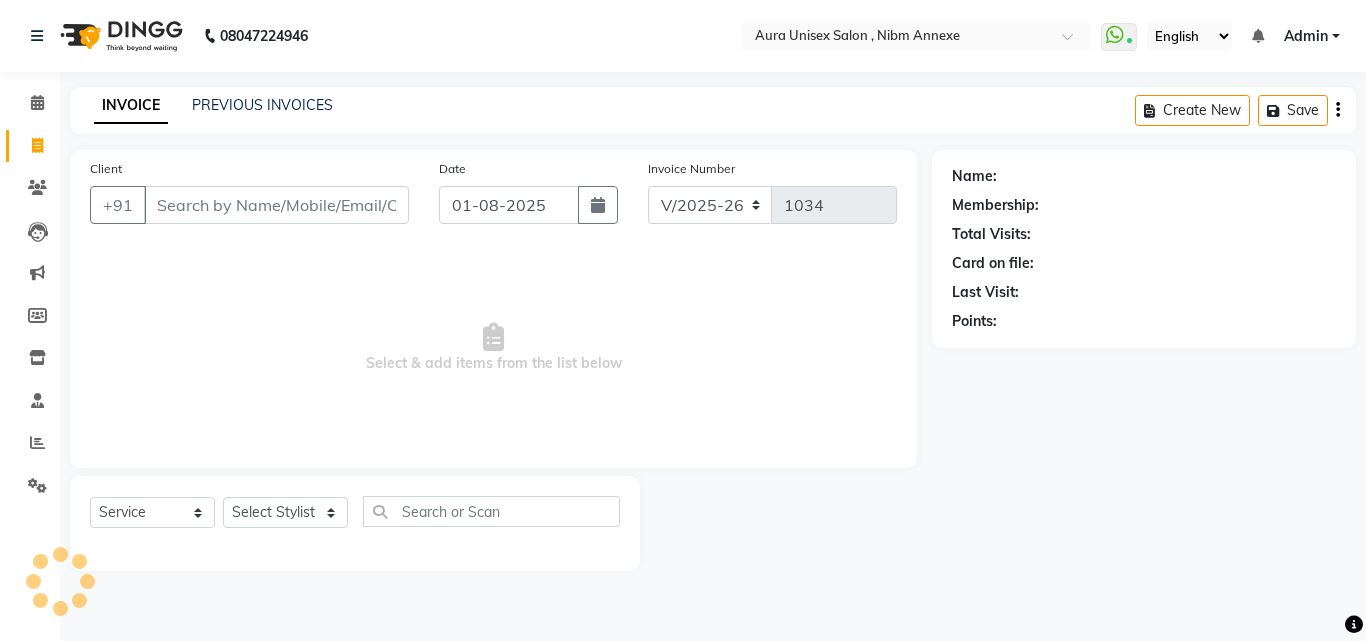 type on "[PHONE]" 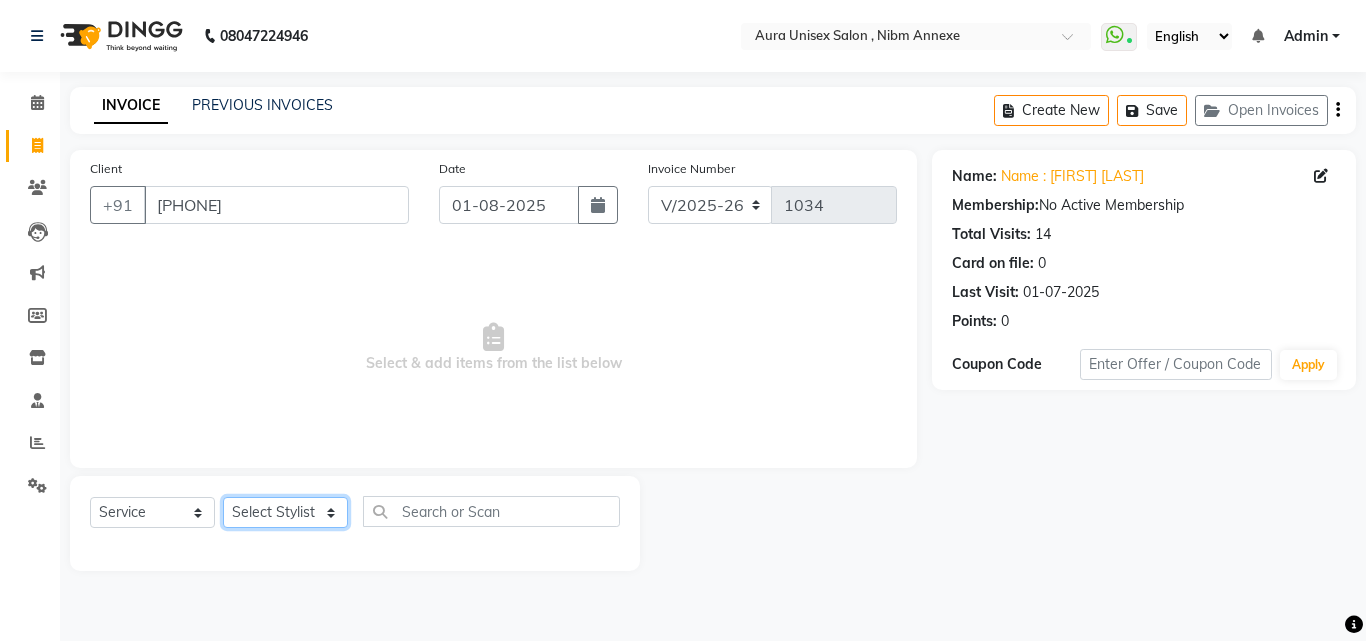click on "Select Stylist Jasleen Jyoti Surya Tejaswini" 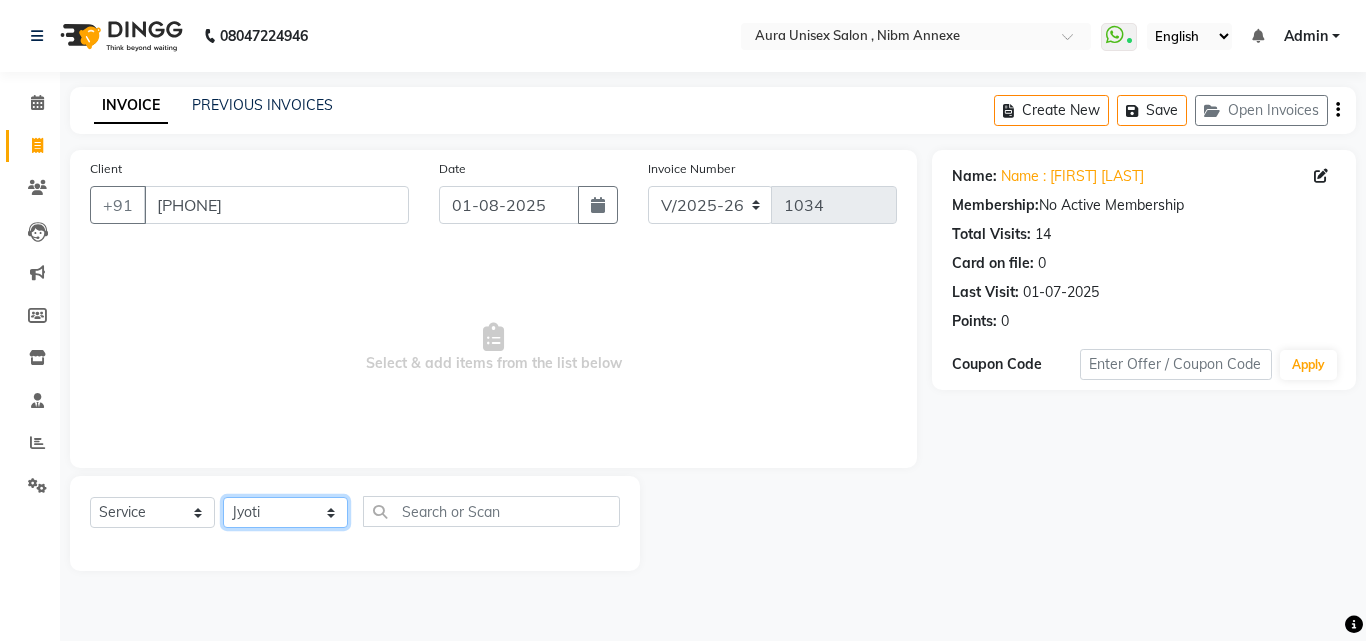 click on "Select Stylist Jasleen Jyoti Surya Tejaswini" 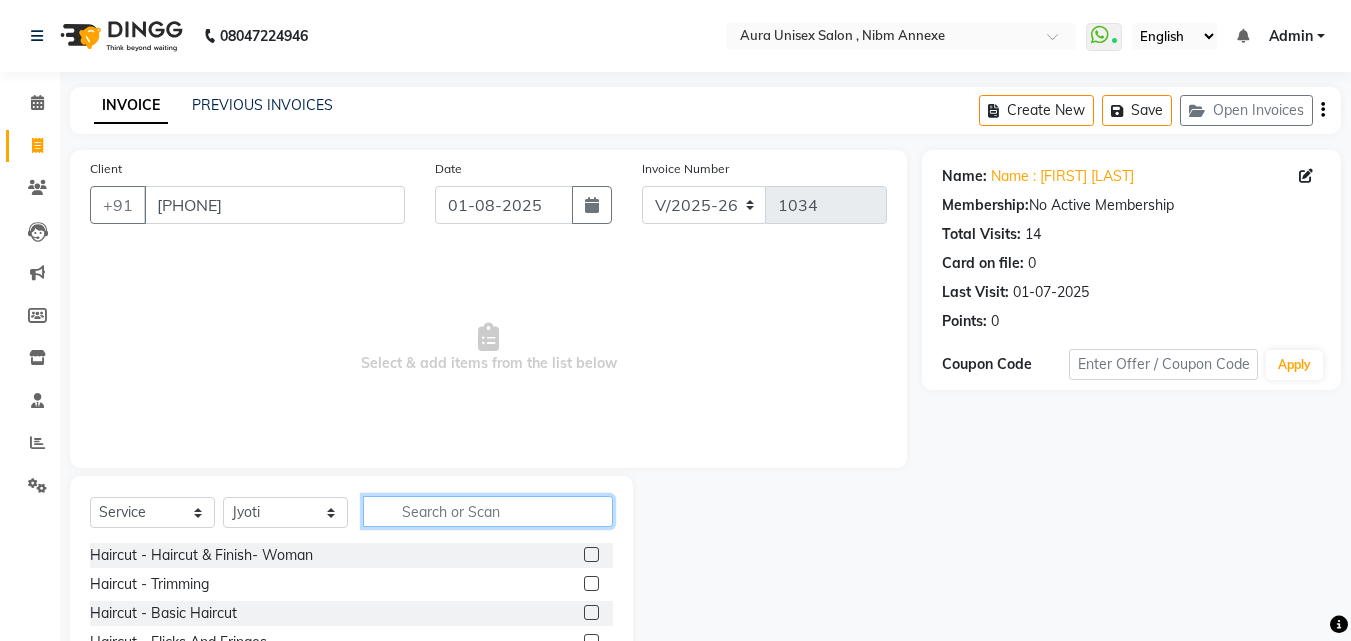 click 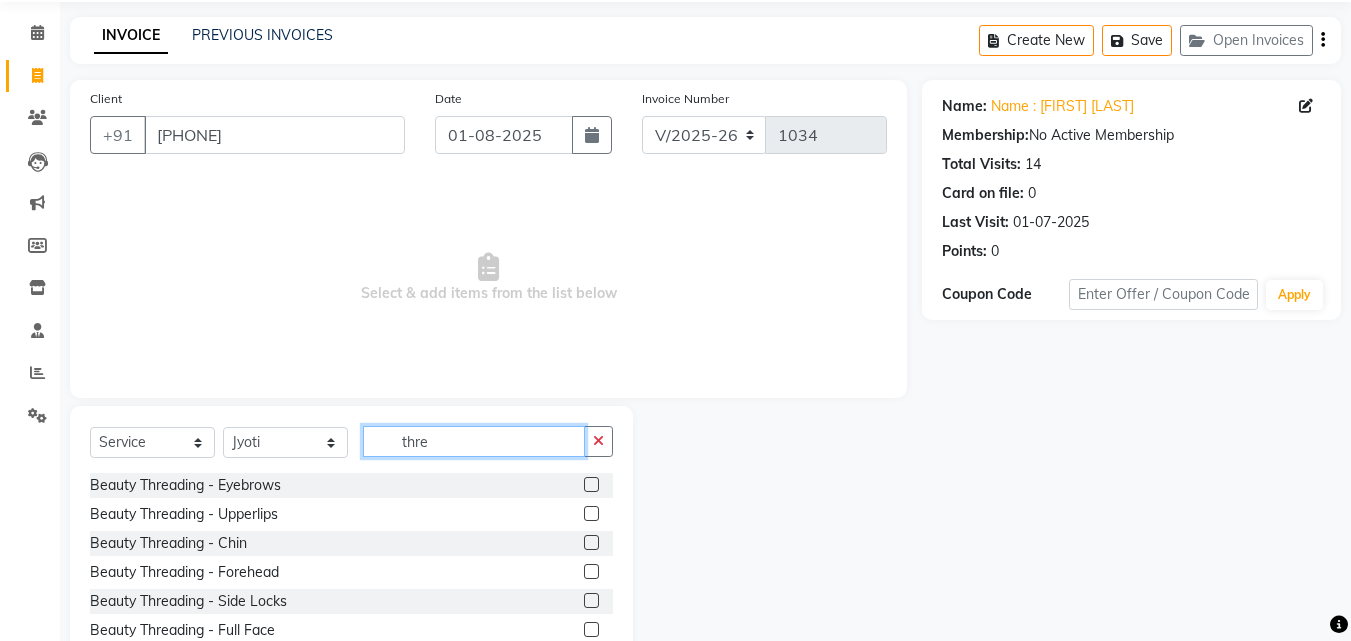 scroll, scrollTop: 160, scrollLeft: 0, axis: vertical 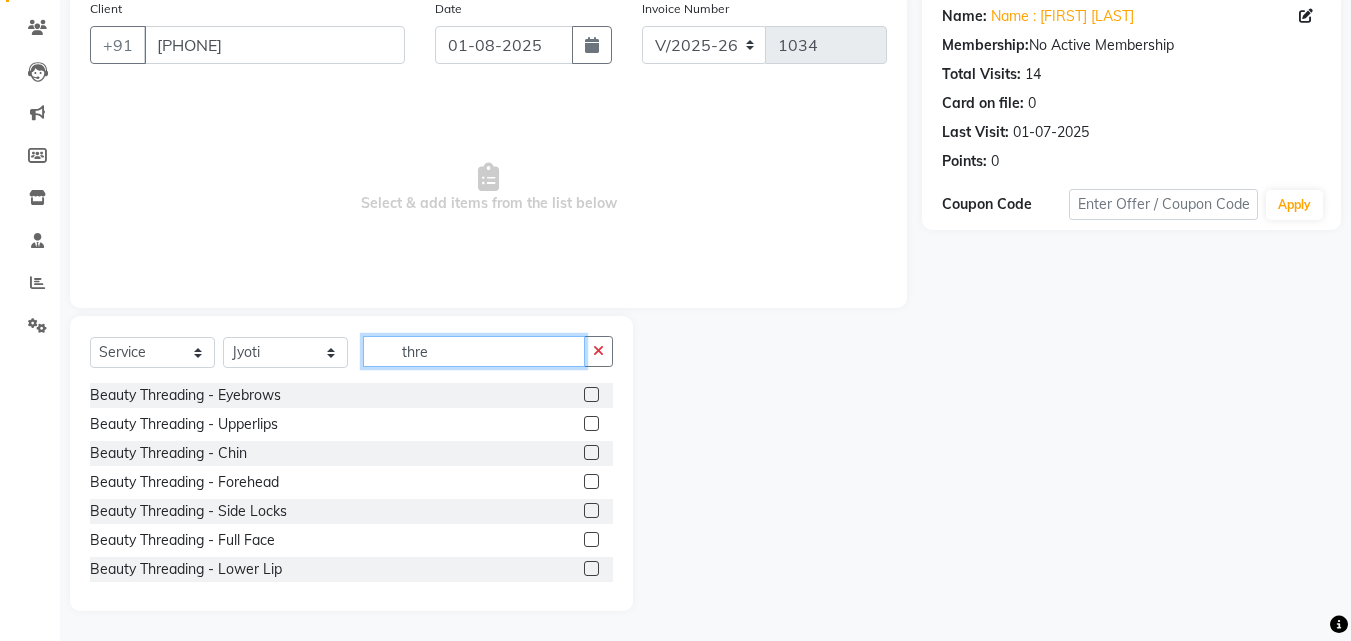 type on "thre" 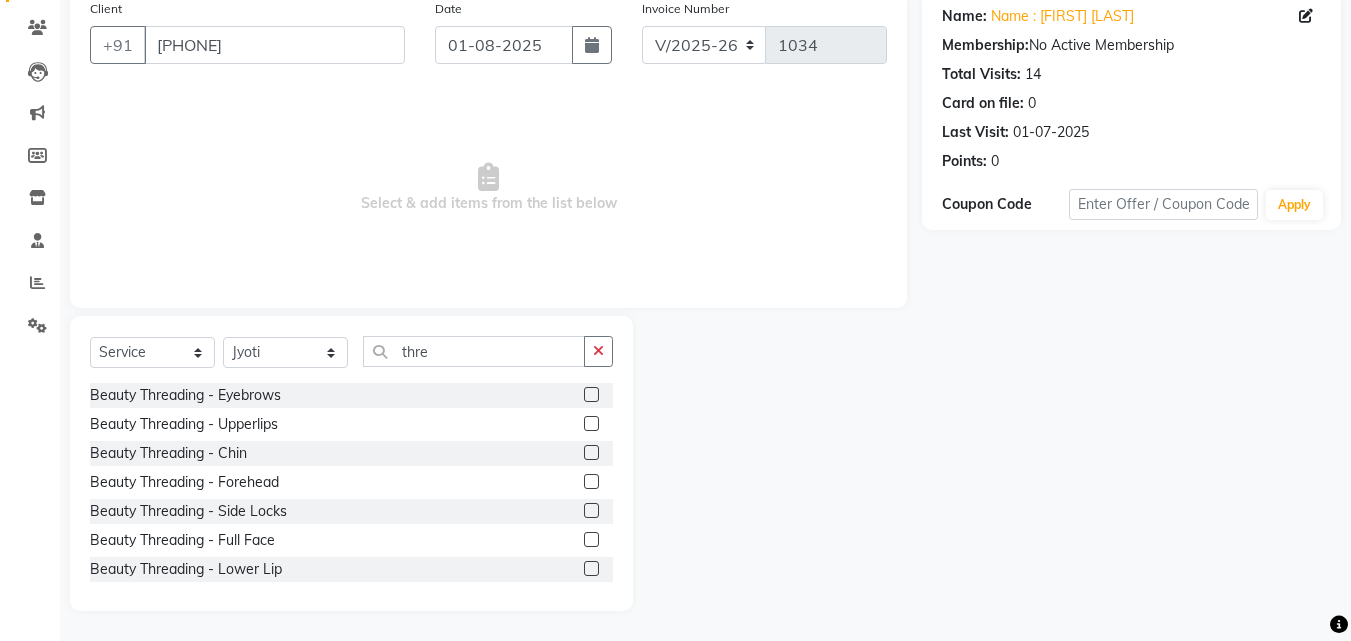 click 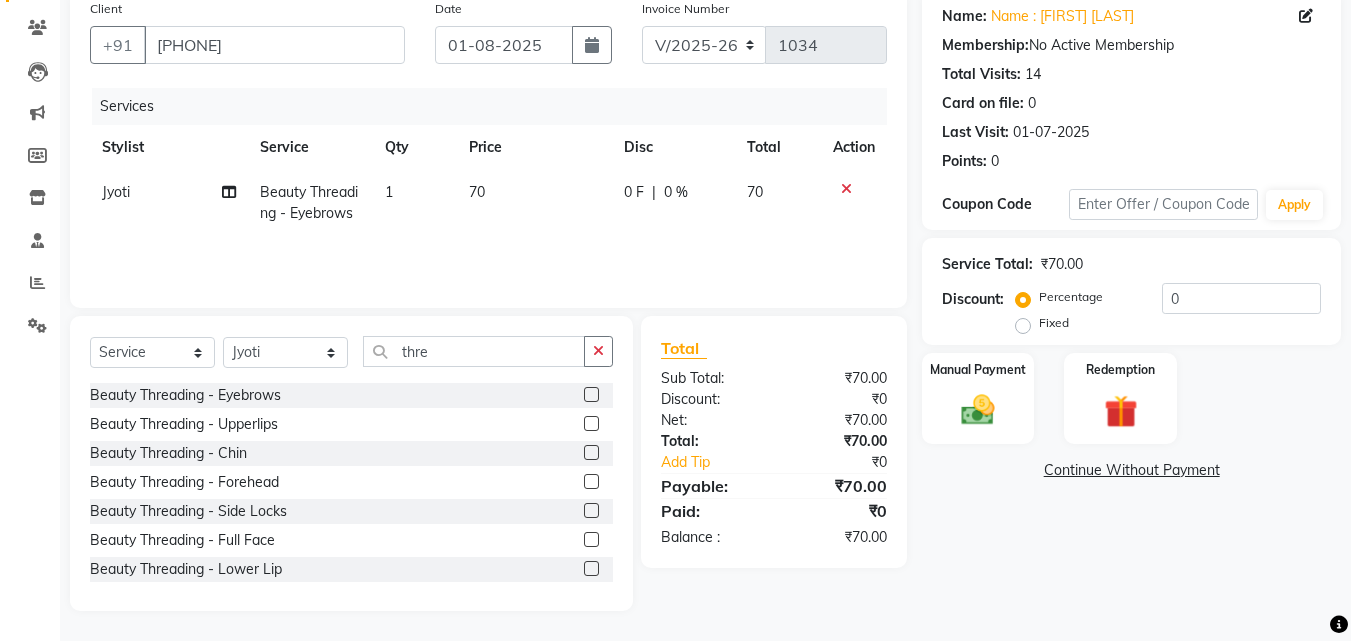 checkbox on "false" 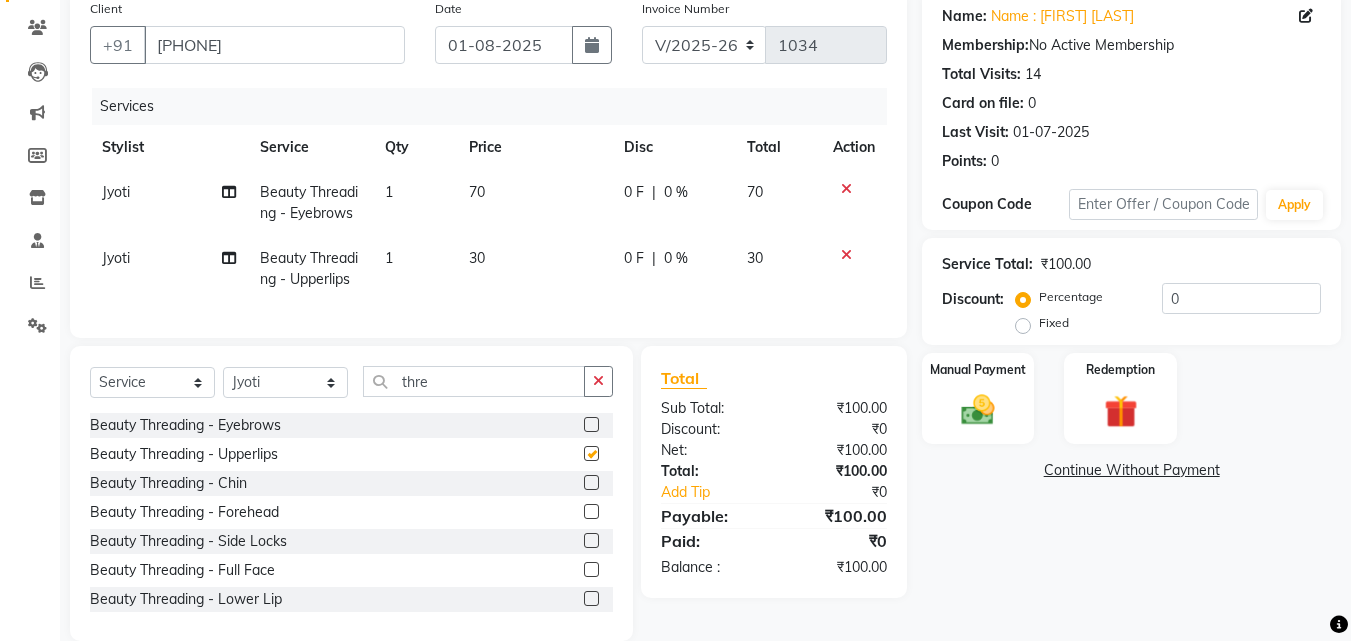 checkbox on "false" 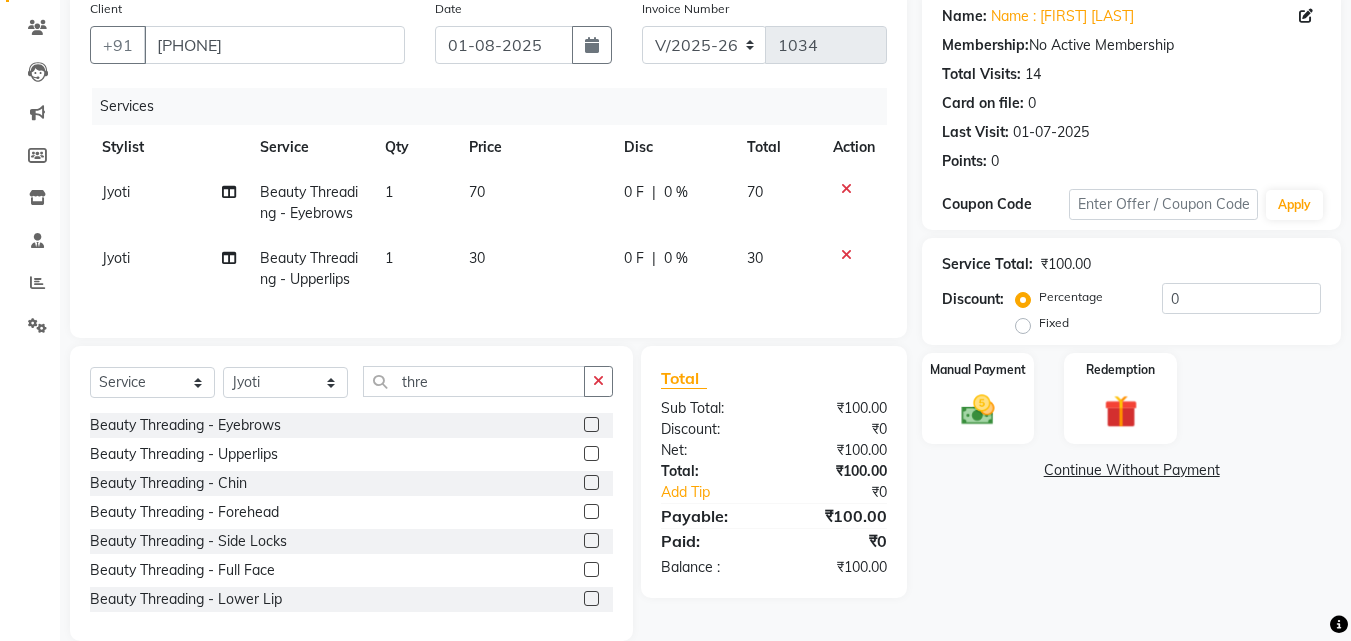 click on "Continue Without Payment" 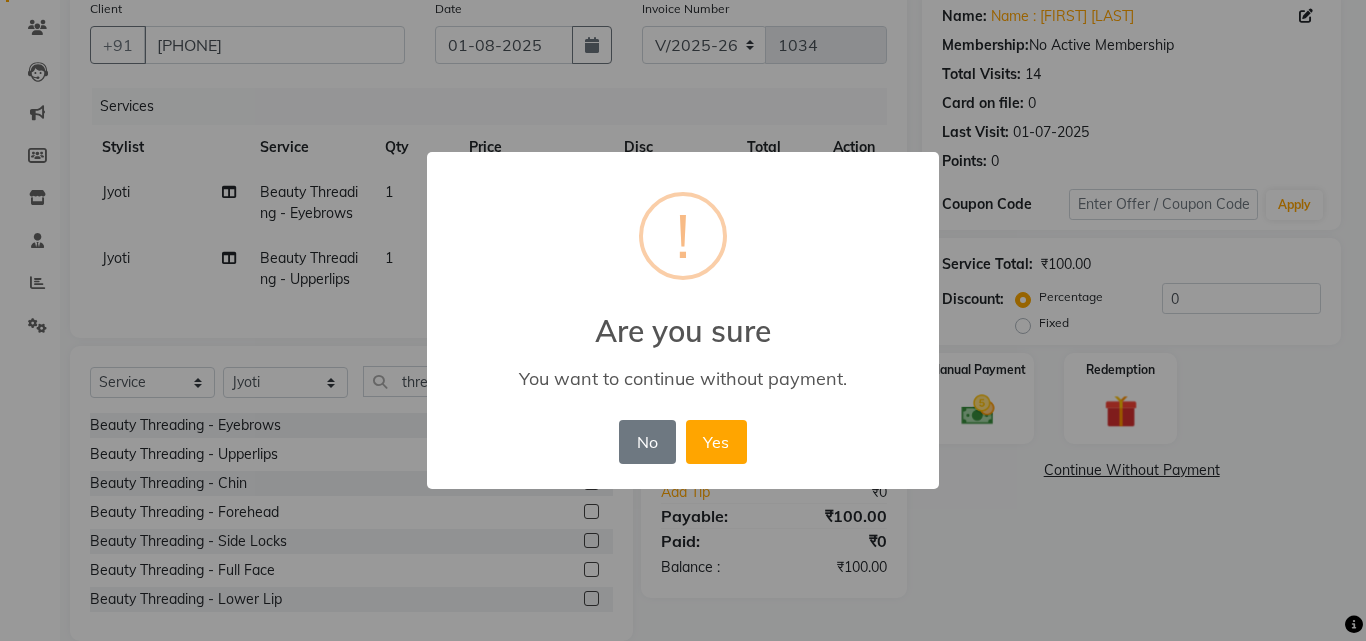 click on "× ! Are you sure You want to continue without payment. No No Yes" at bounding box center [683, 320] 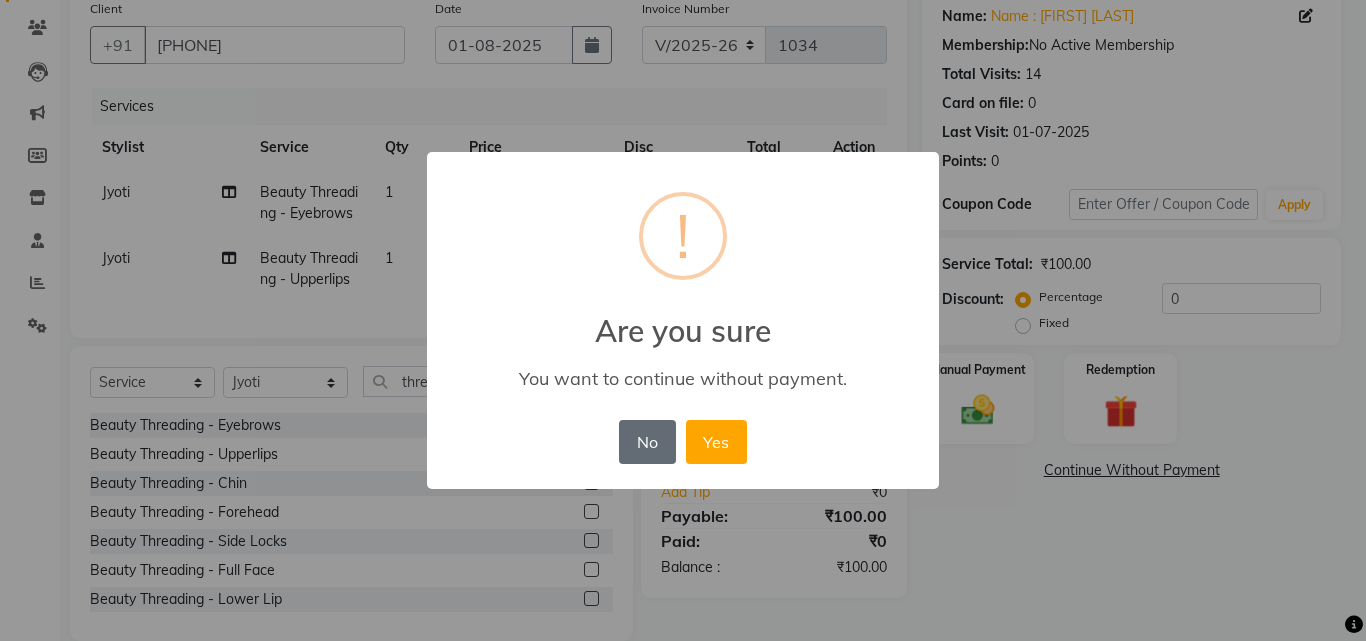 click on "No" at bounding box center (647, 442) 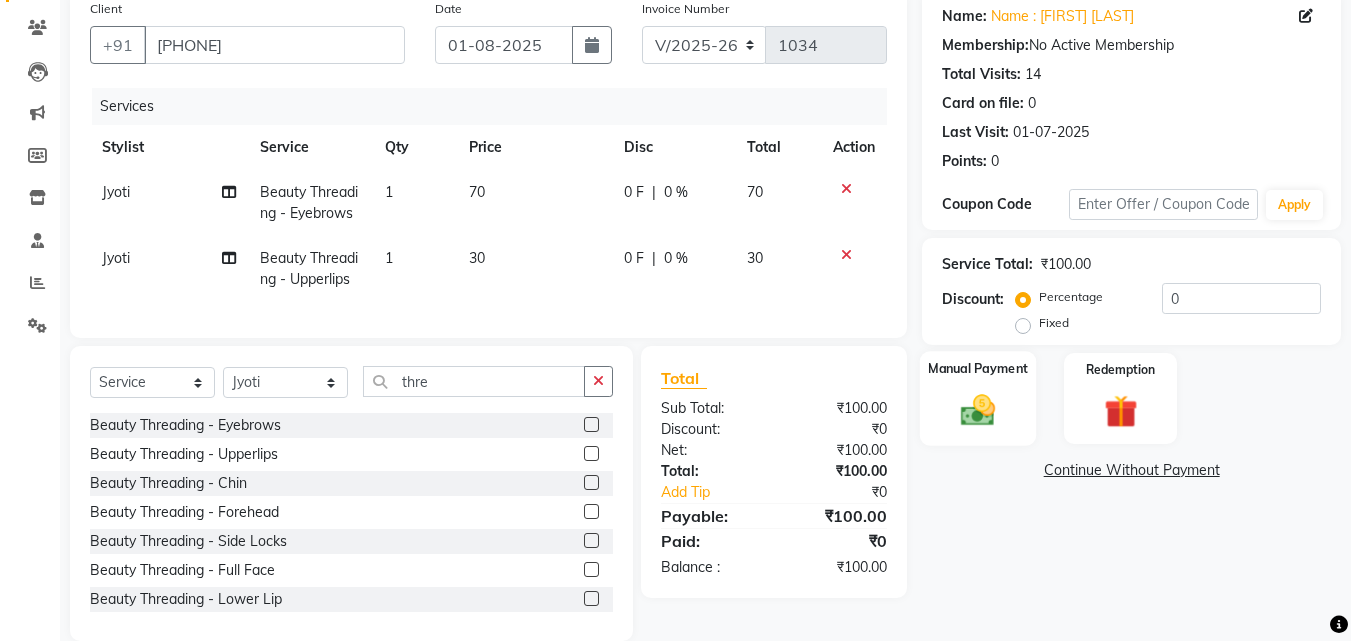 click on "Manual Payment" 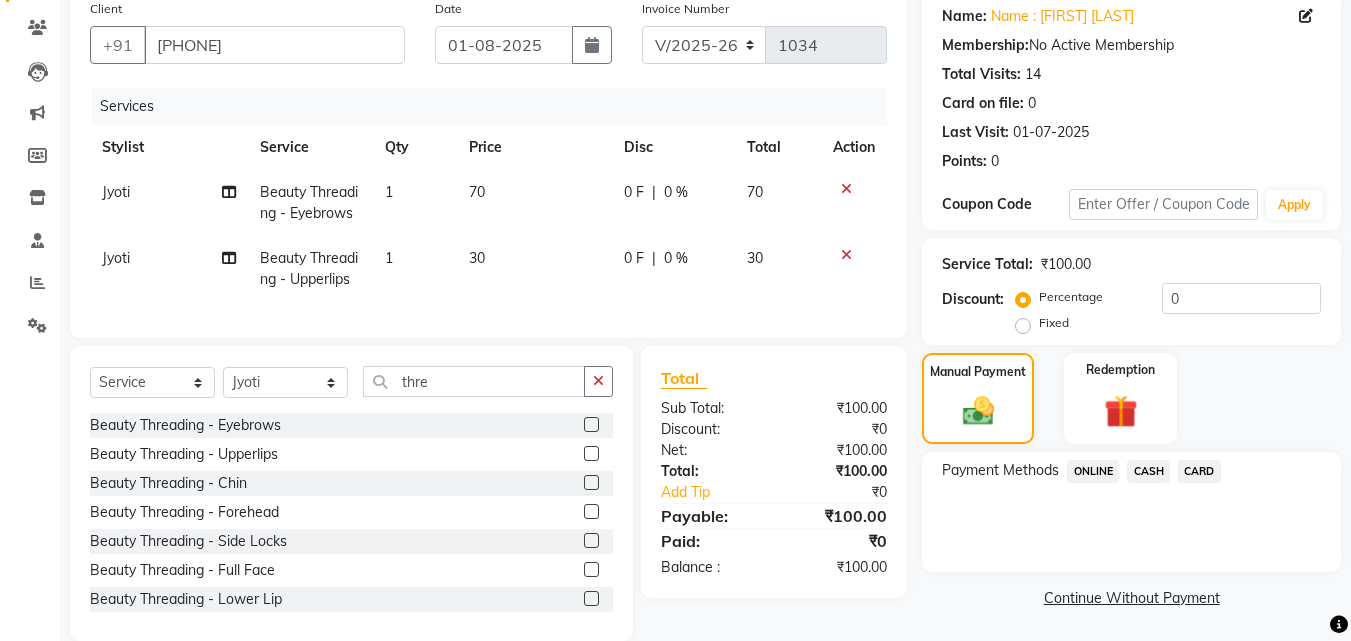 click on "ONLINE" 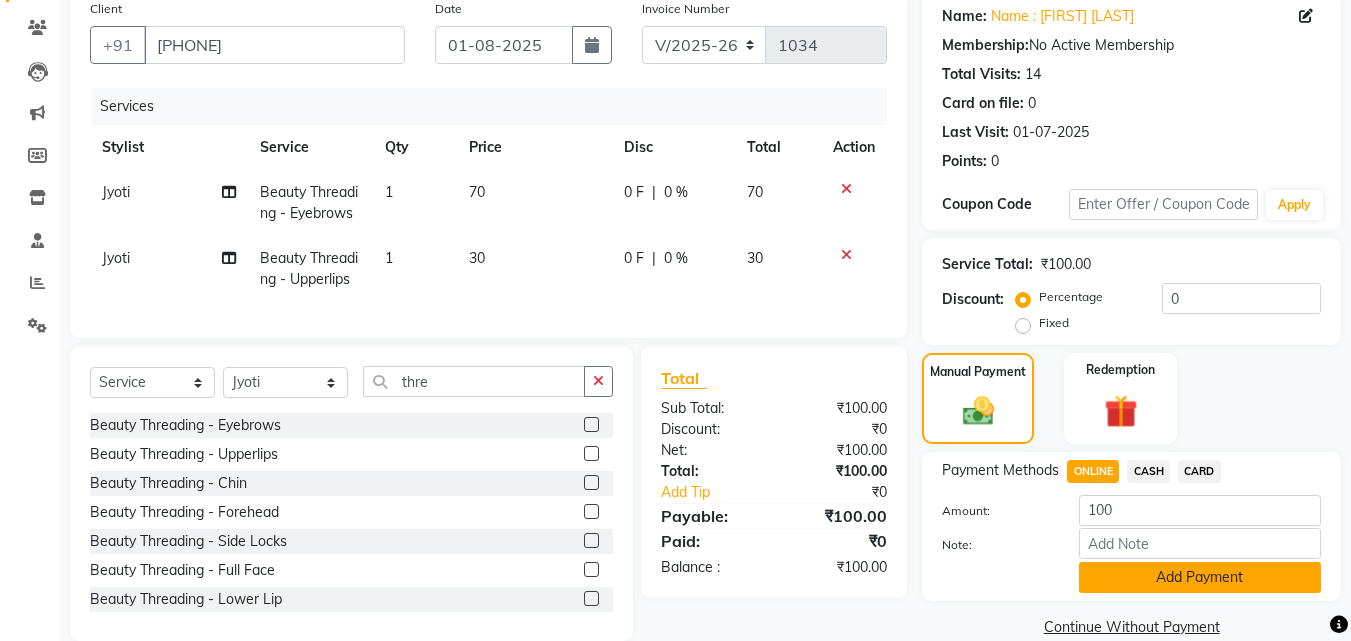 click on "Add Payment" 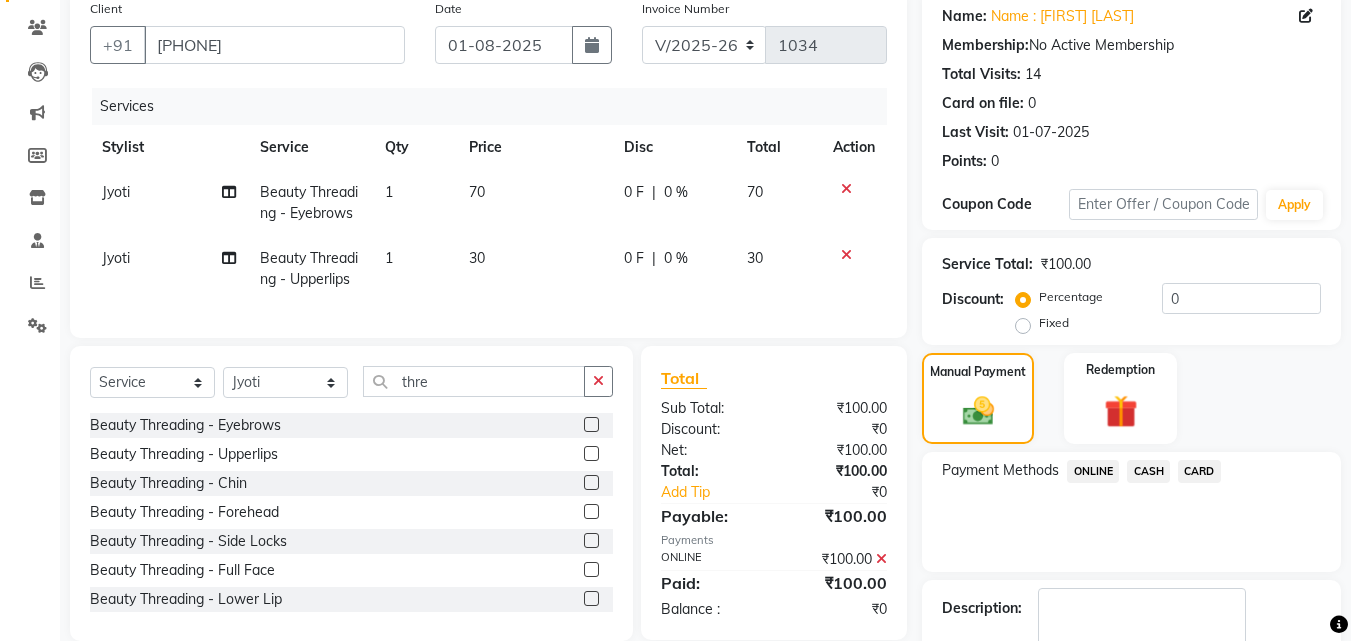 scroll, scrollTop: 275, scrollLeft: 0, axis: vertical 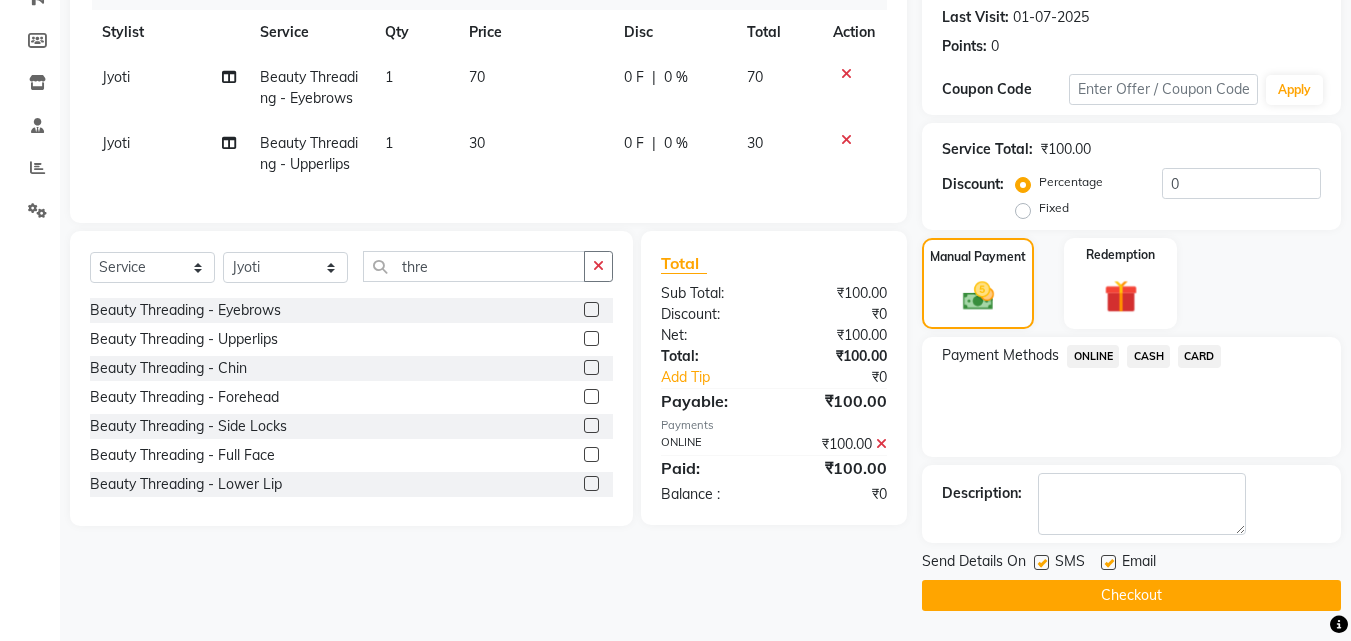 click 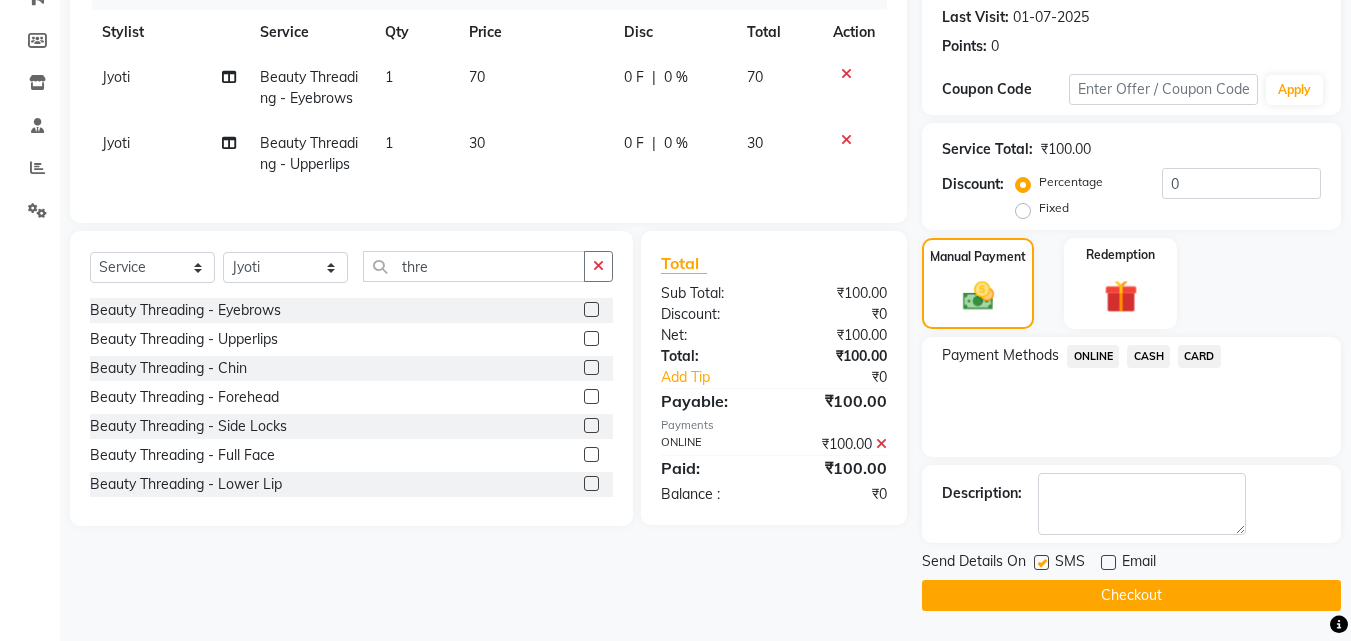 click on "Checkout" 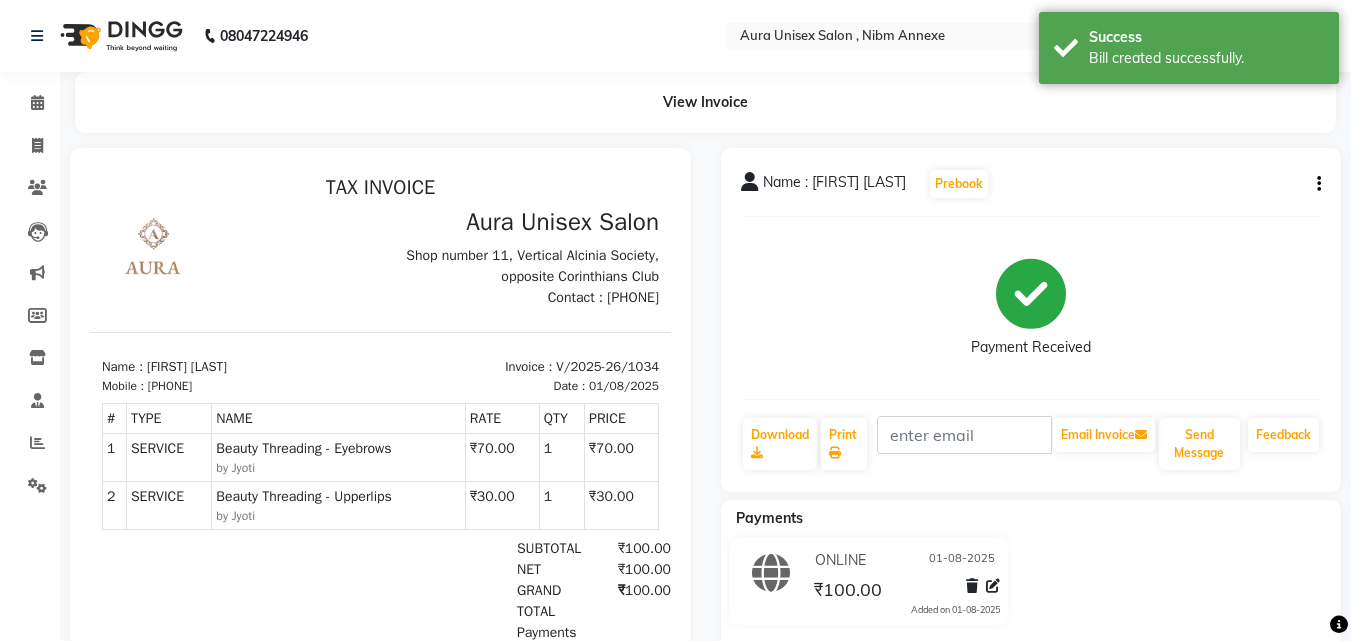 scroll, scrollTop: 0, scrollLeft: 0, axis: both 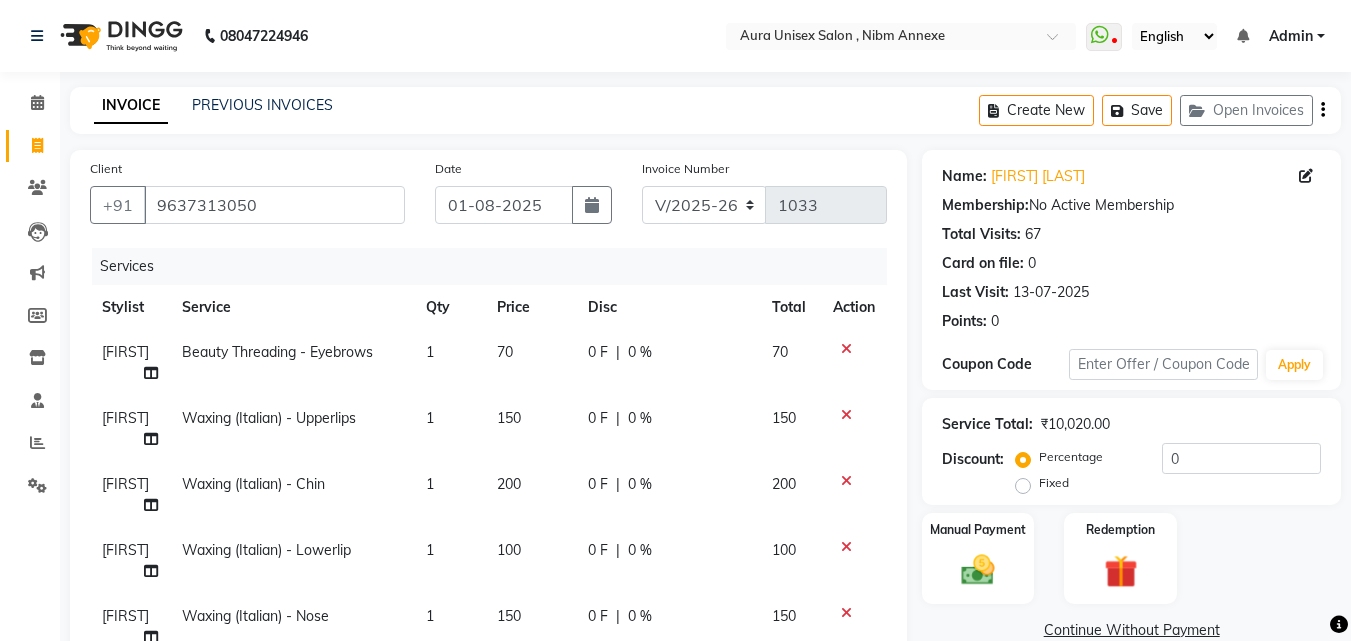 select on "823" 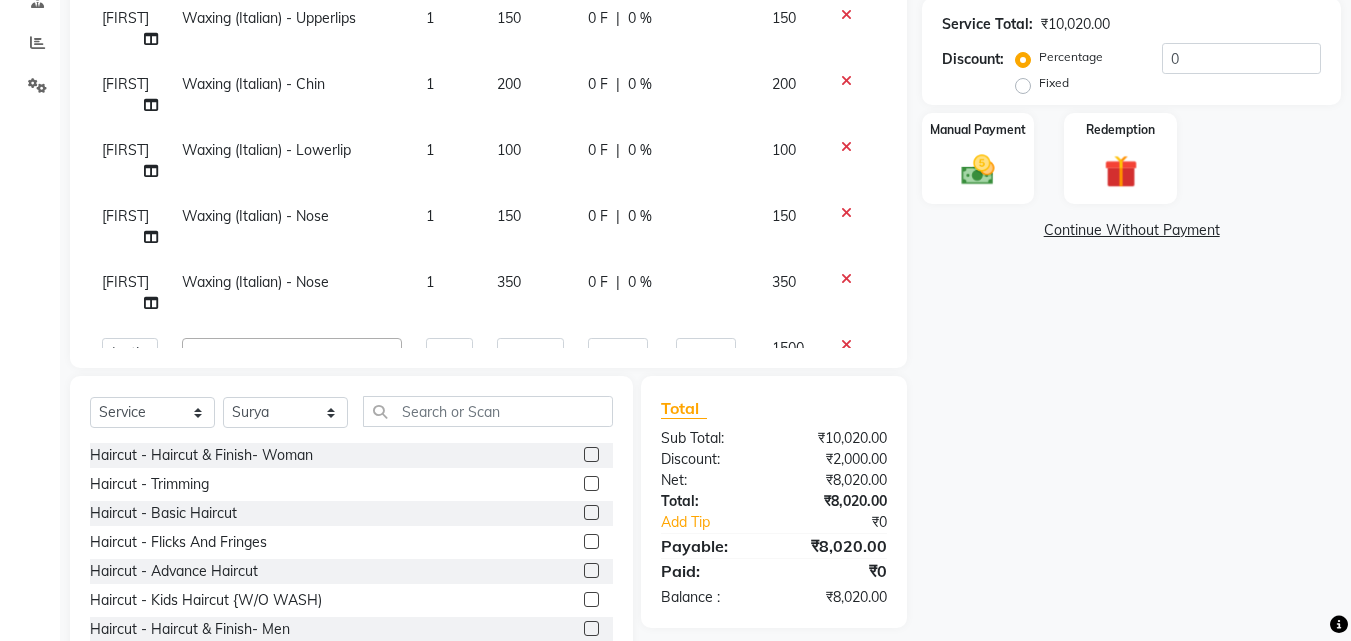 scroll, scrollTop: 0, scrollLeft: 0, axis: both 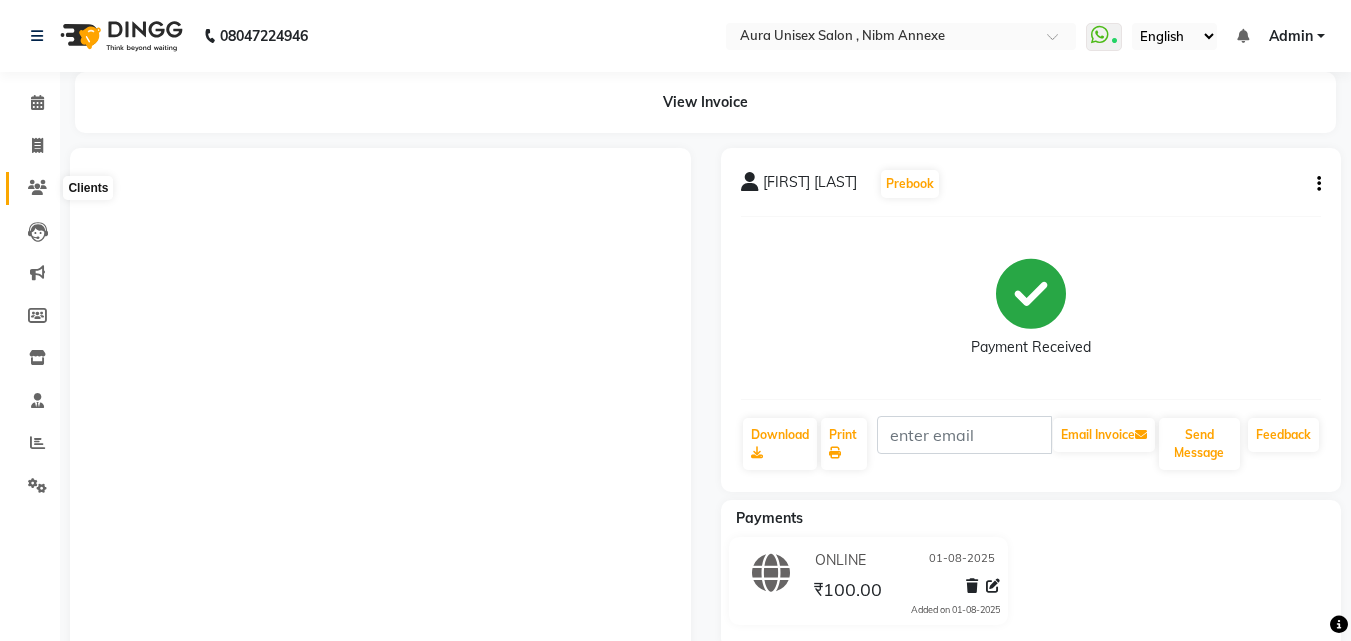 click 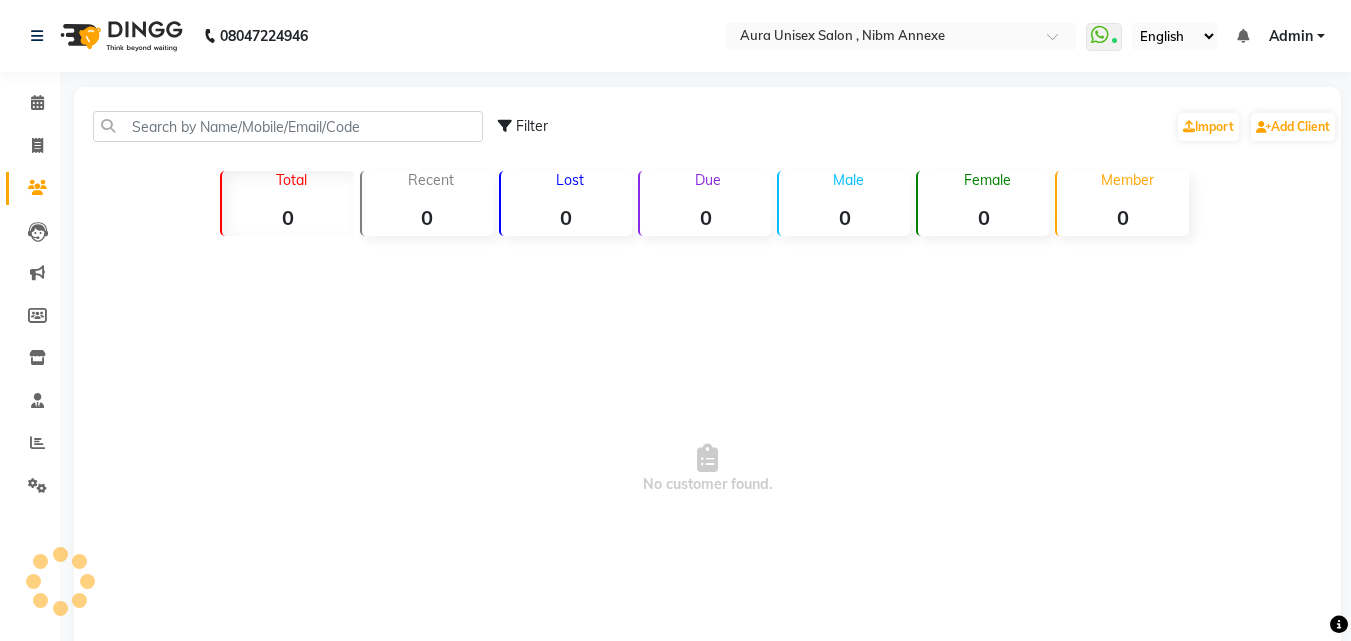 scroll, scrollTop: 0, scrollLeft: 0, axis: both 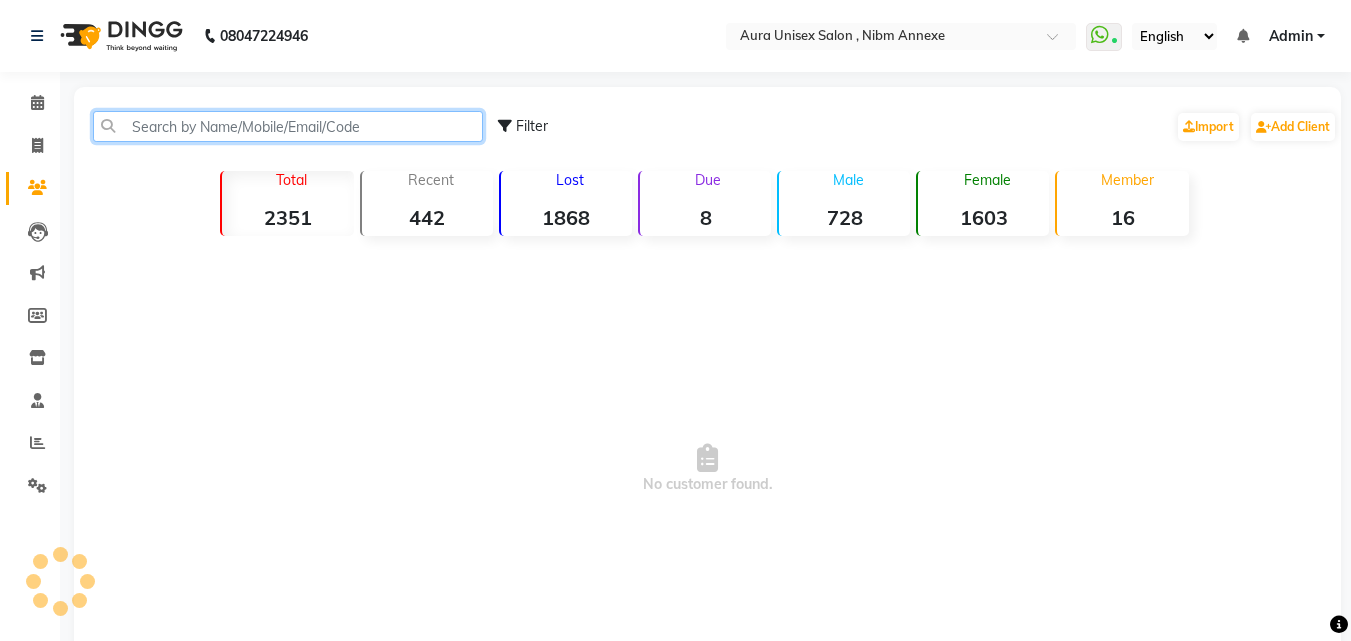 click 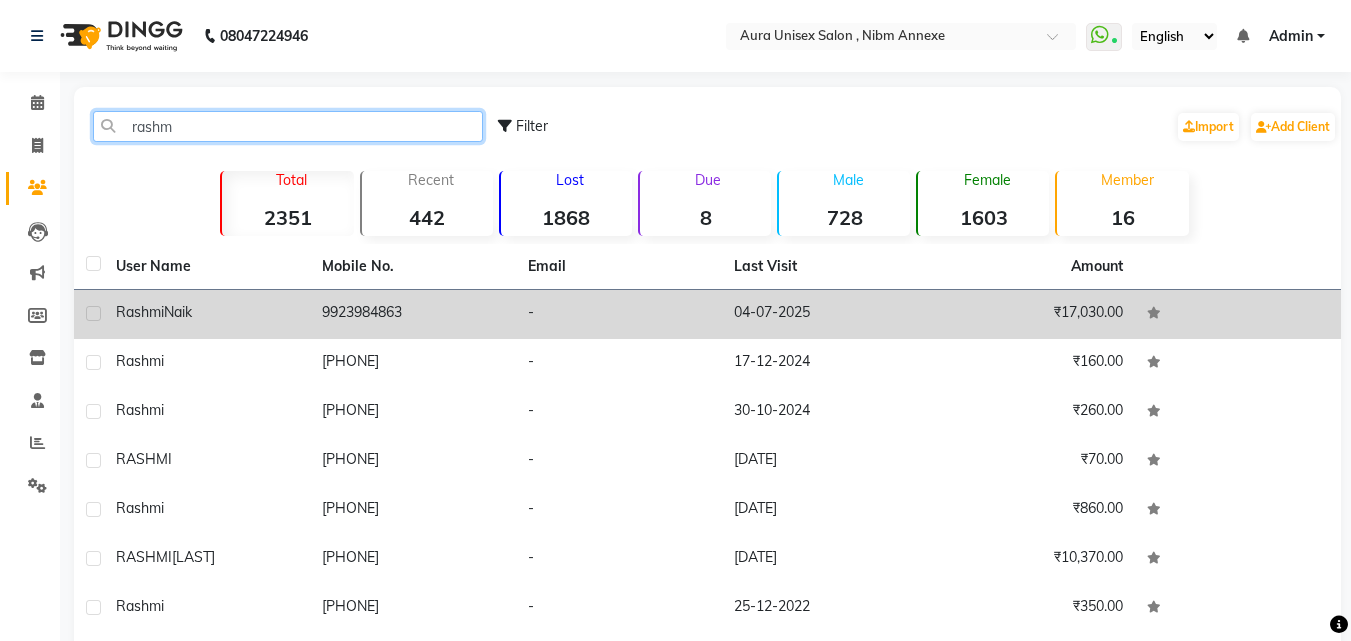 type on "rashm" 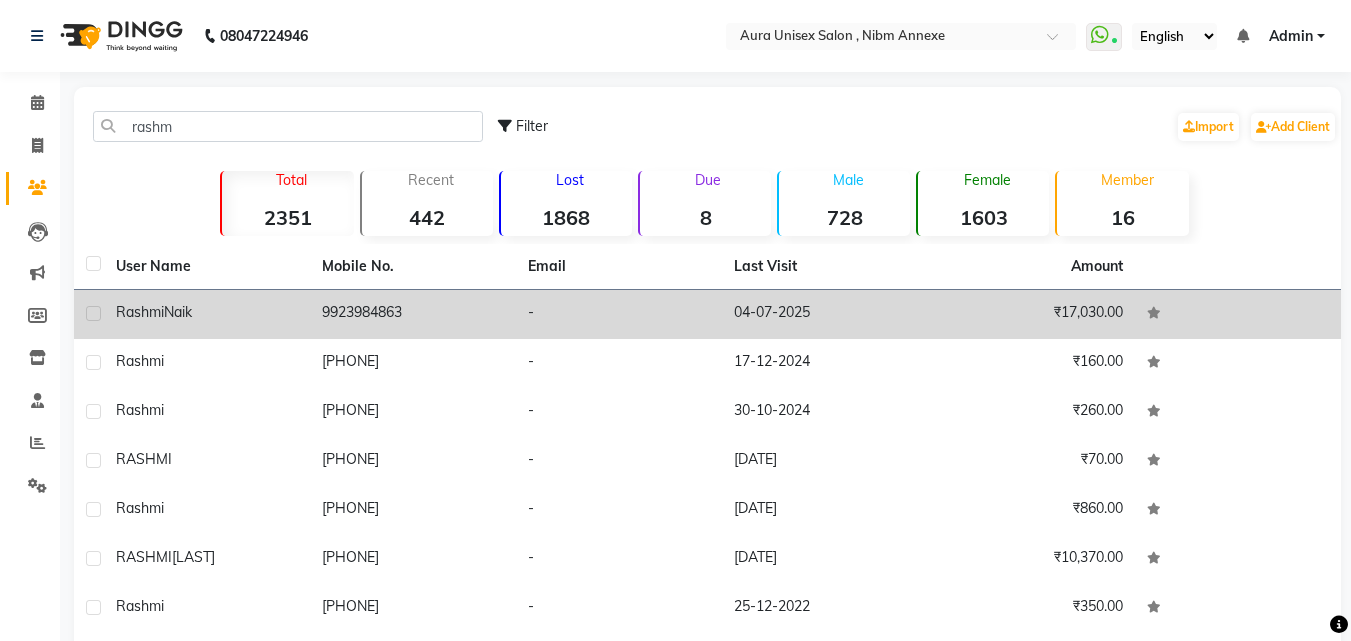 click on "Naik" 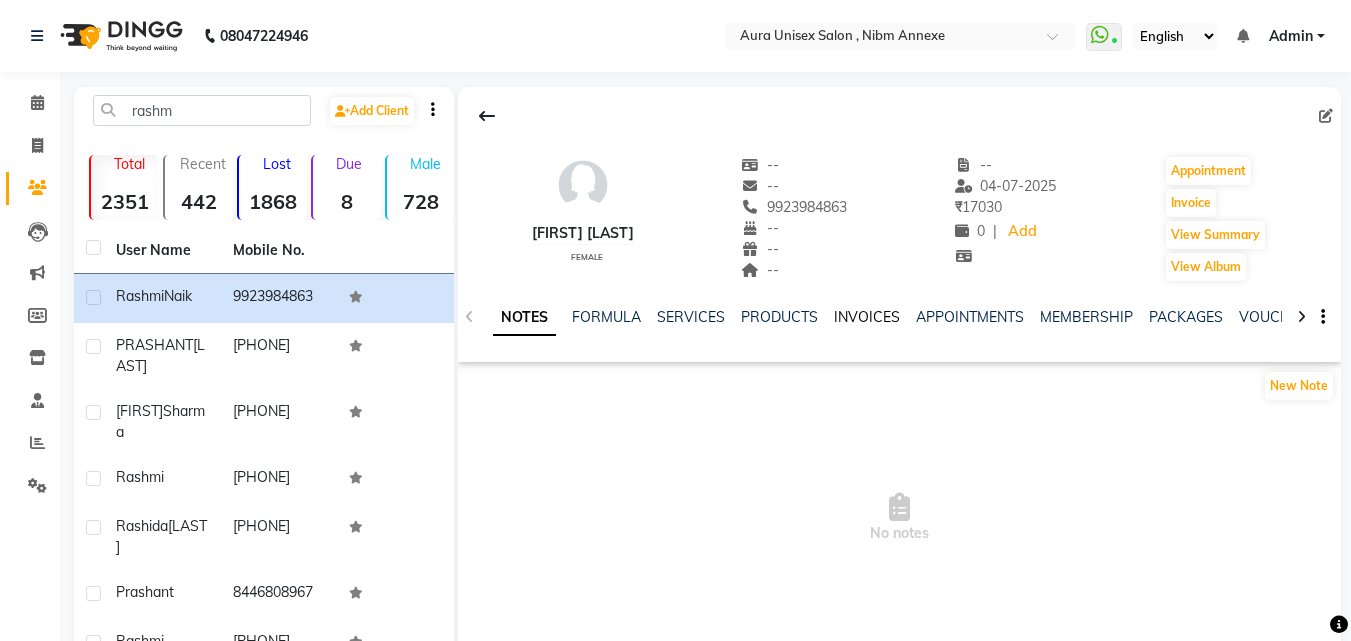 click on "INVOICES" 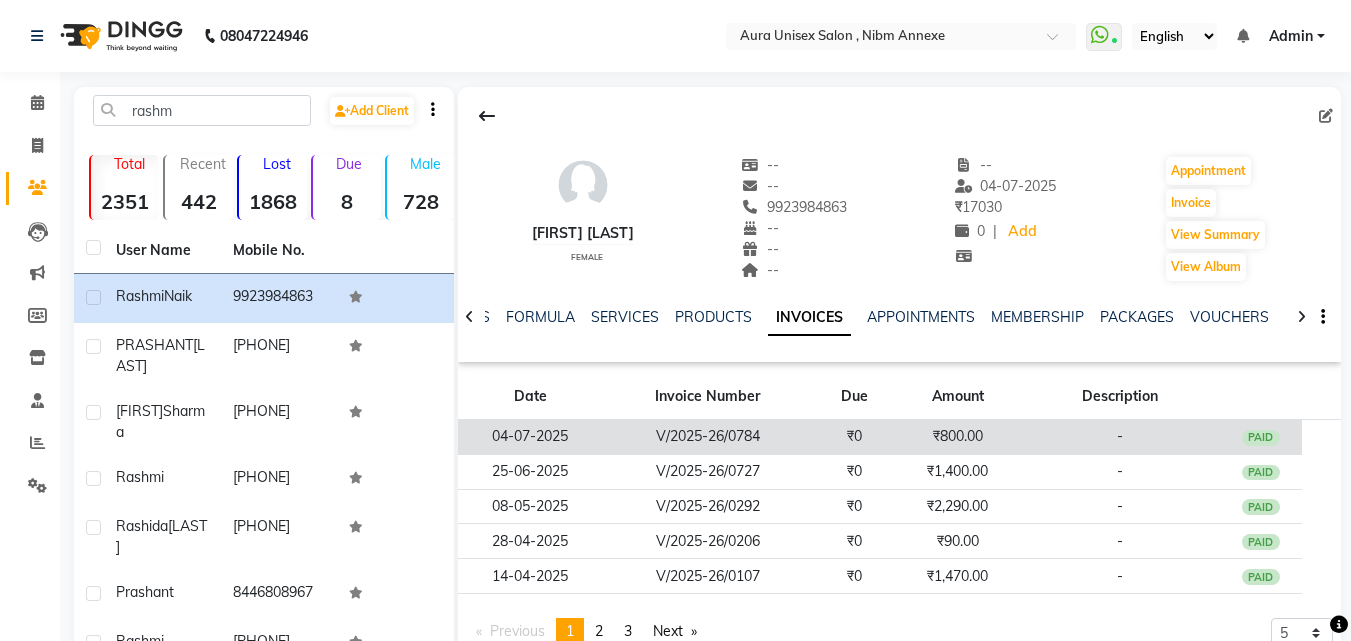 click on "V/2025-26/0784" 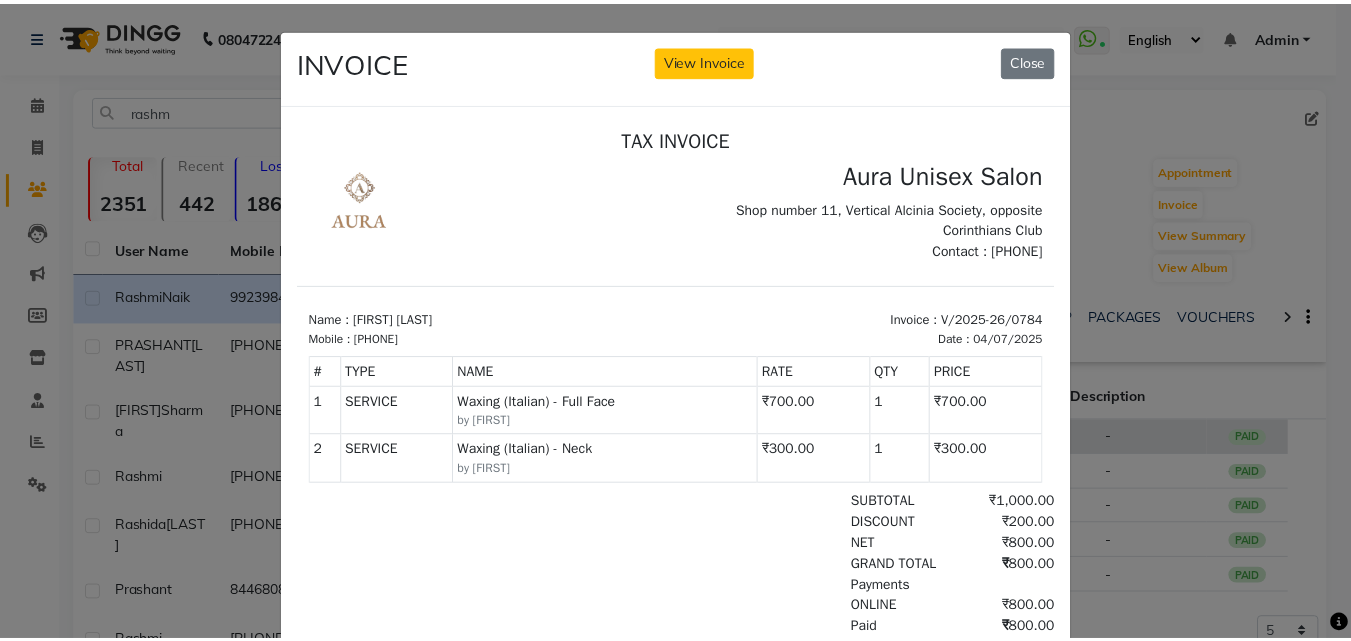 scroll, scrollTop: 0, scrollLeft: 0, axis: both 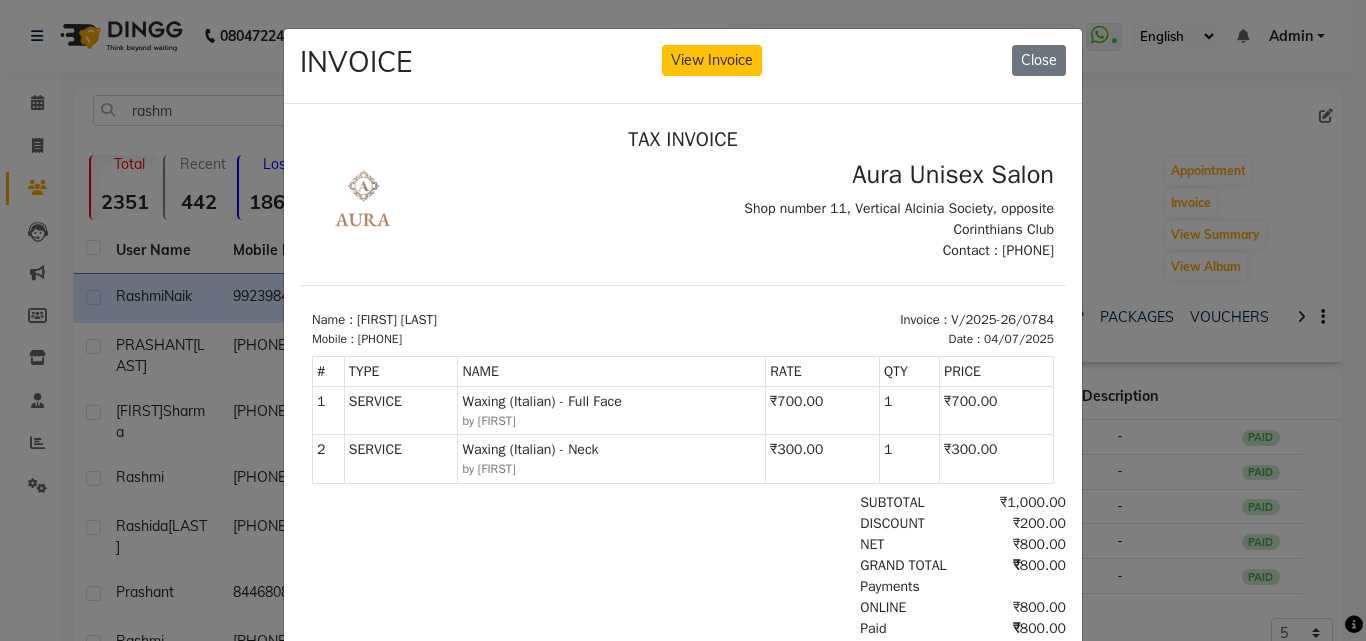 type 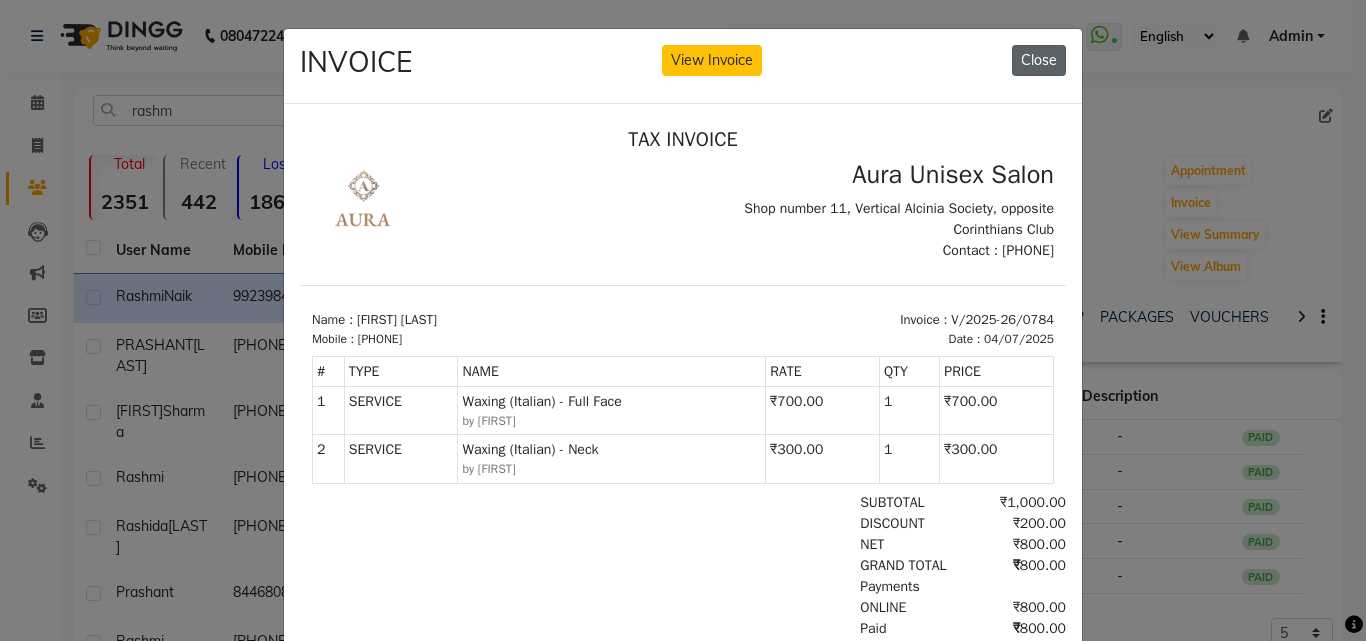 click on "Close" 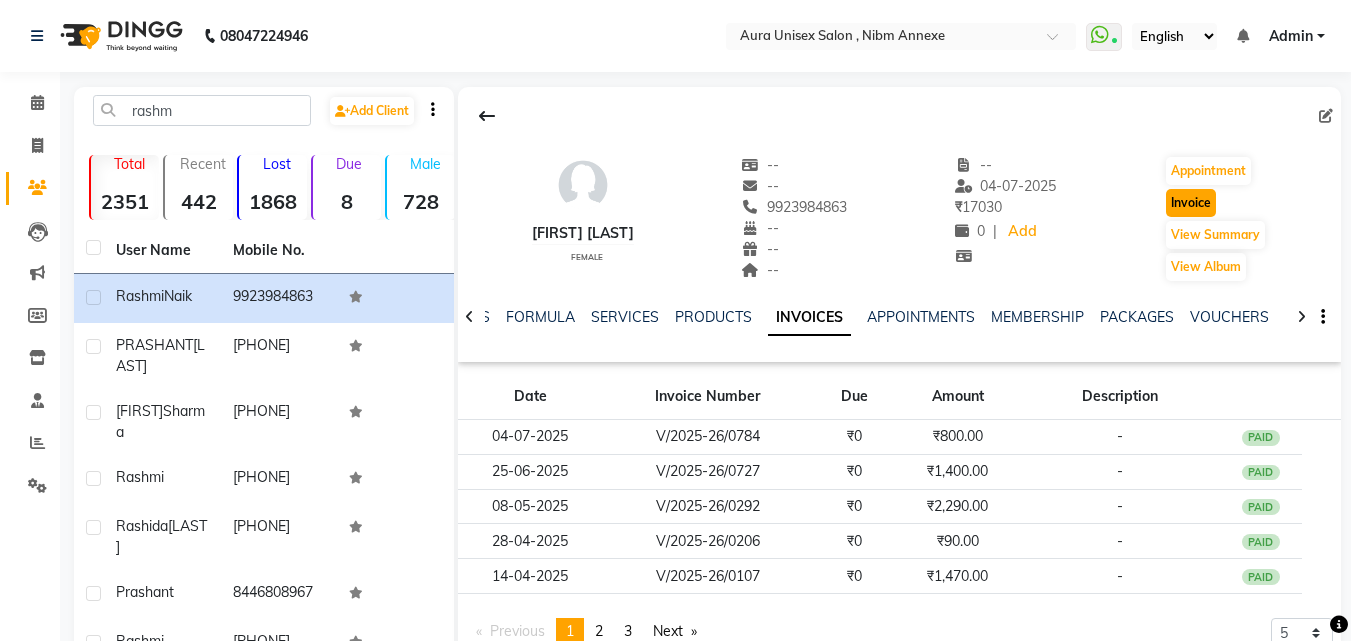 click on "Invoice" 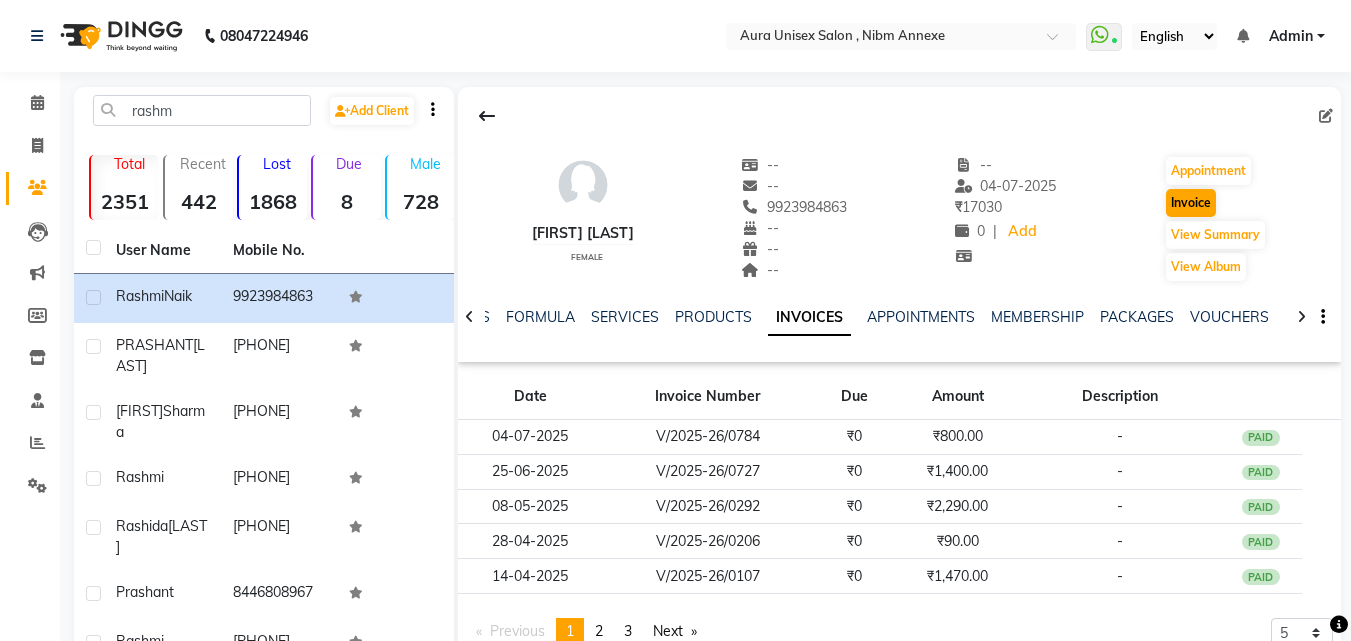 select on "service" 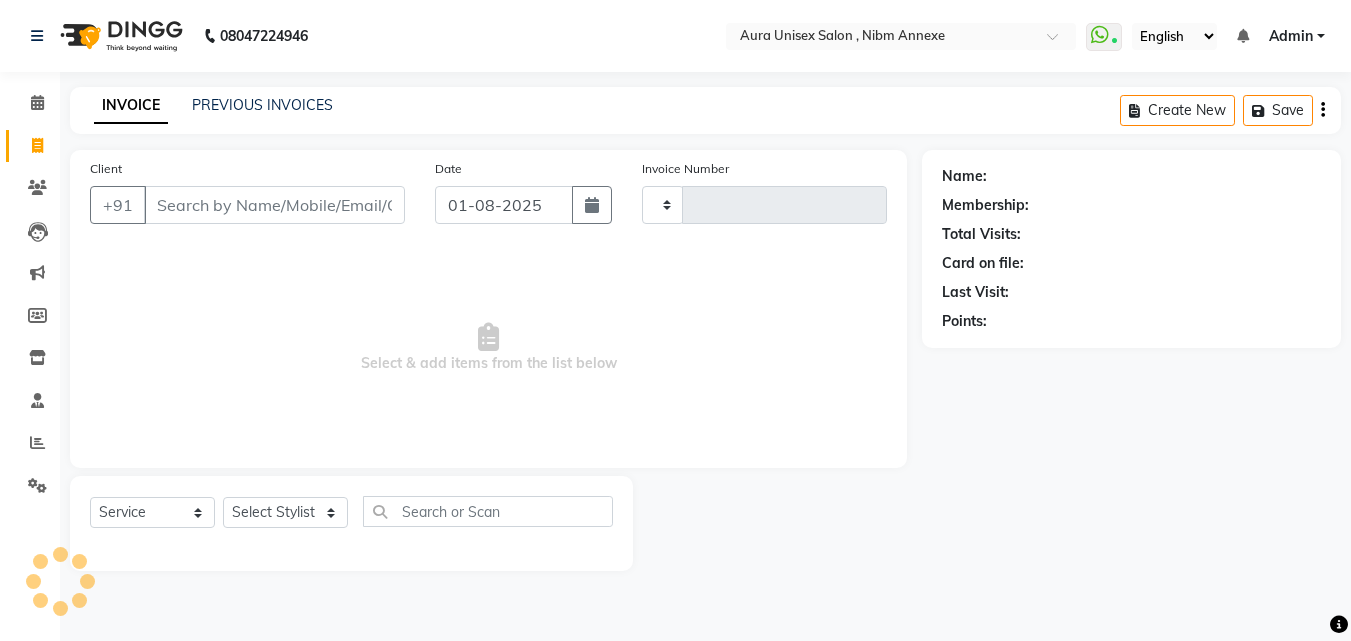 type on "1035" 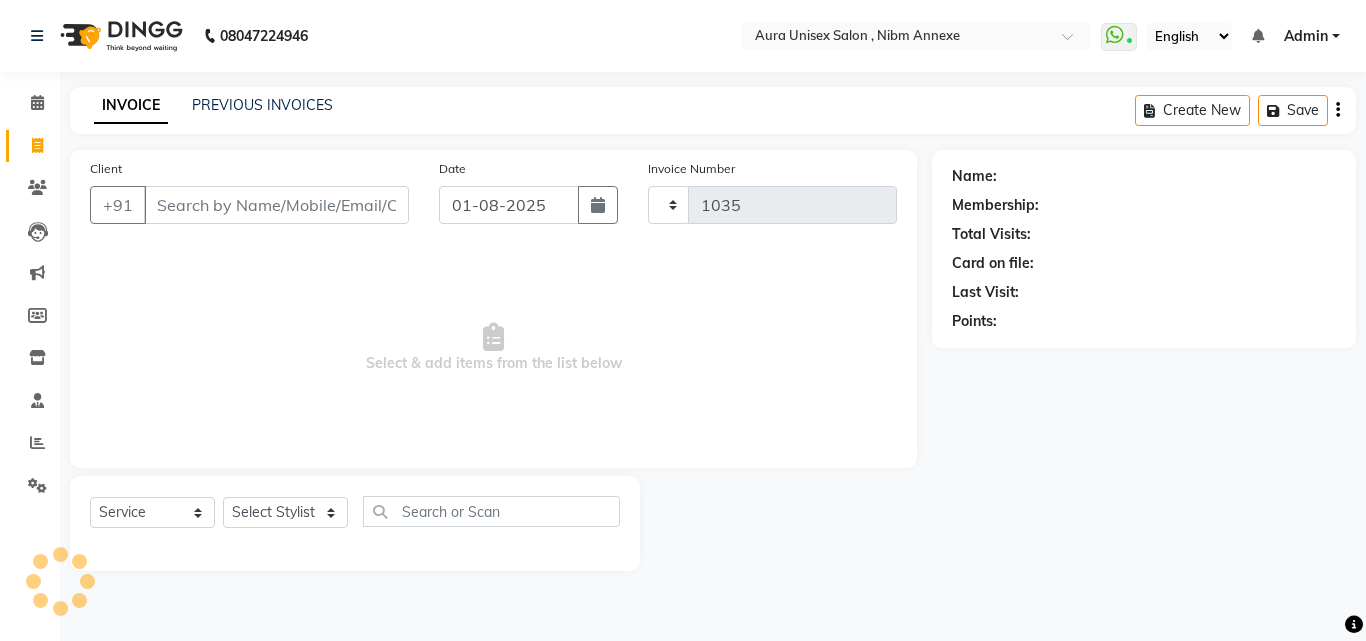 select on "823" 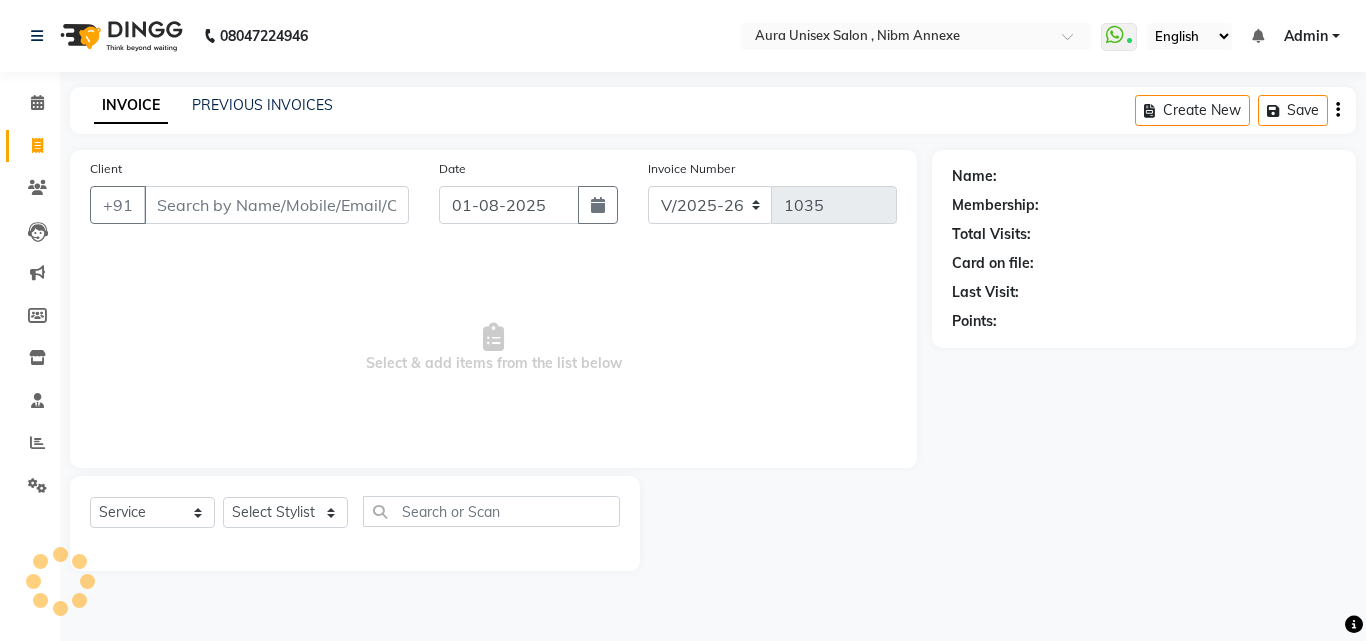 type on "9923984863" 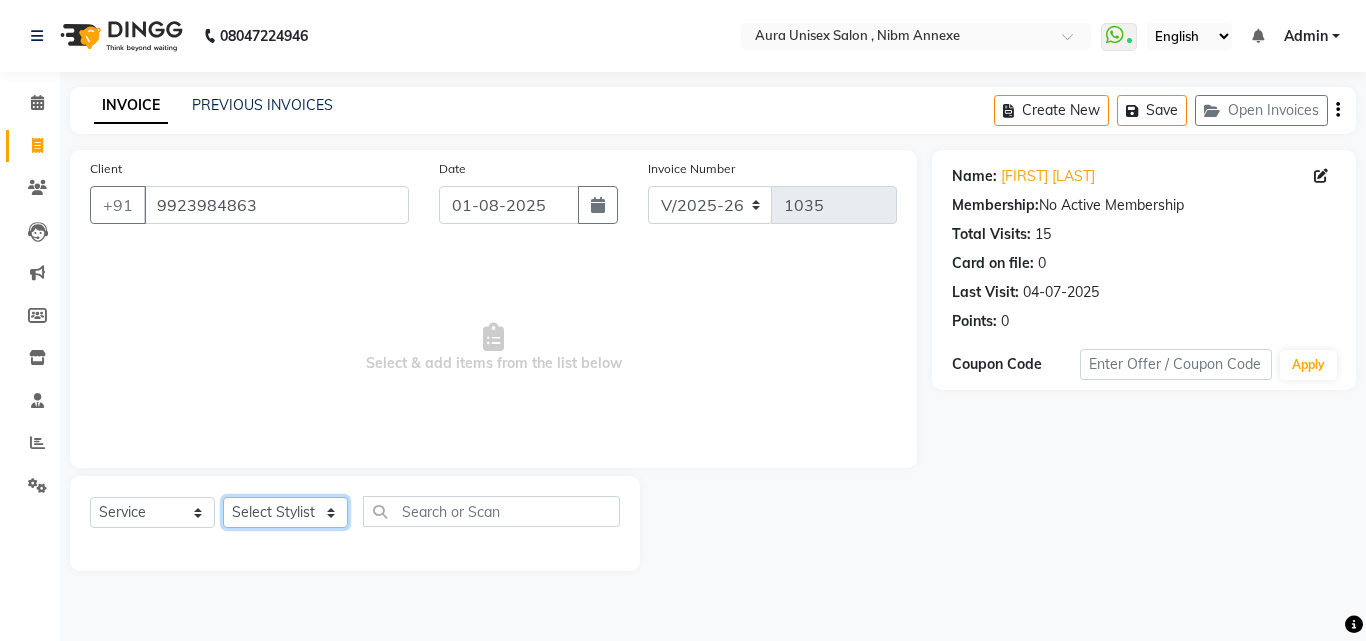 click on "Select Stylist Jasleen Jyoti Surya Tejaswini" 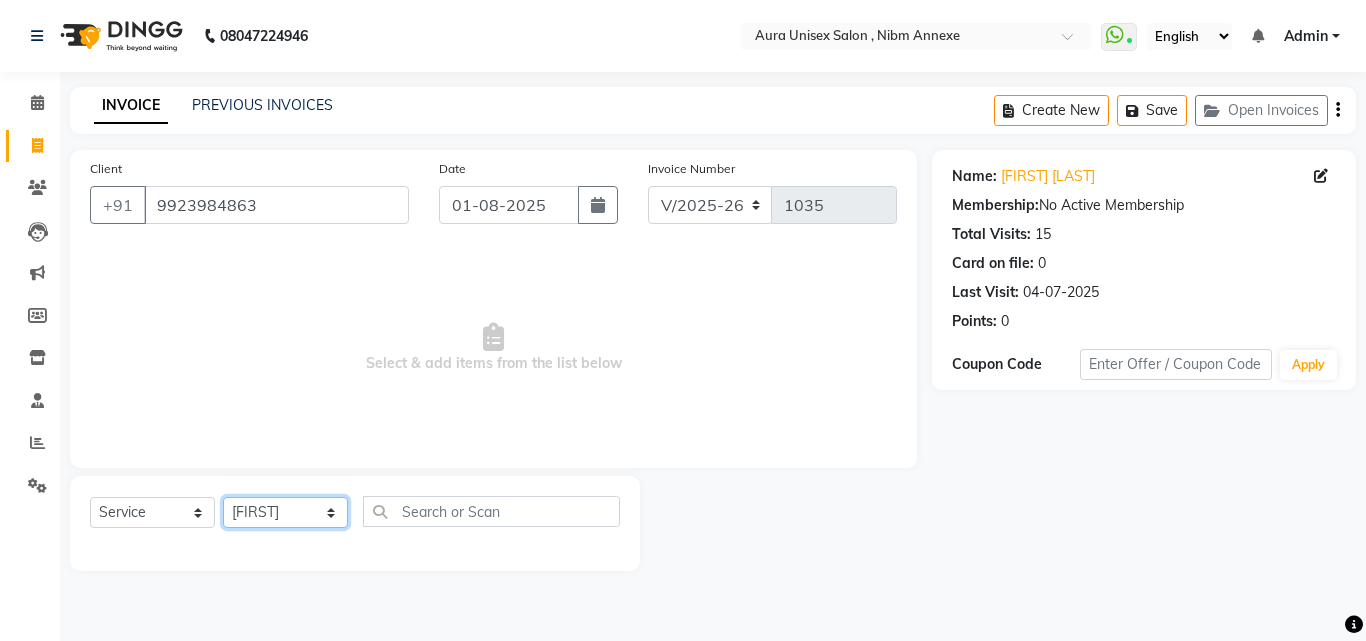click on "Select Stylist Jasleen Jyoti Surya Tejaswini" 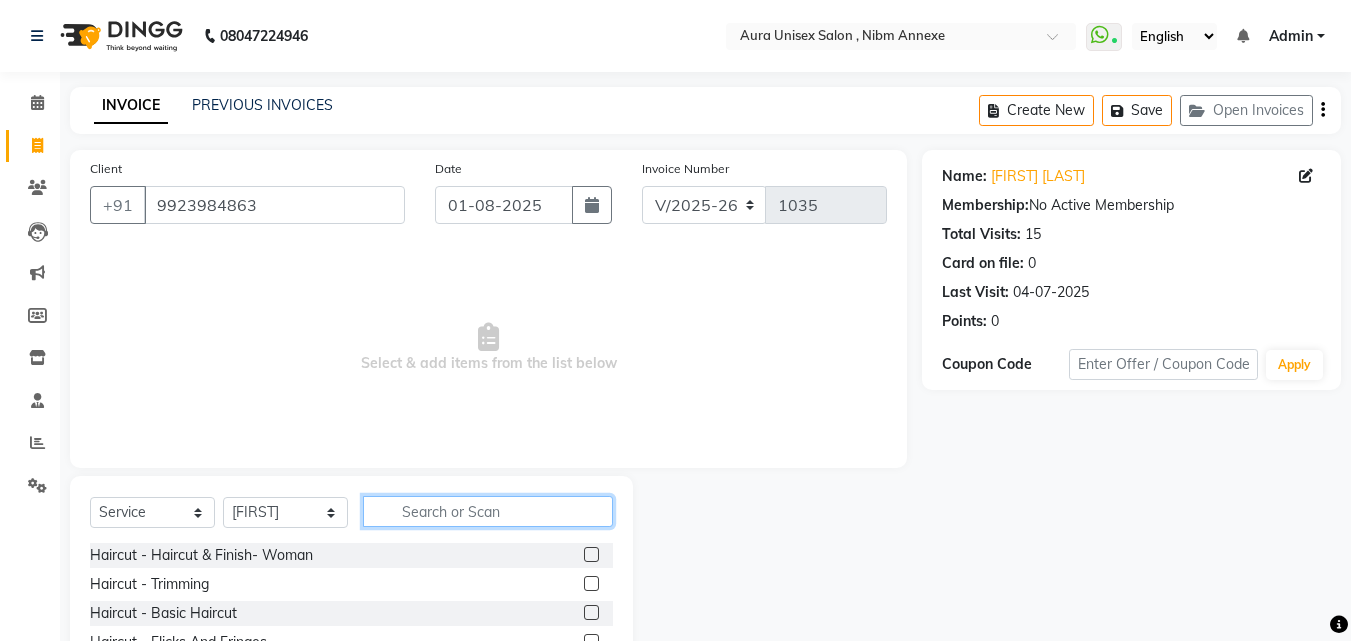 click 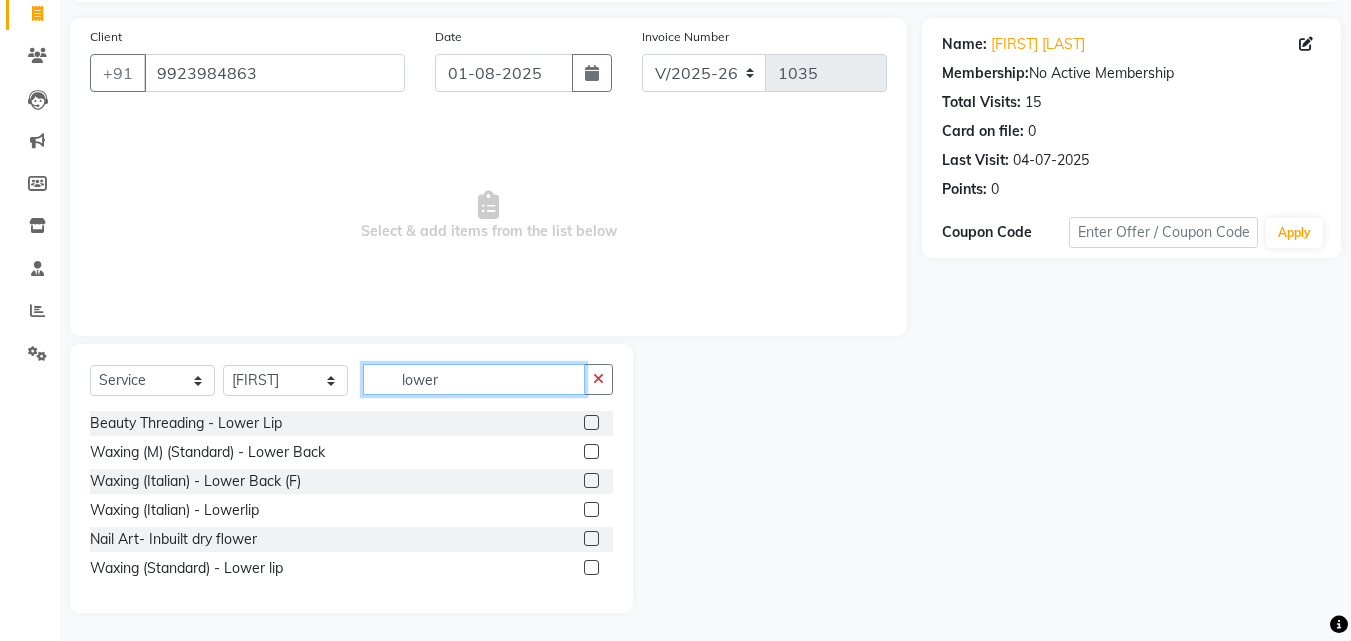 scroll, scrollTop: 134, scrollLeft: 0, axis: vertical 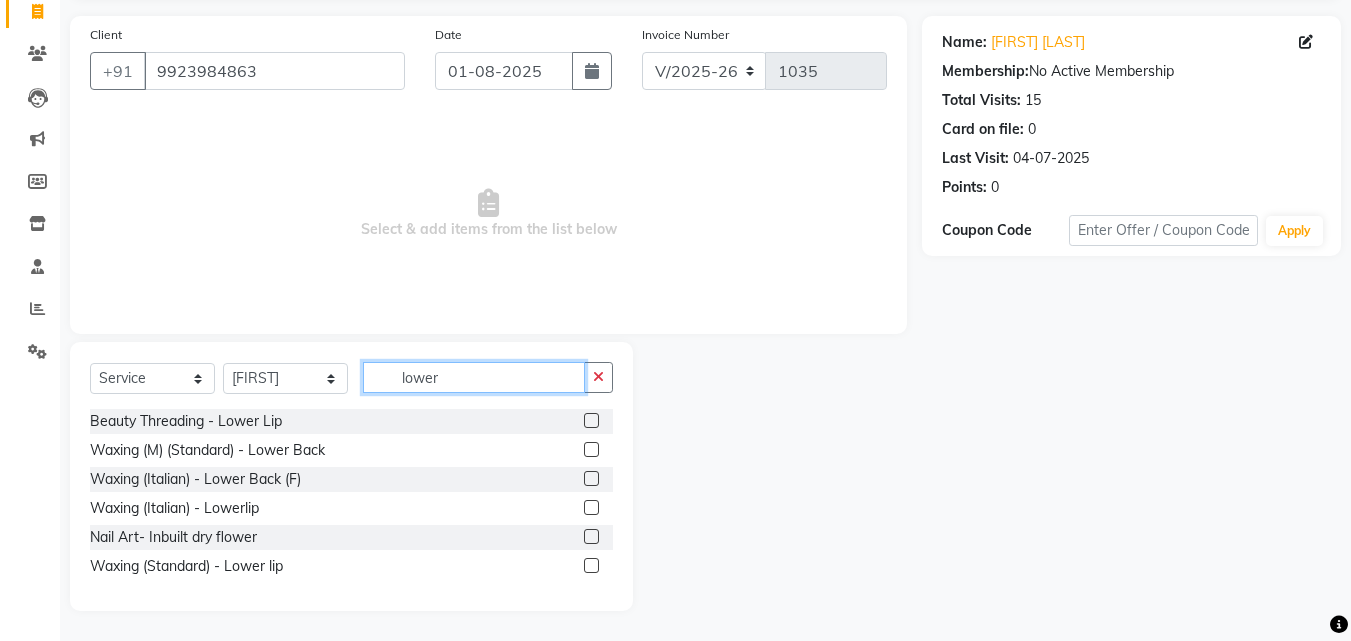 type on "lower" 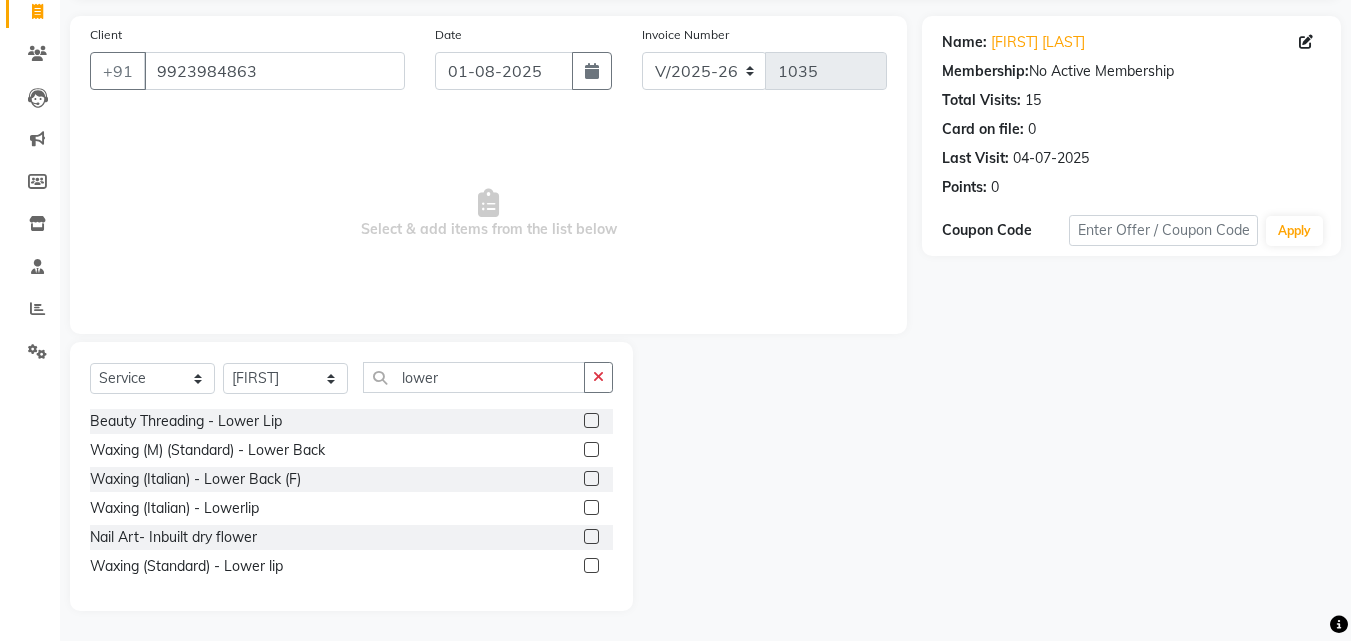 click 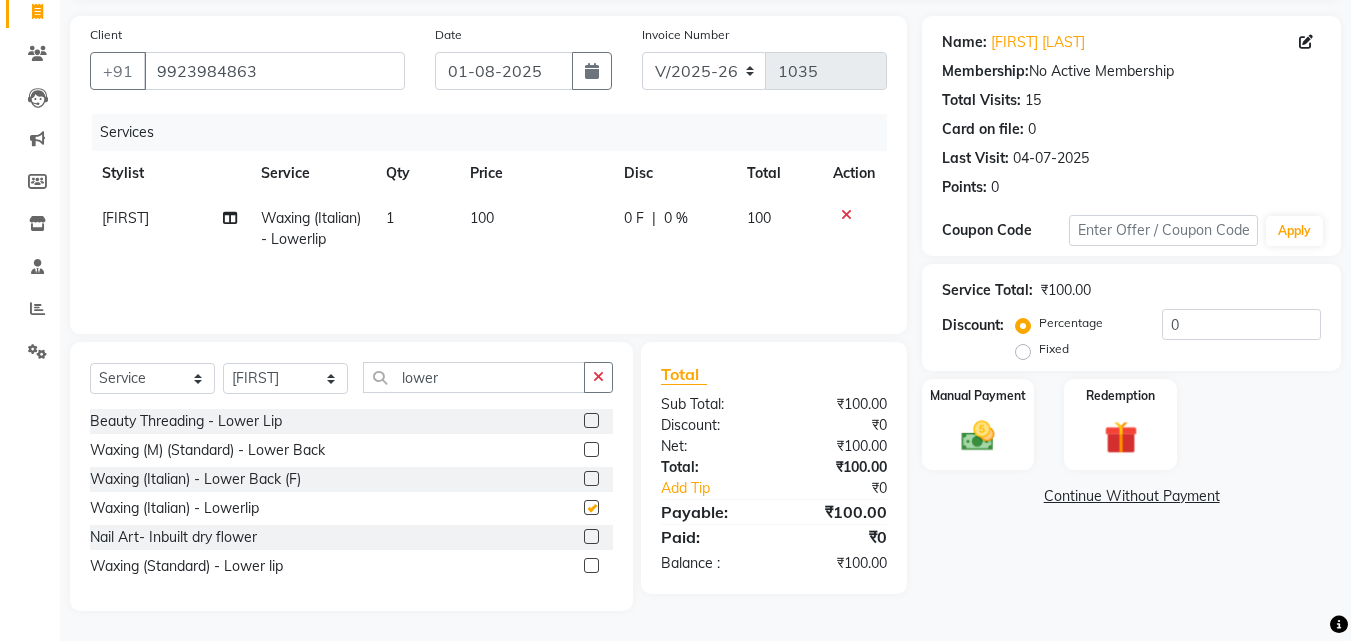 checkbox on "false" 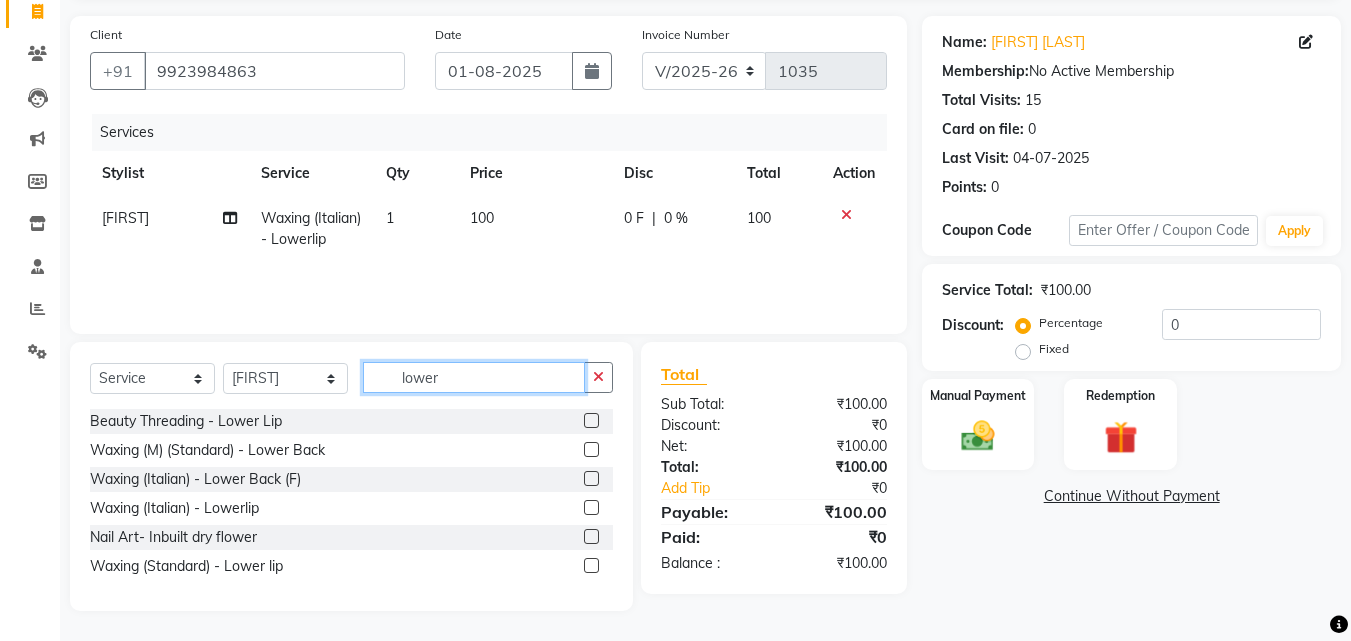 click on "lower" 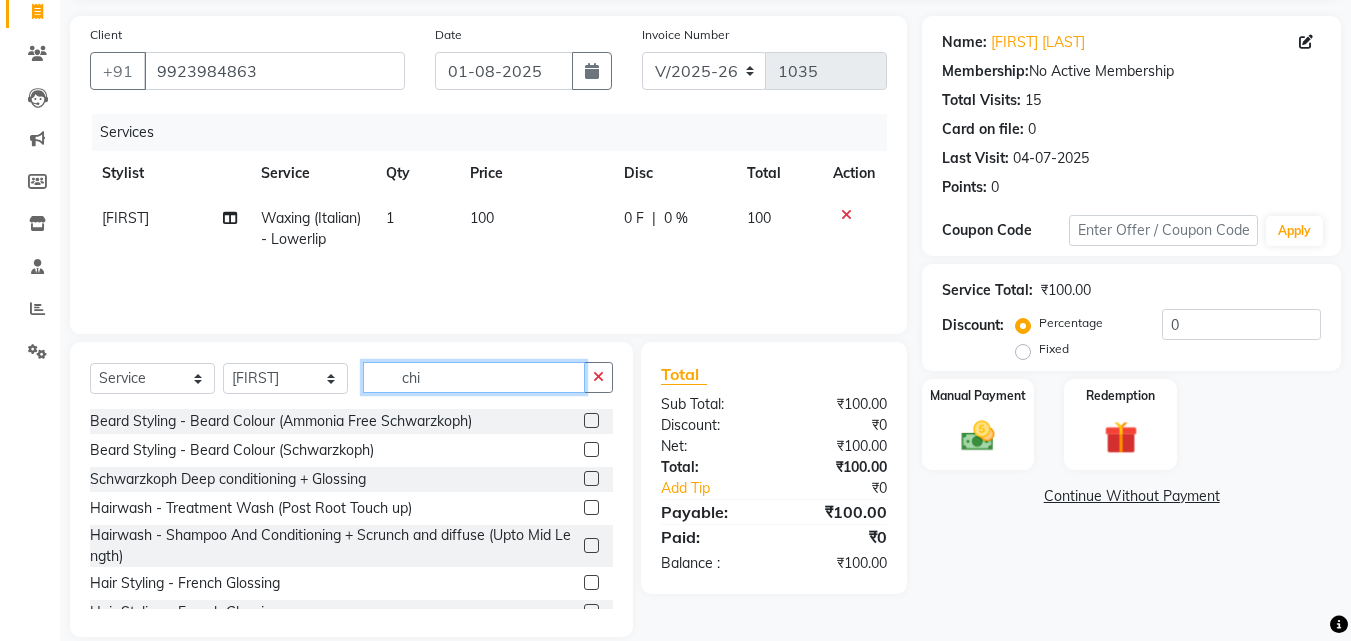 scroll, scrollTop: 117, scrollLeft: 0, axis: vertical 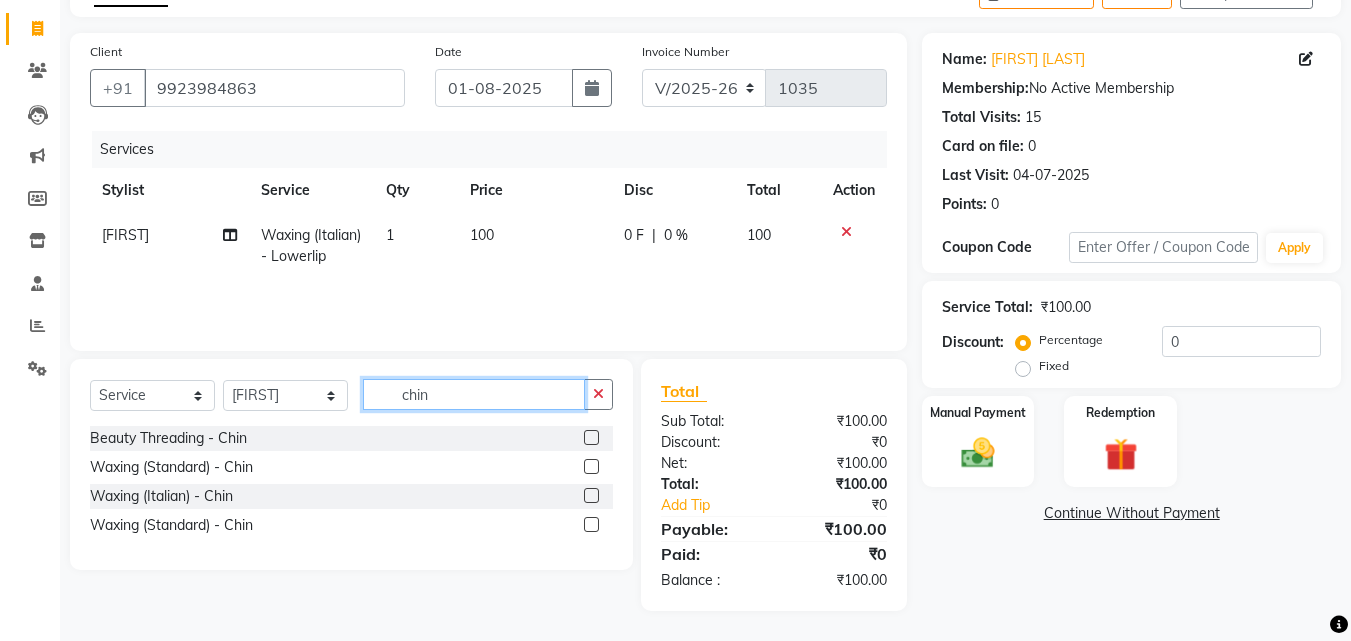 type on "chin" 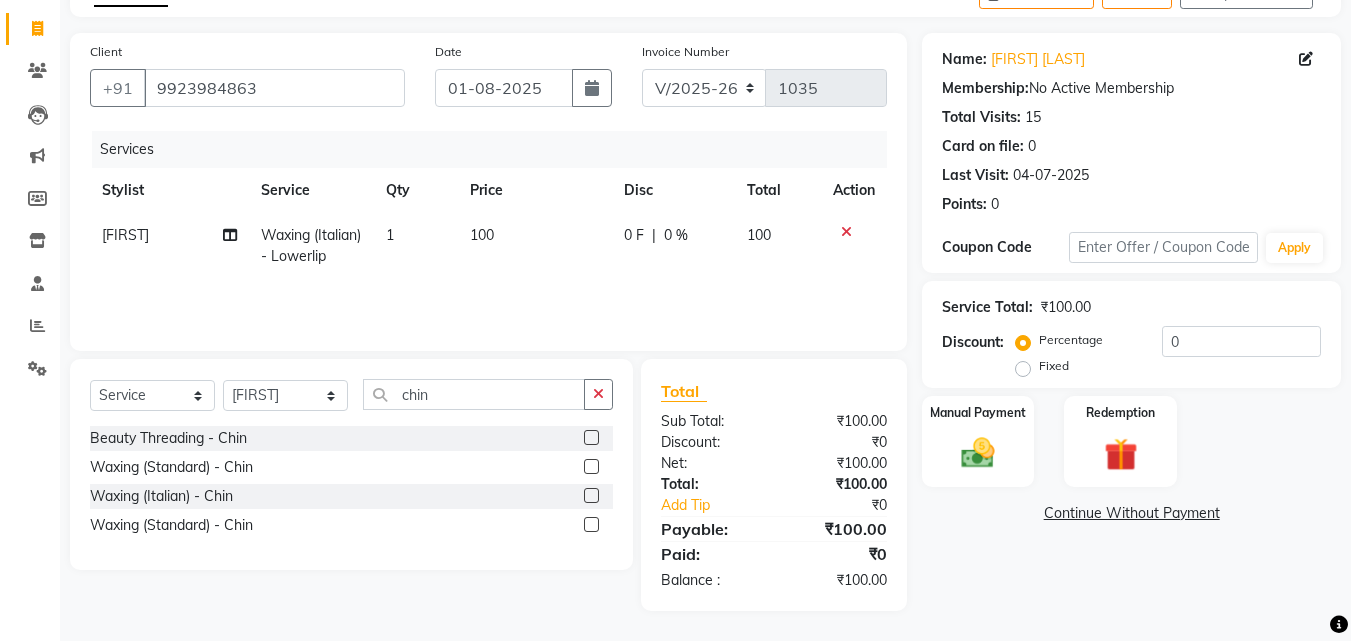click 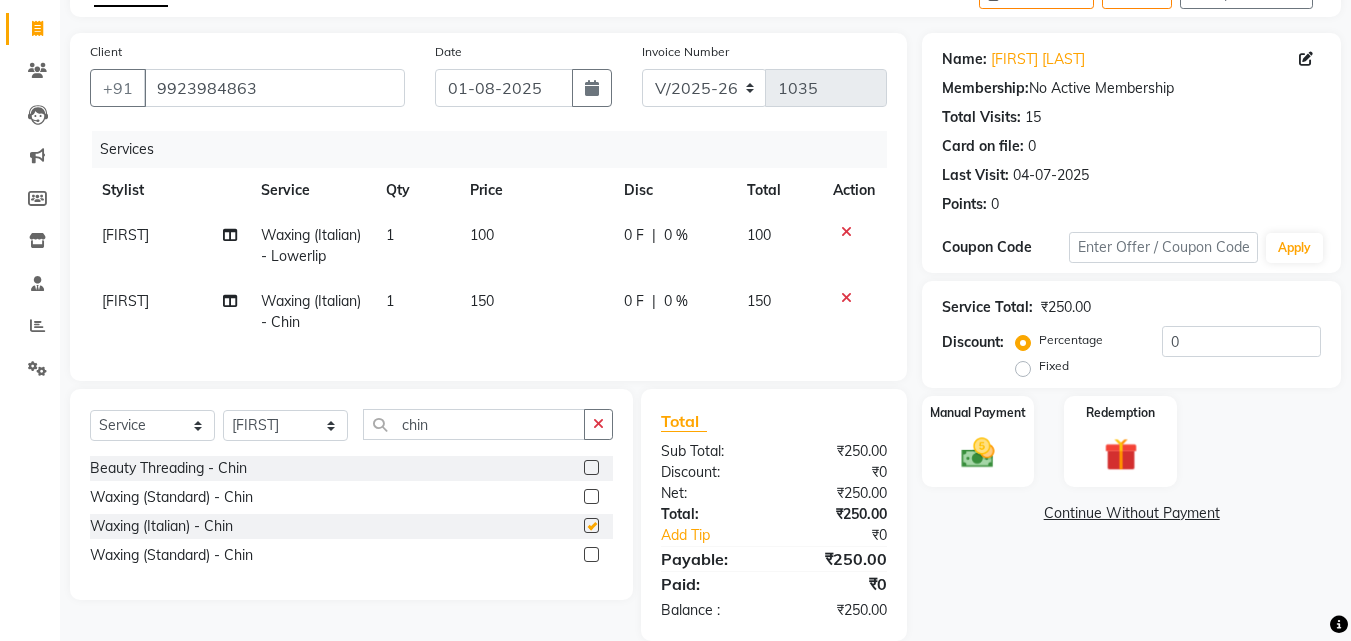 checkbox on "false" 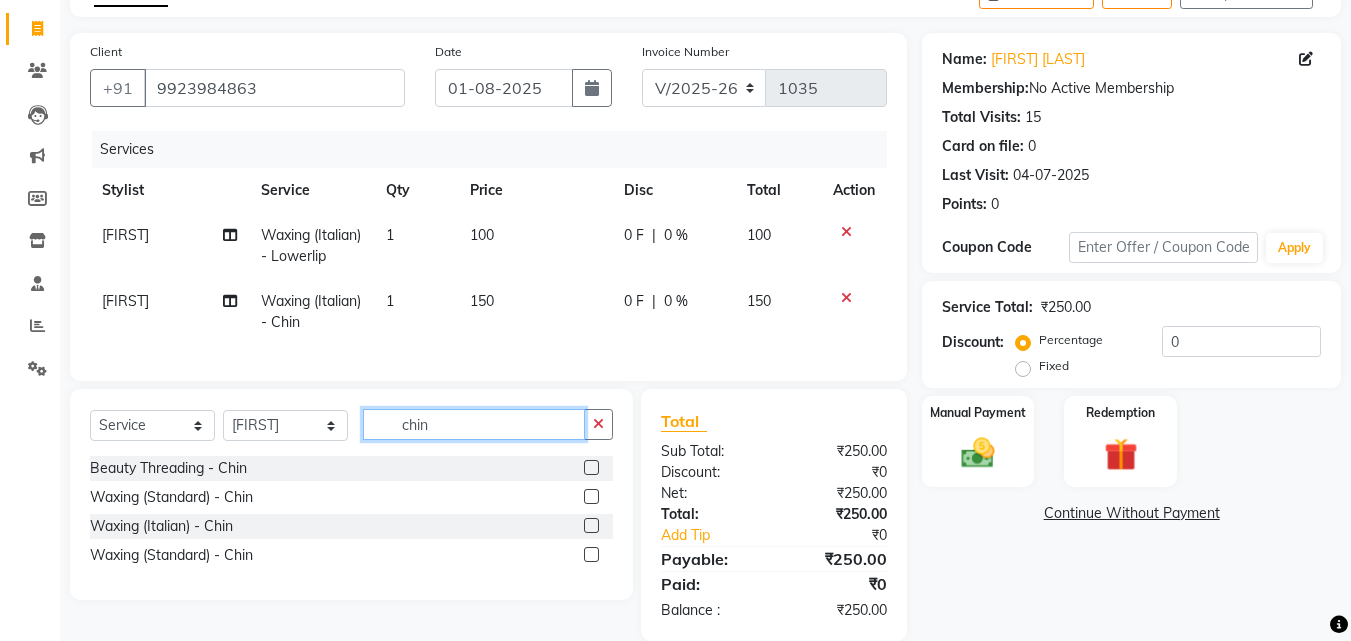 click on "chin" 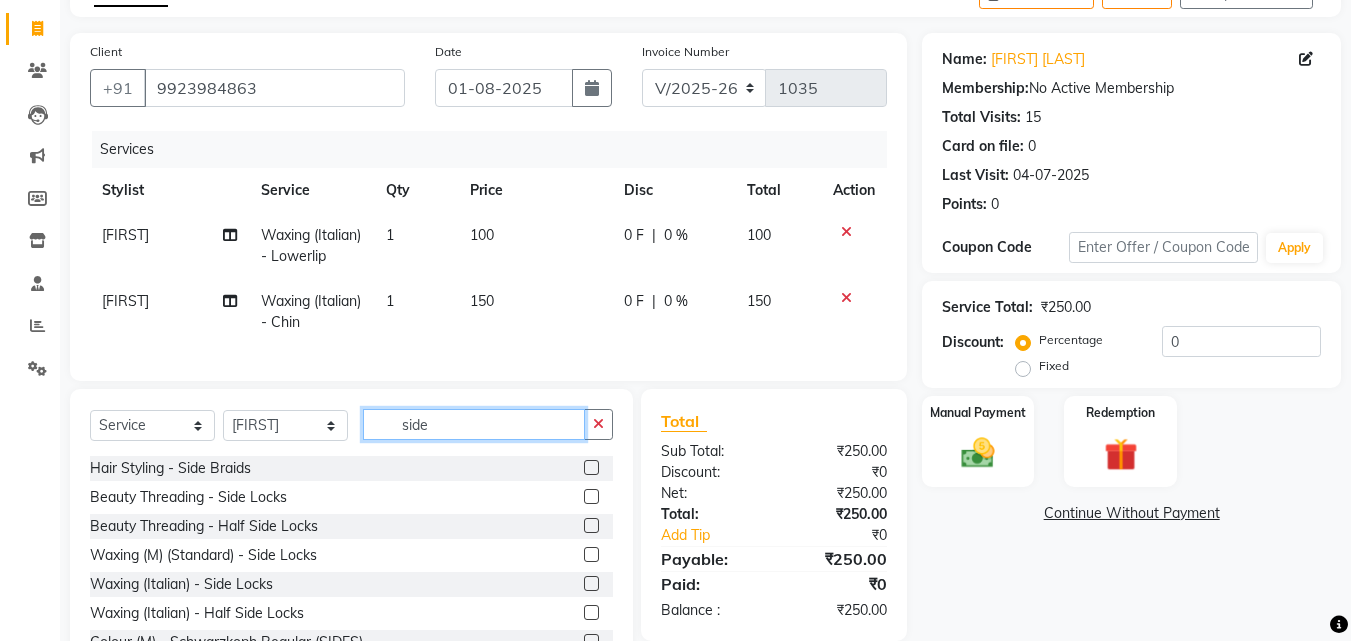 type on "side" 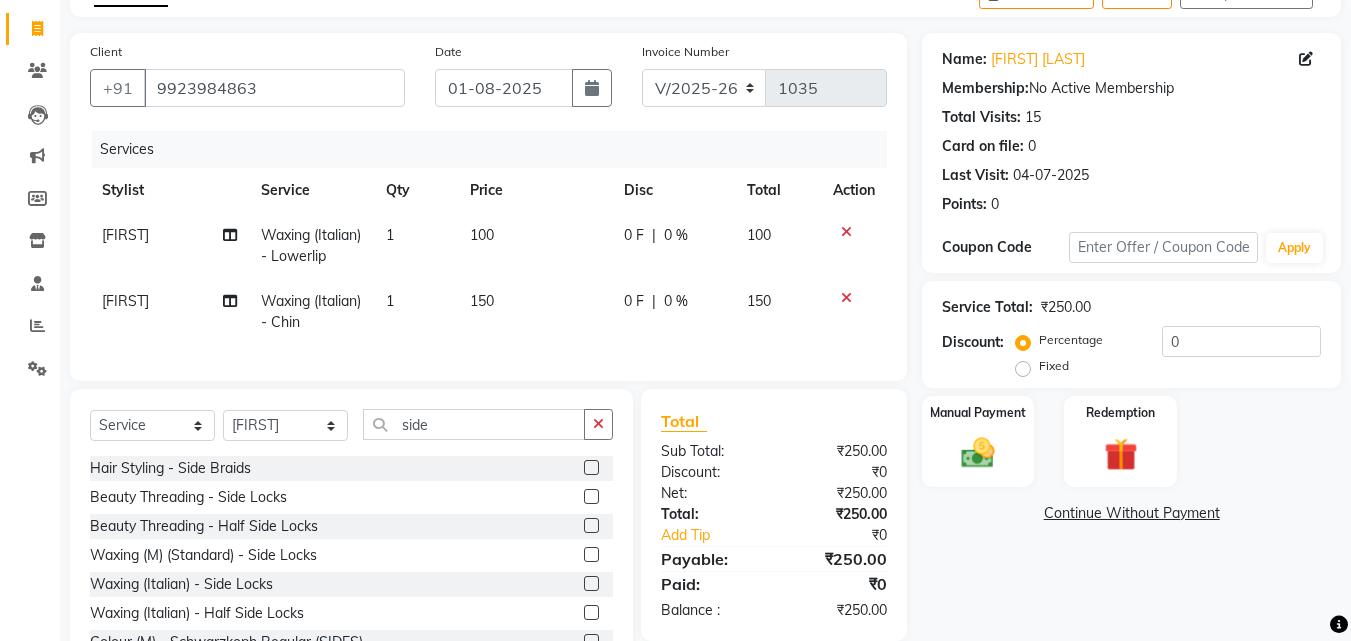 click 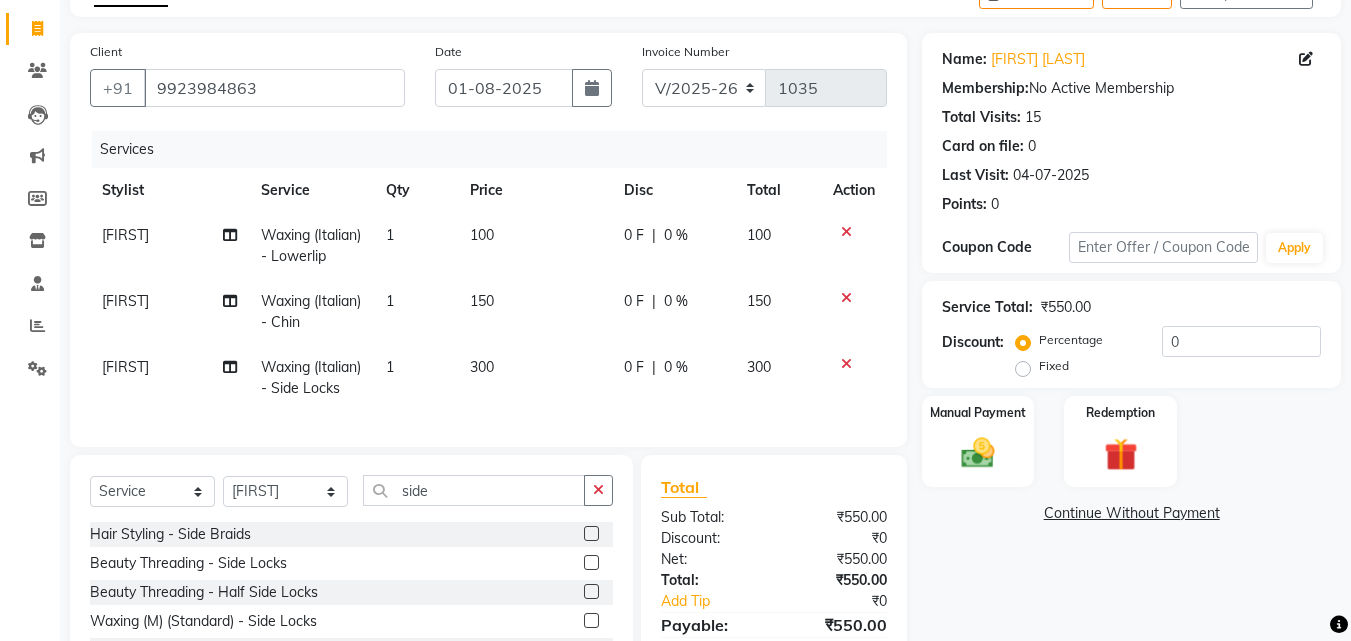 checkbox on "false" 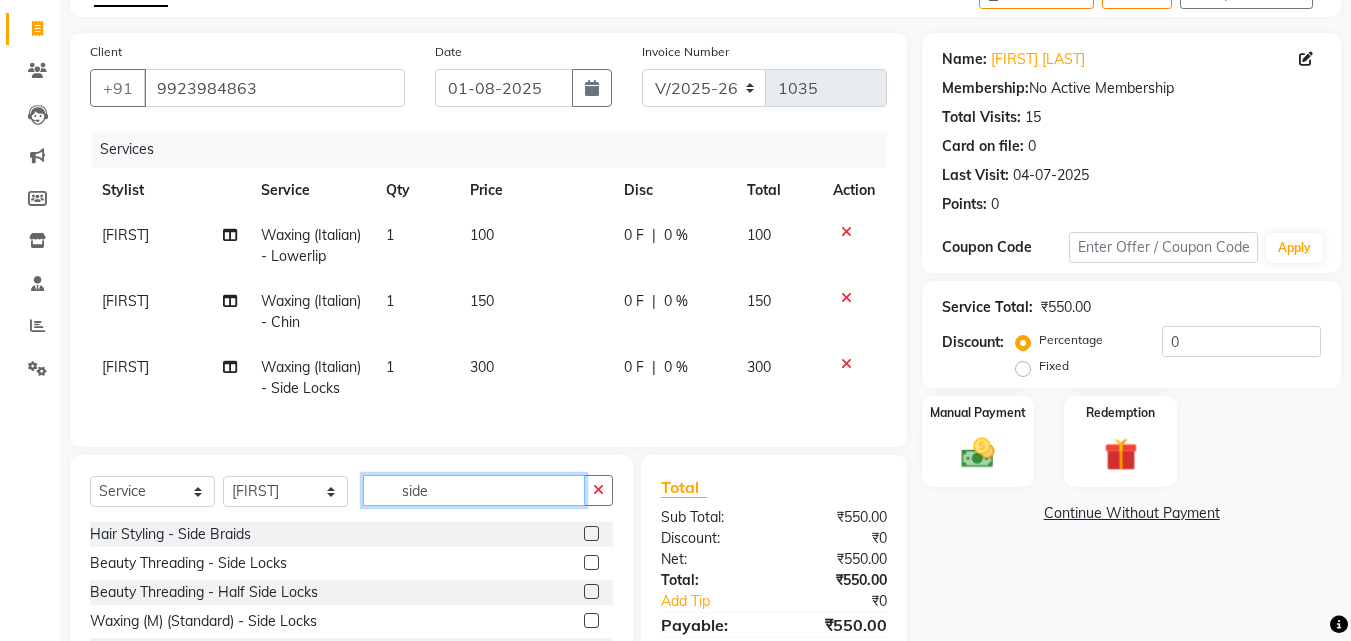 click on "side" 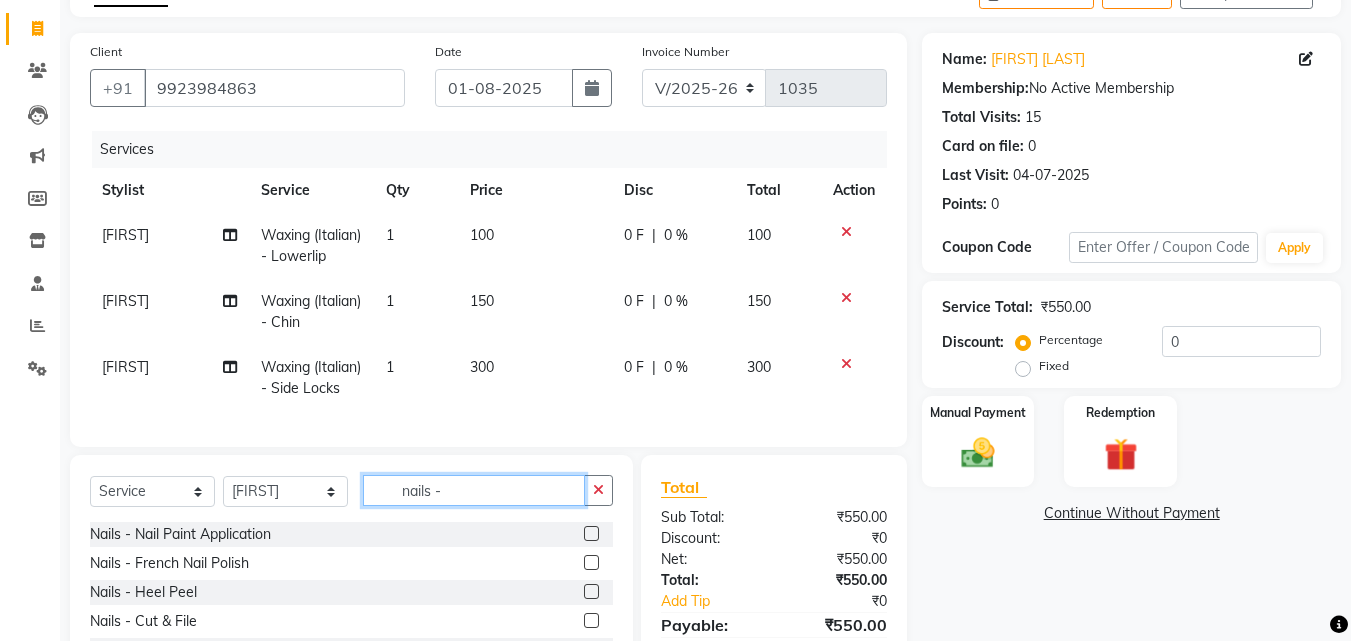 scroll, scrollTop: 271, scrollLeft: 0, axis: vertical 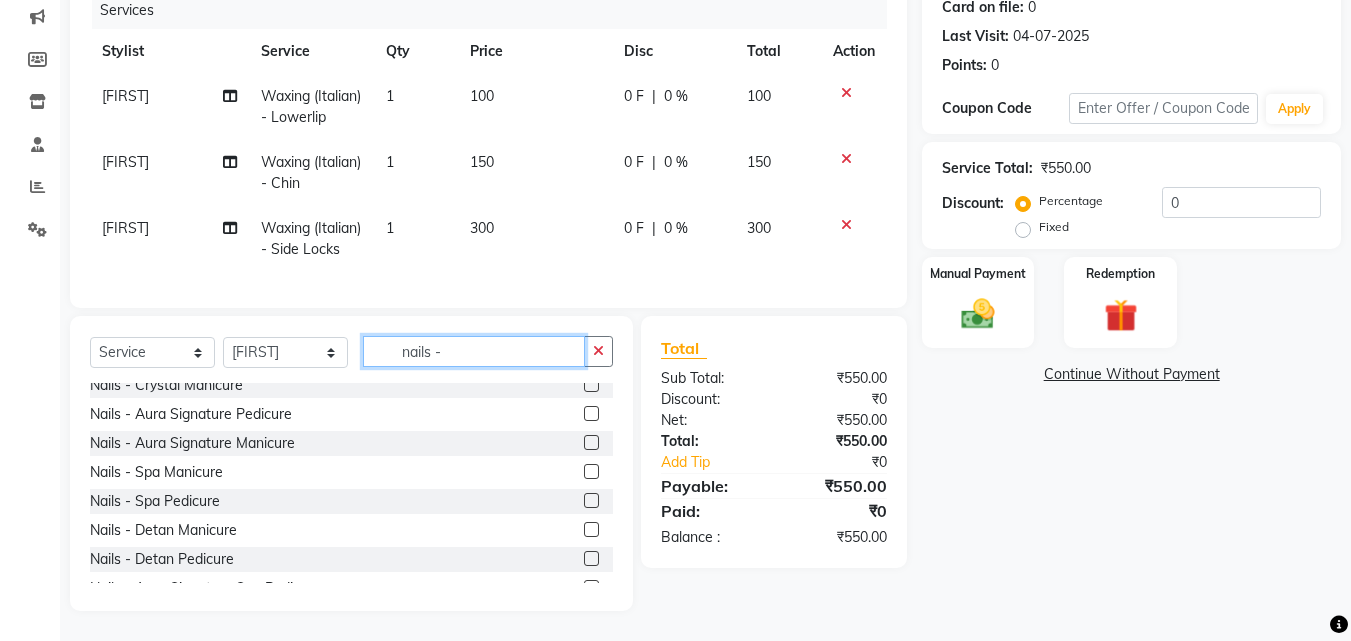 type on "nails -" 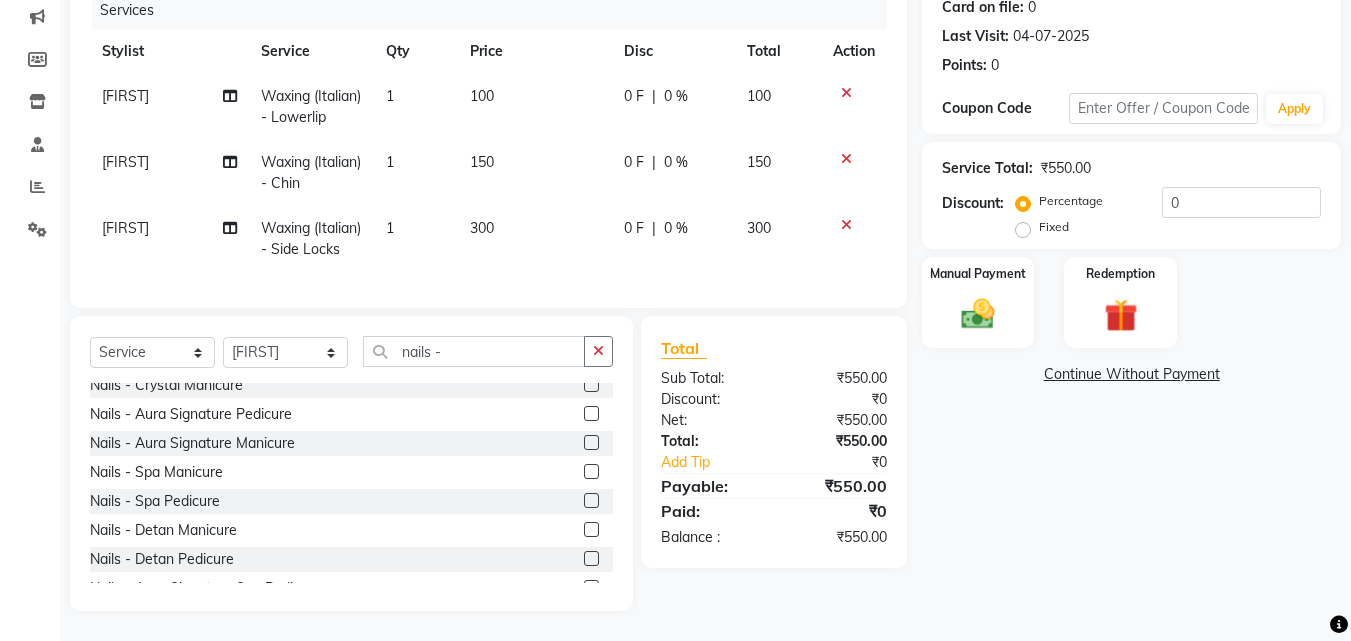 click 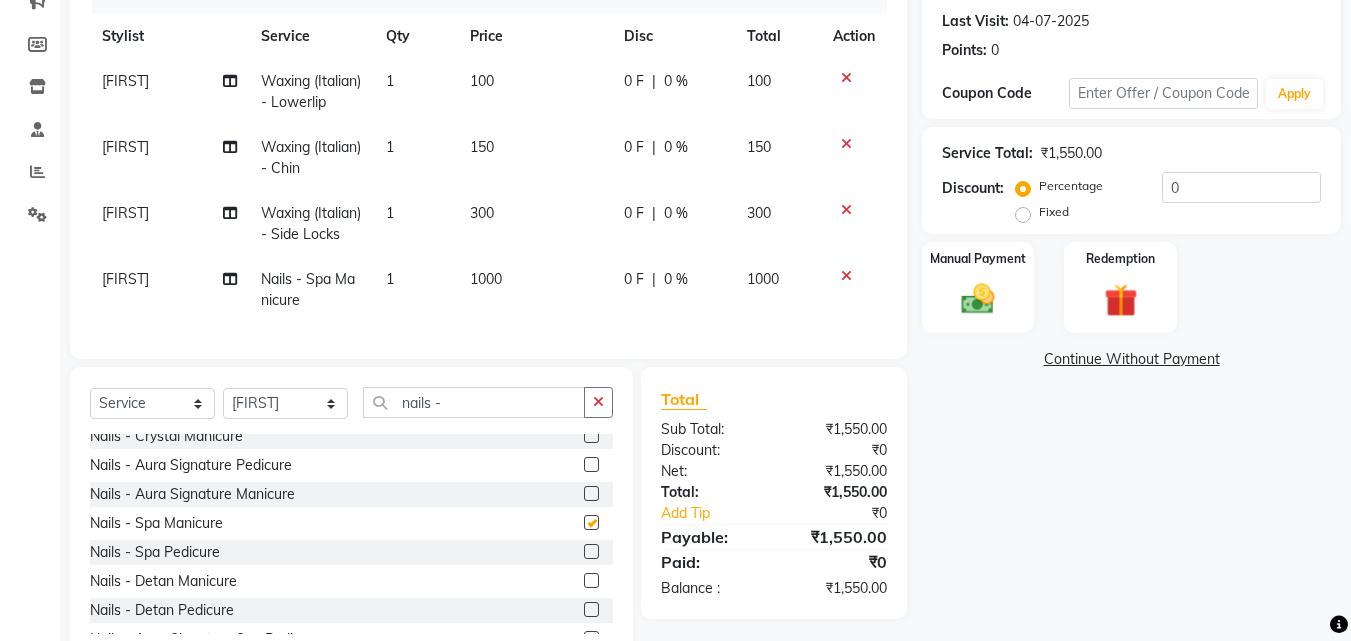 checkbox on "false" 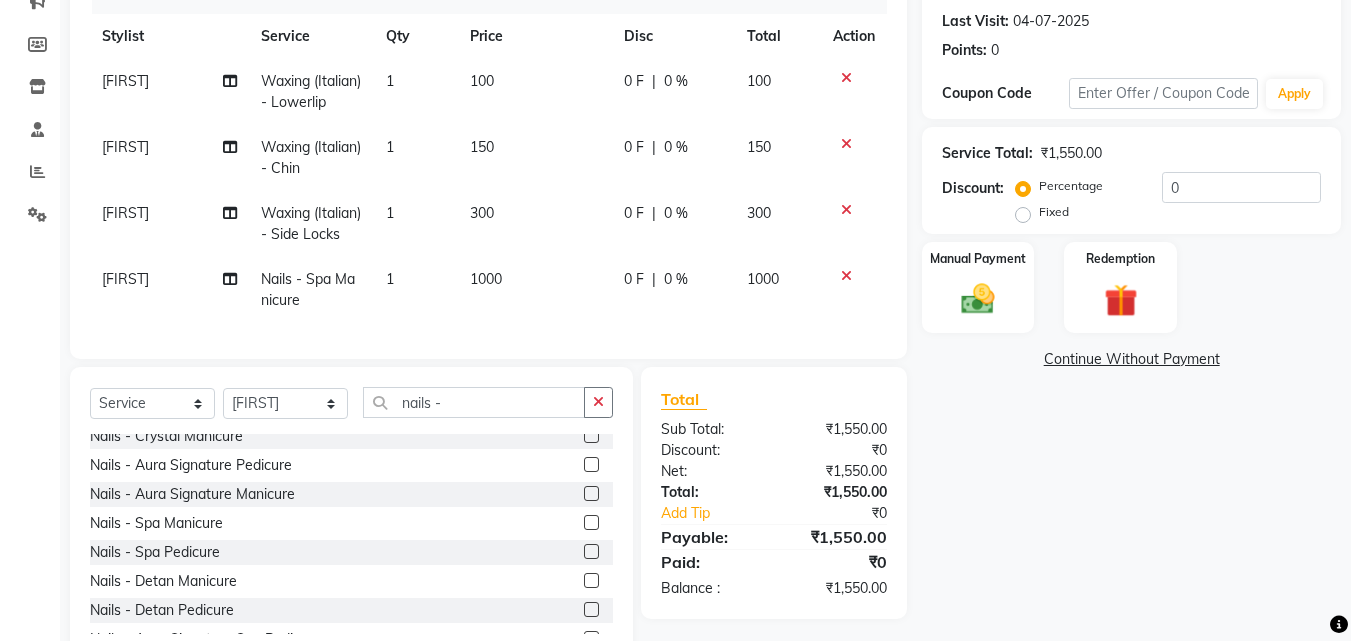 click 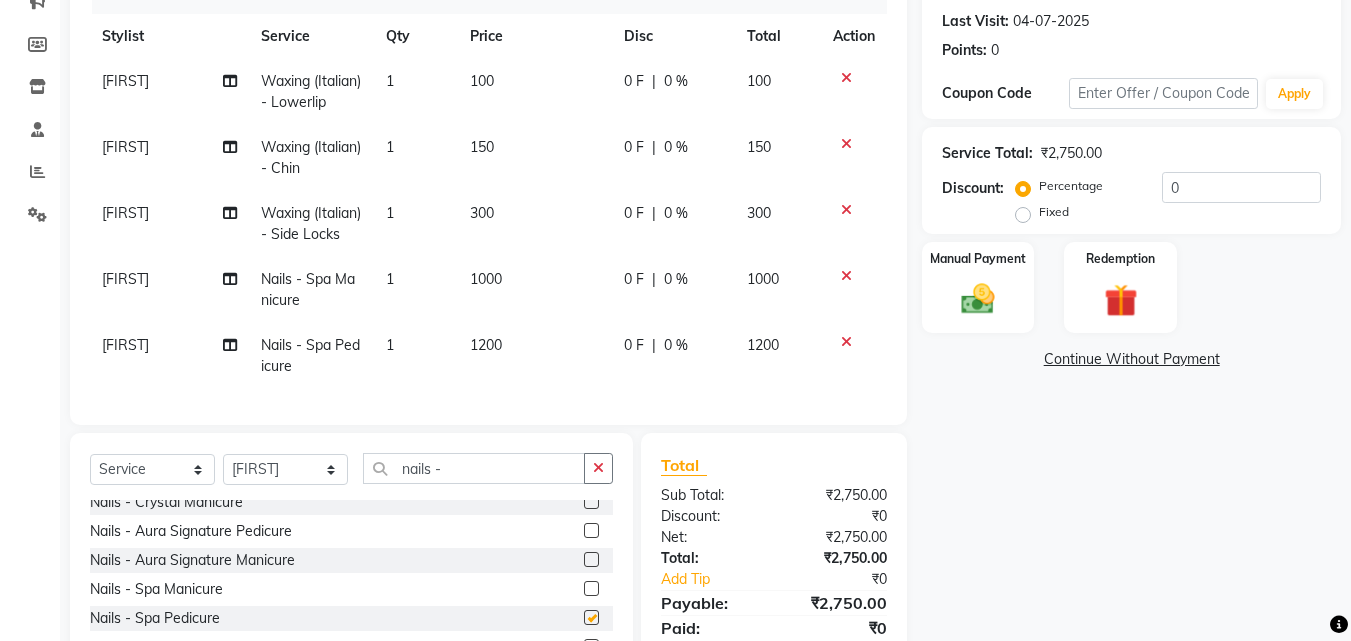 checkbox on "false" 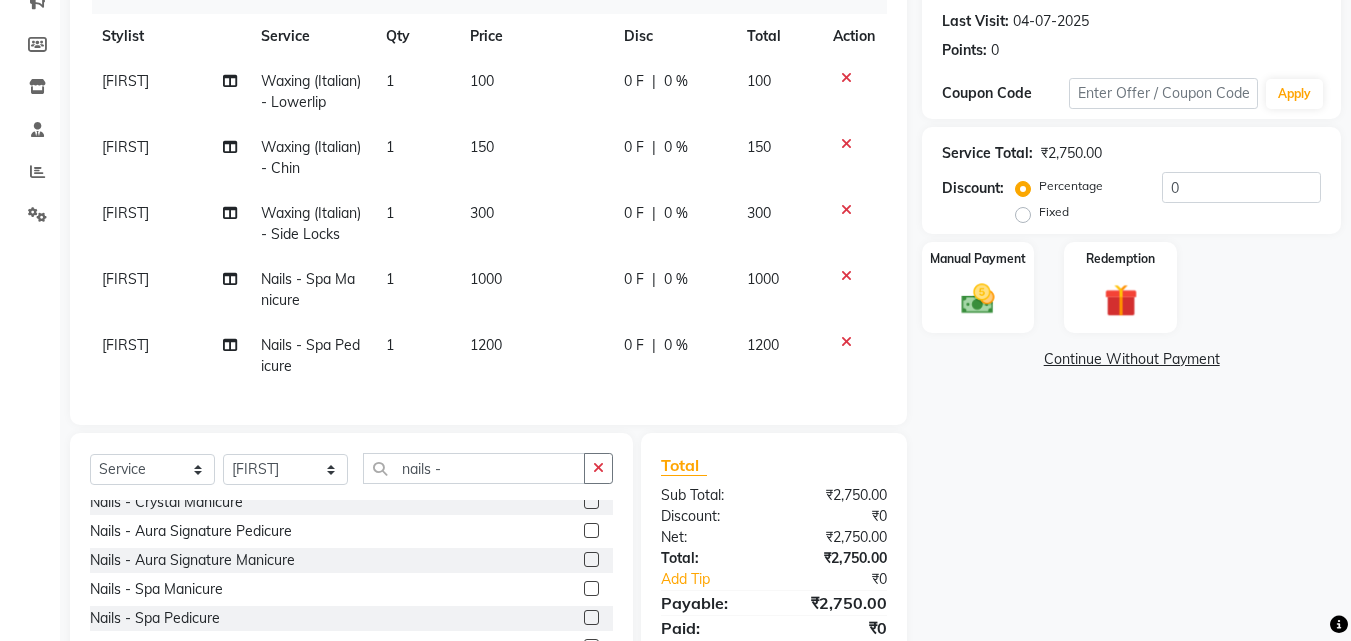 click on "150" 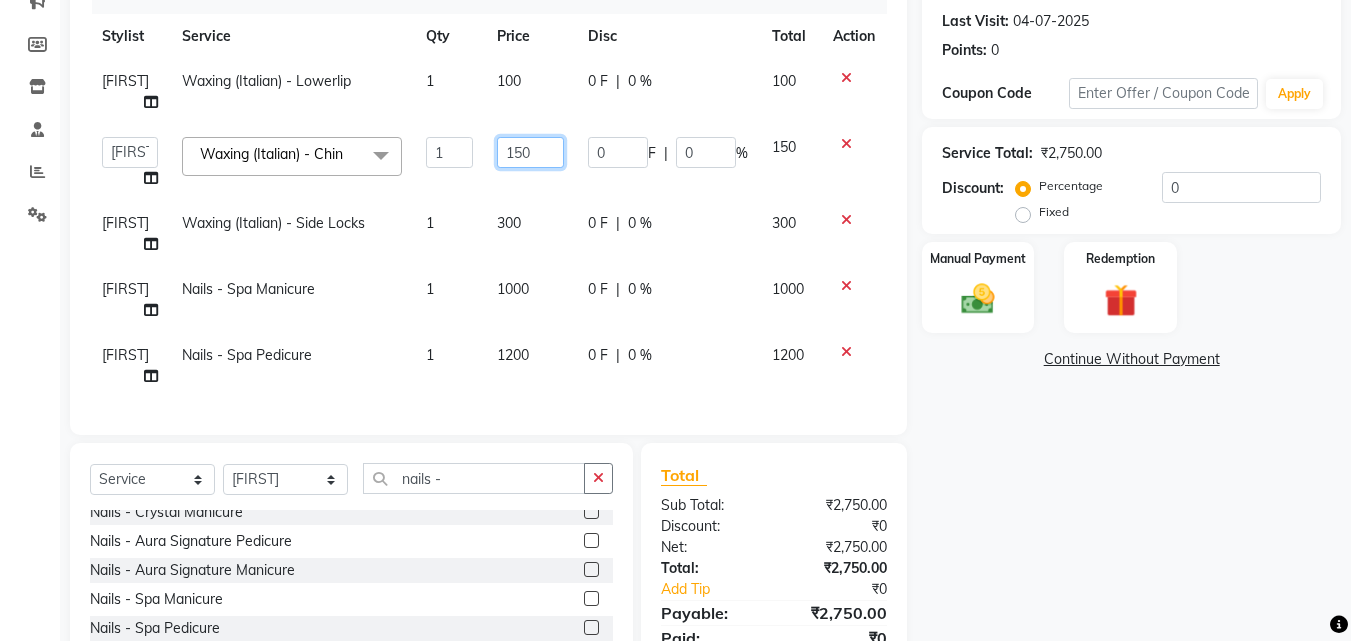 click on "150" 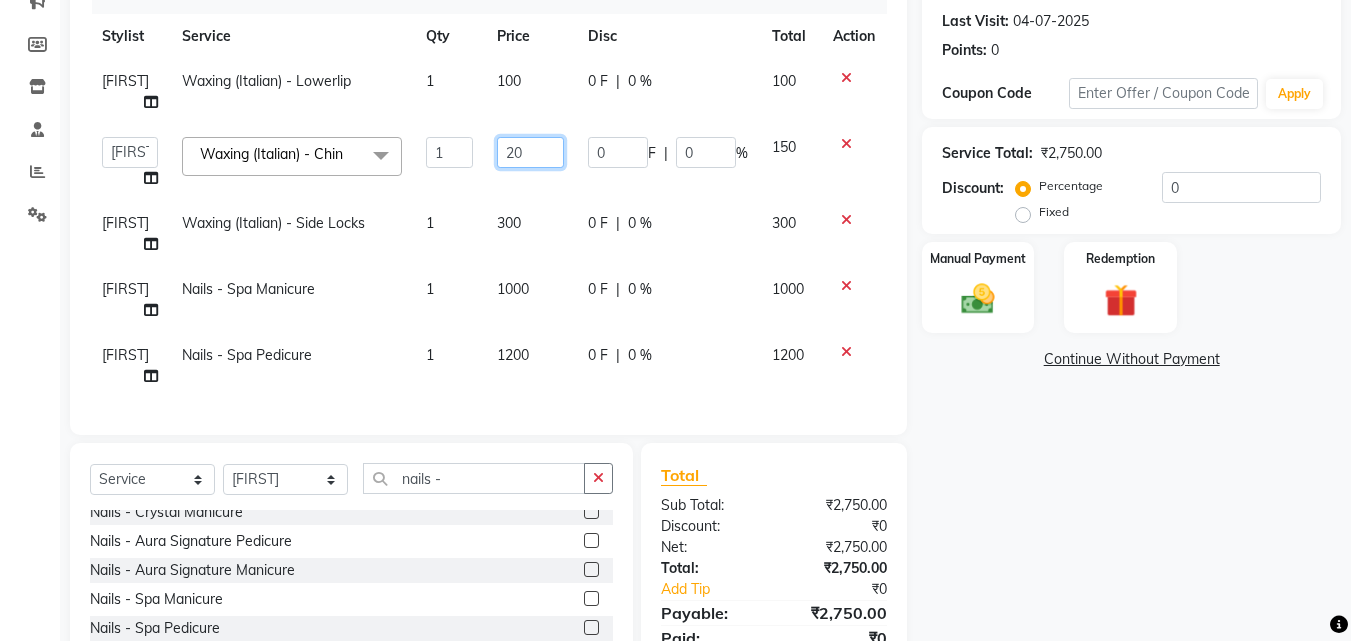 type on "200" 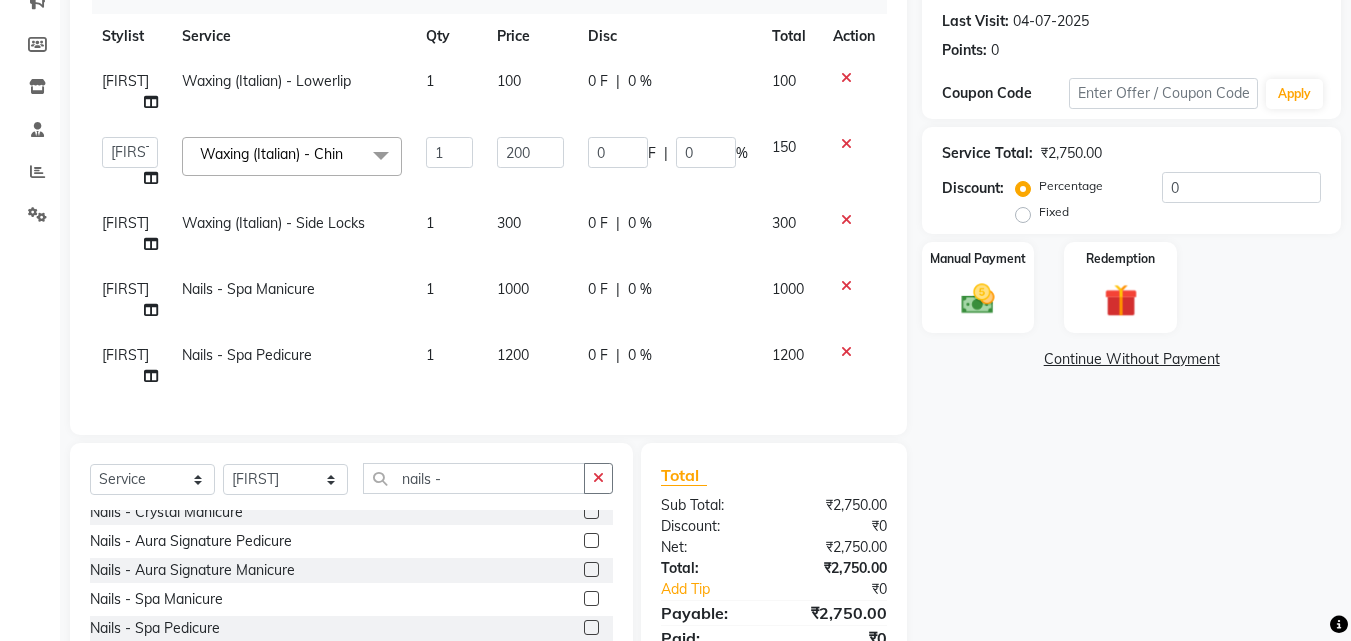 click on "0 F | 0 %" 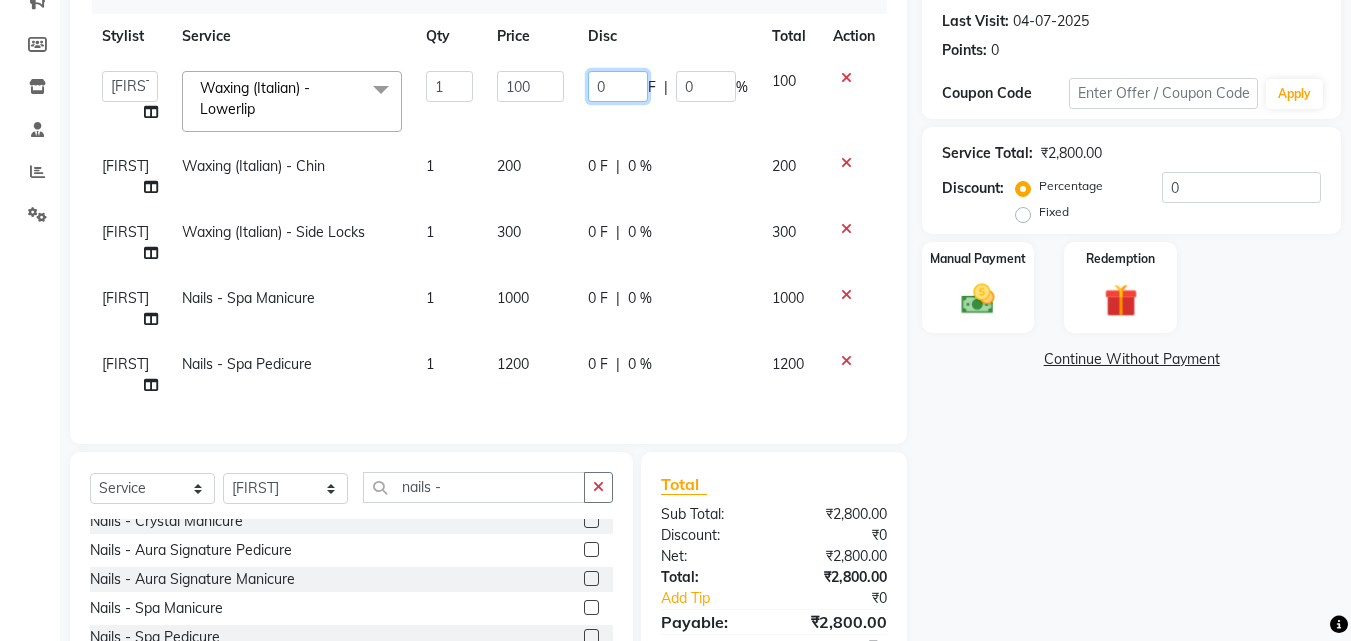 click on "0" 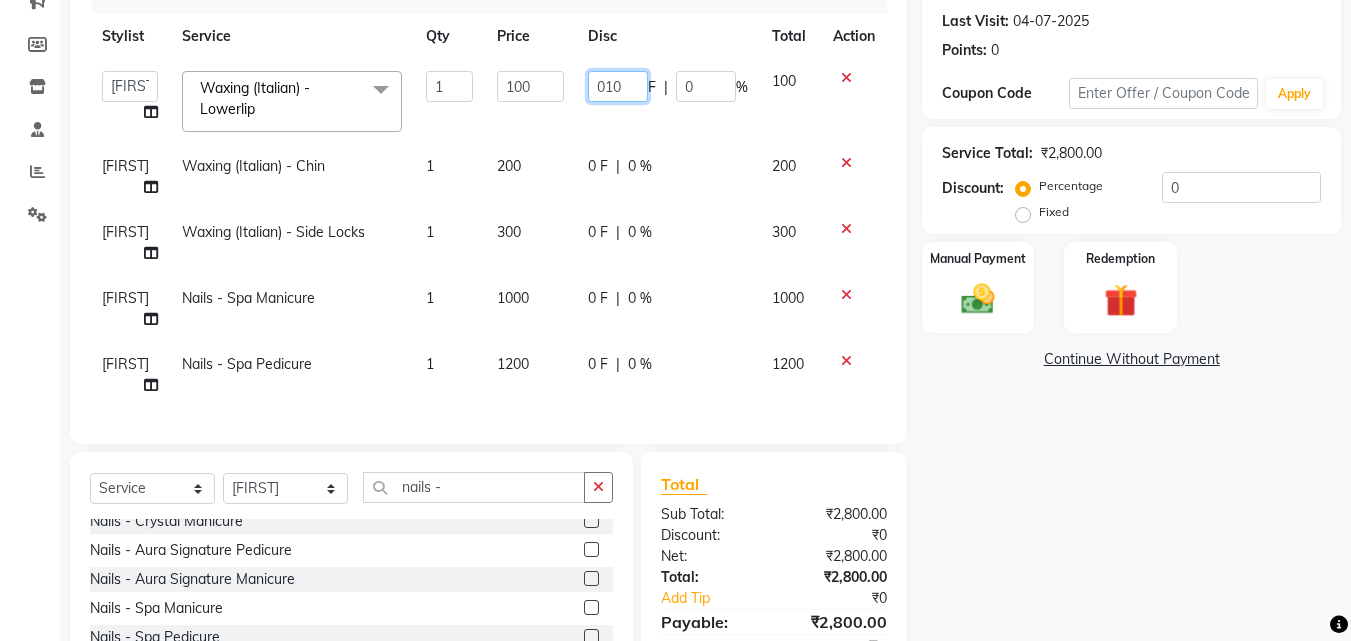 type on "0100" 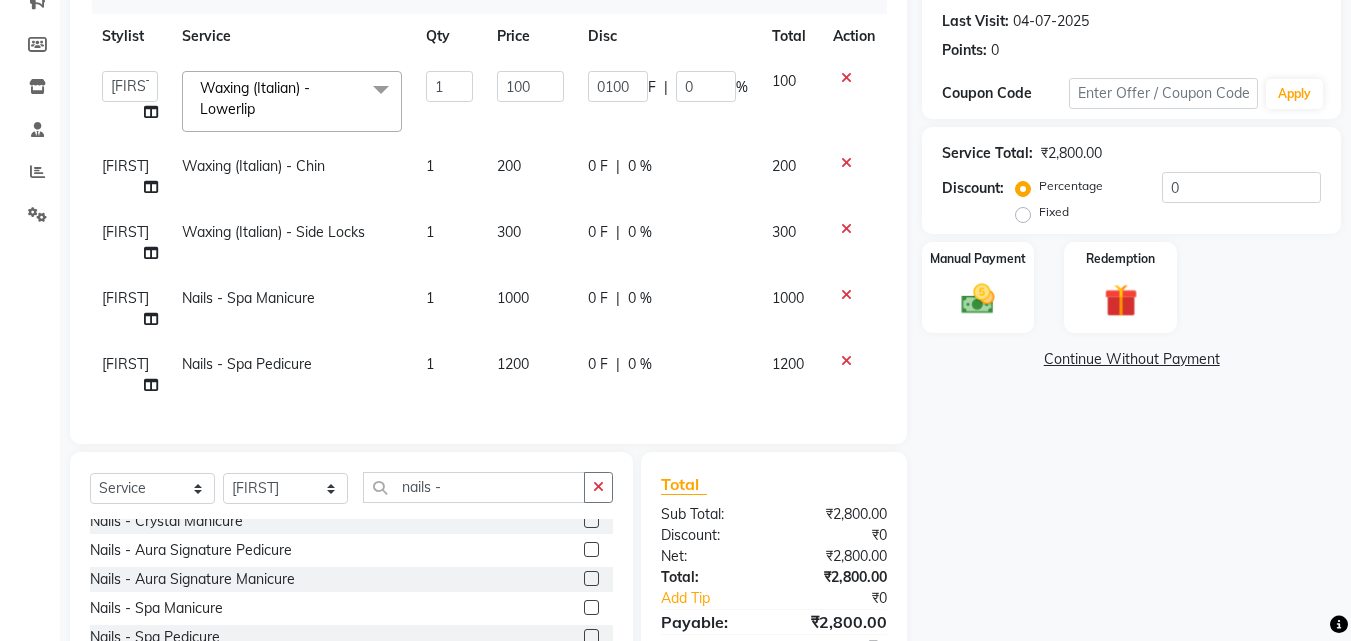 click on "Name: Rashmi Naik Membership:  No Active Membership  Total Visits:  15 Card on file:  0 Last Visit:   04-07-2025 Points:   0  Coupon Code Apply Service Total:  ₹2,800.00  Discount:  Percentage   Fixed  0 Manual Payment Redemption  Continue Without Payment" 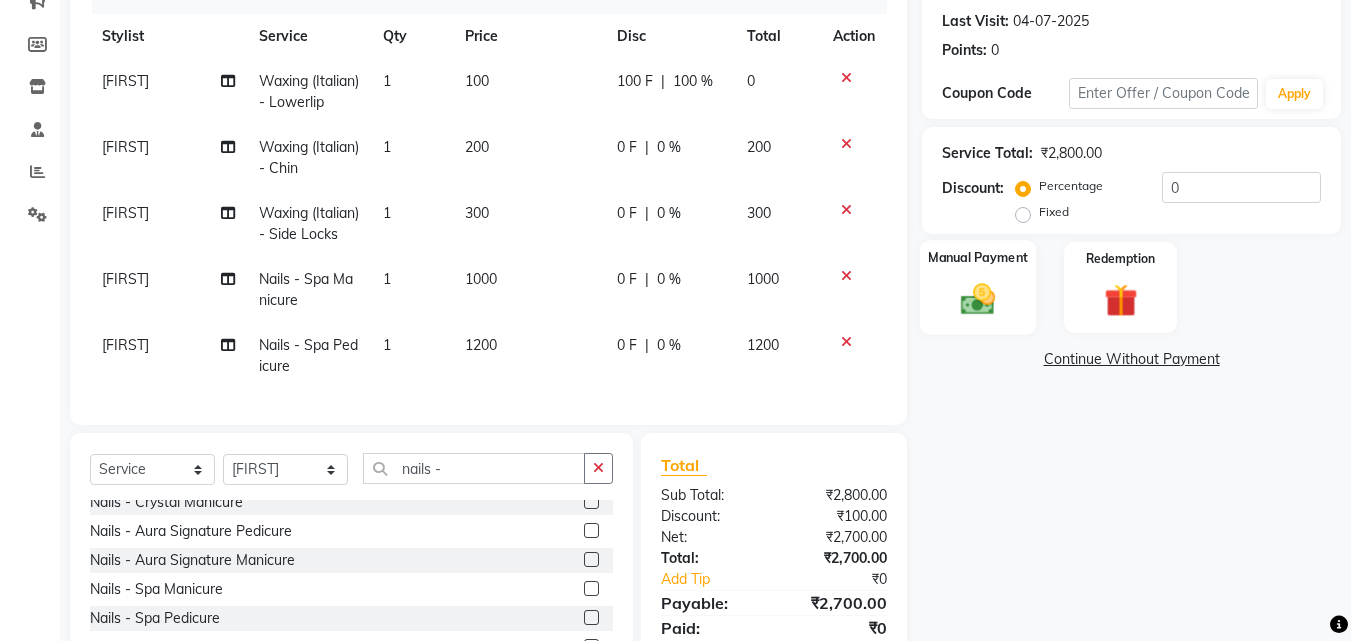 click on "Manual Payment" 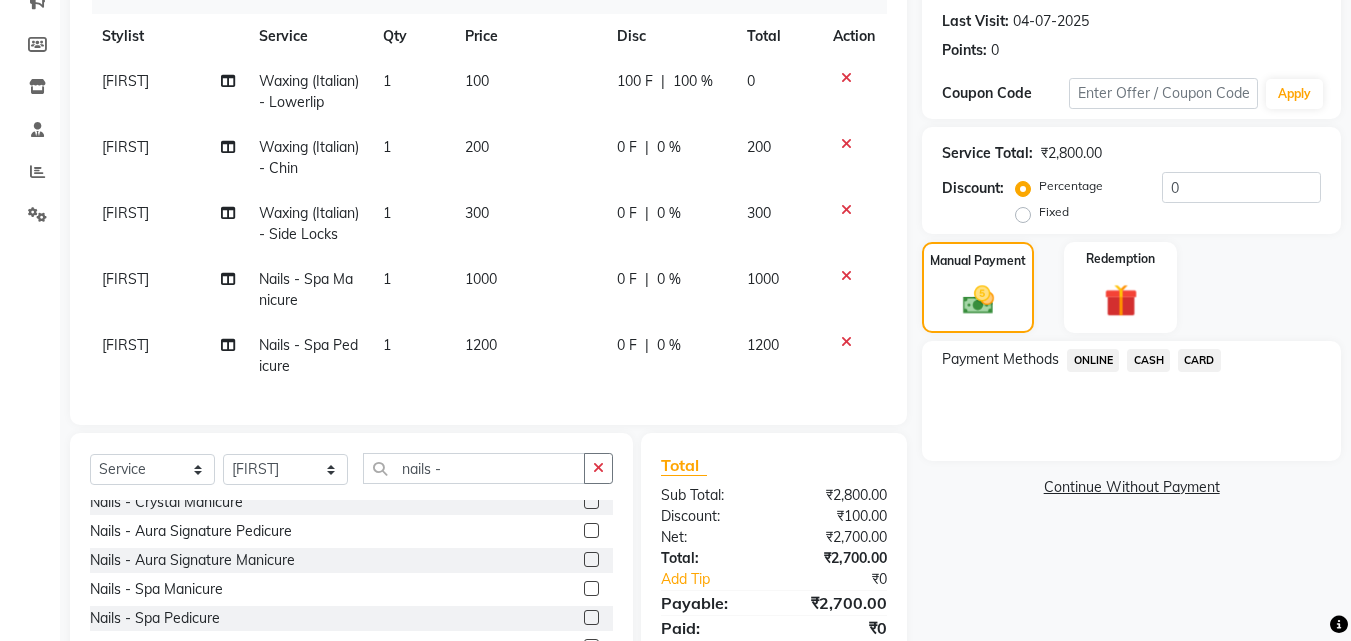 click on "ONLINE" 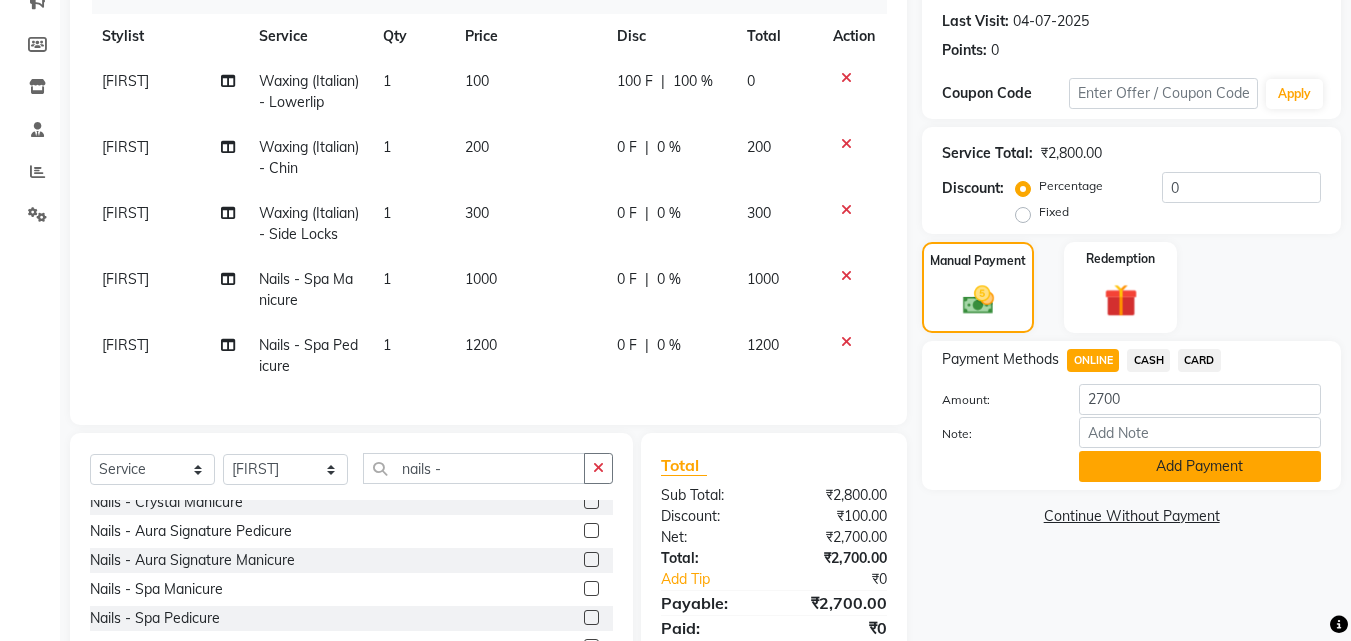 click on "Add Payment" 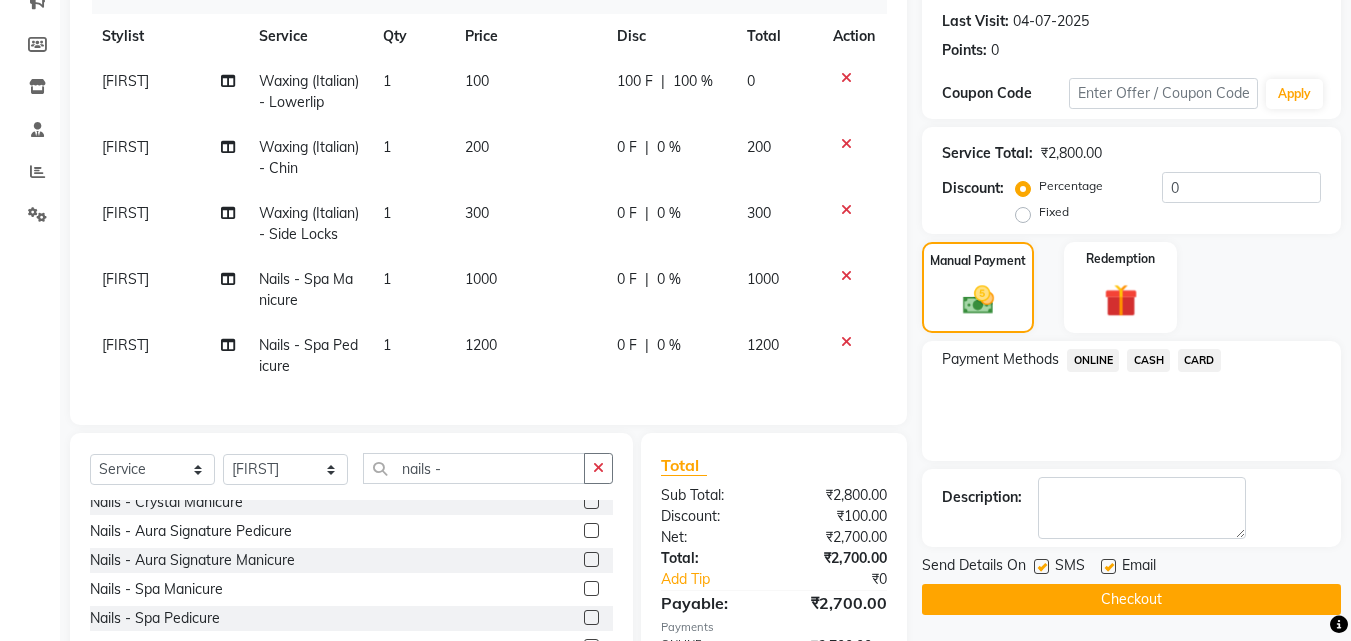 scroll, scrollTop: 403, scrollLeft: 0, axis: vertical 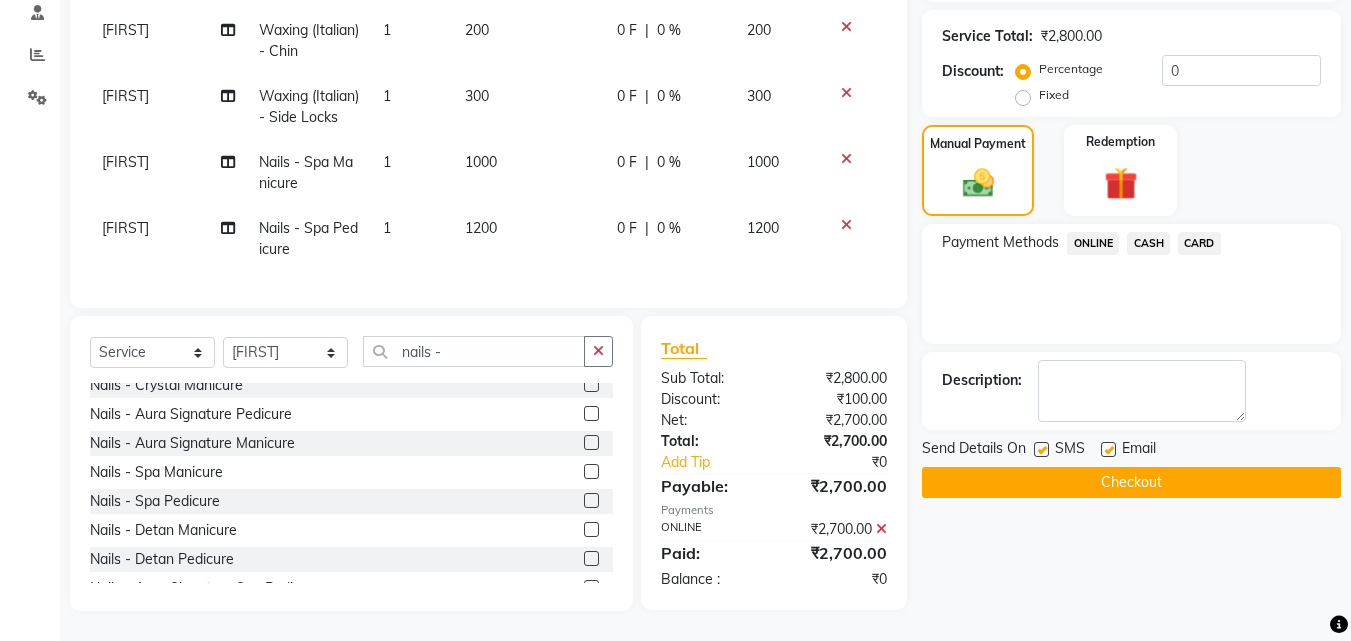 click 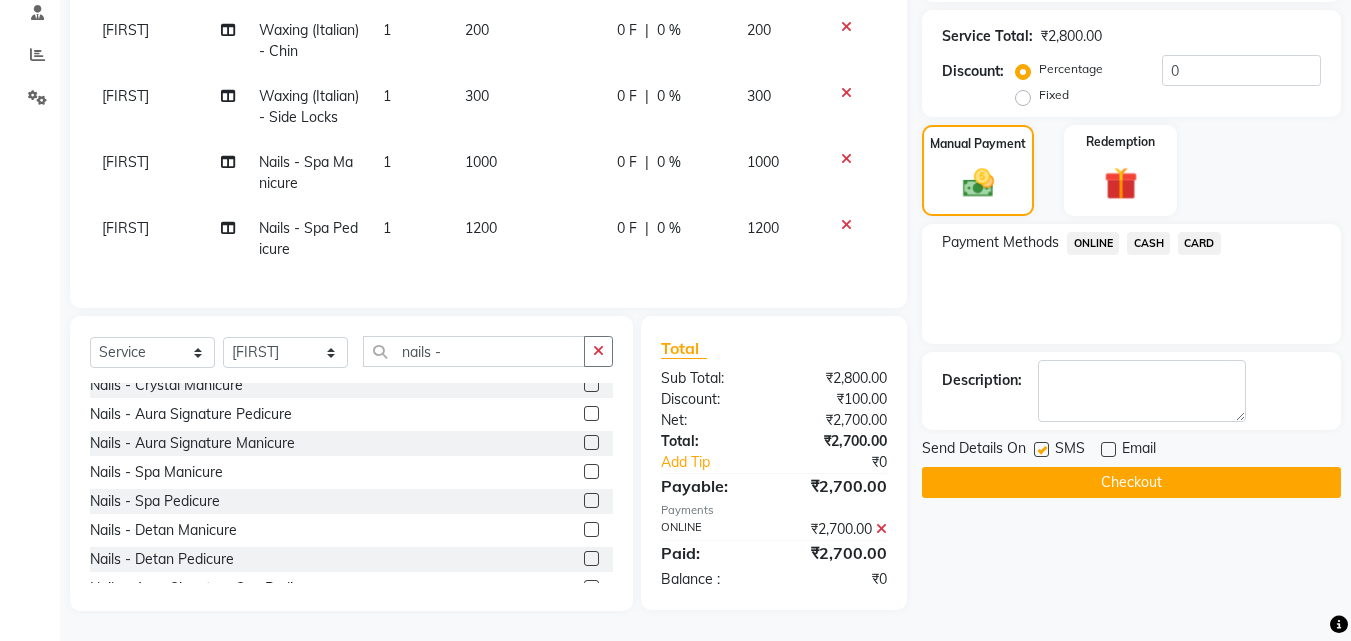 click on "Checkout" 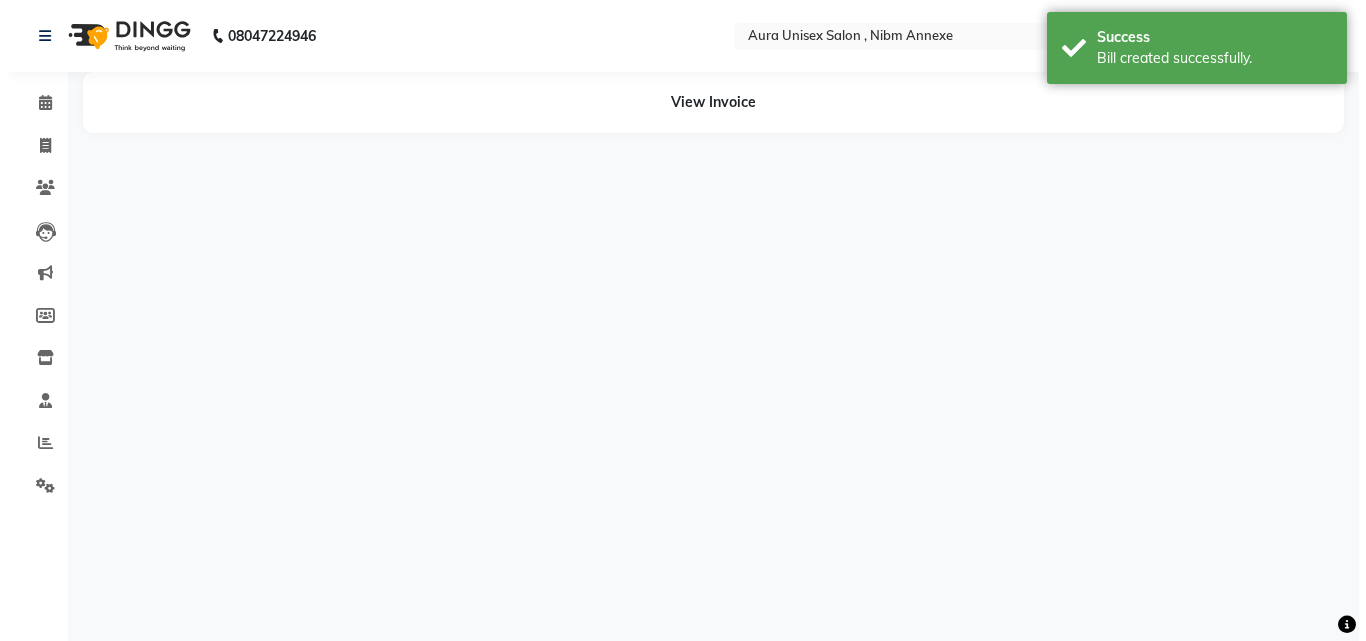 scroll, scrollTop: 0, scrollLeft: 0, axis: both 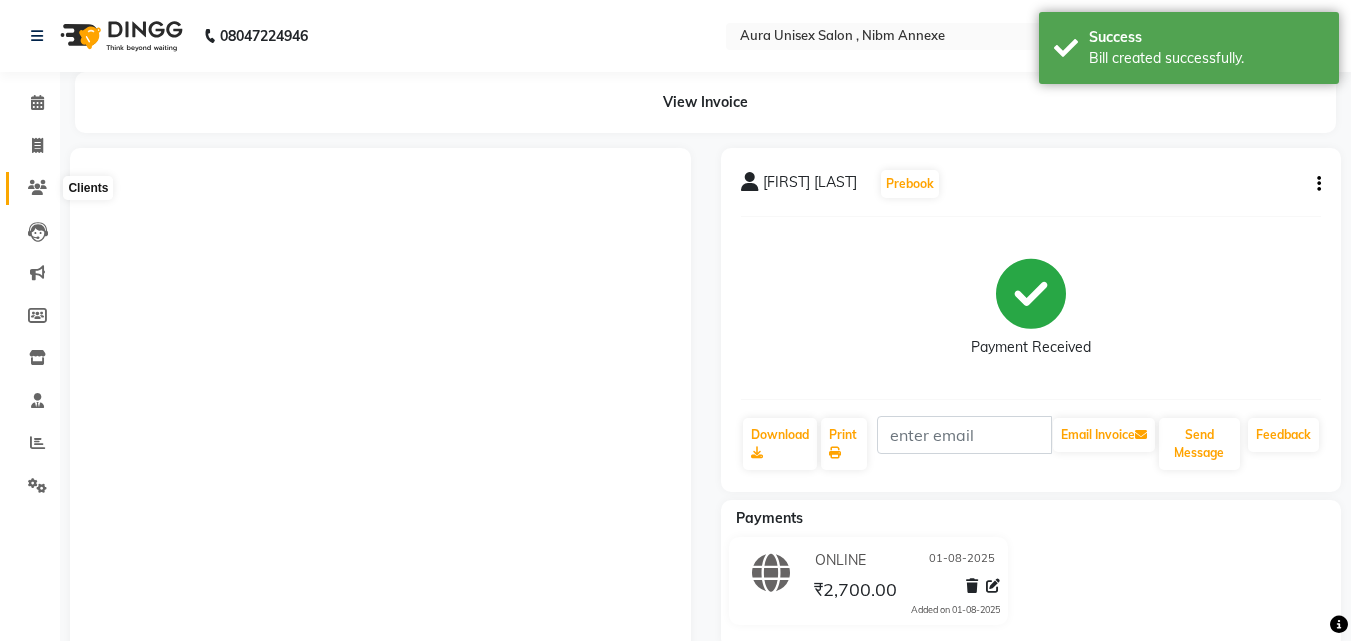 click 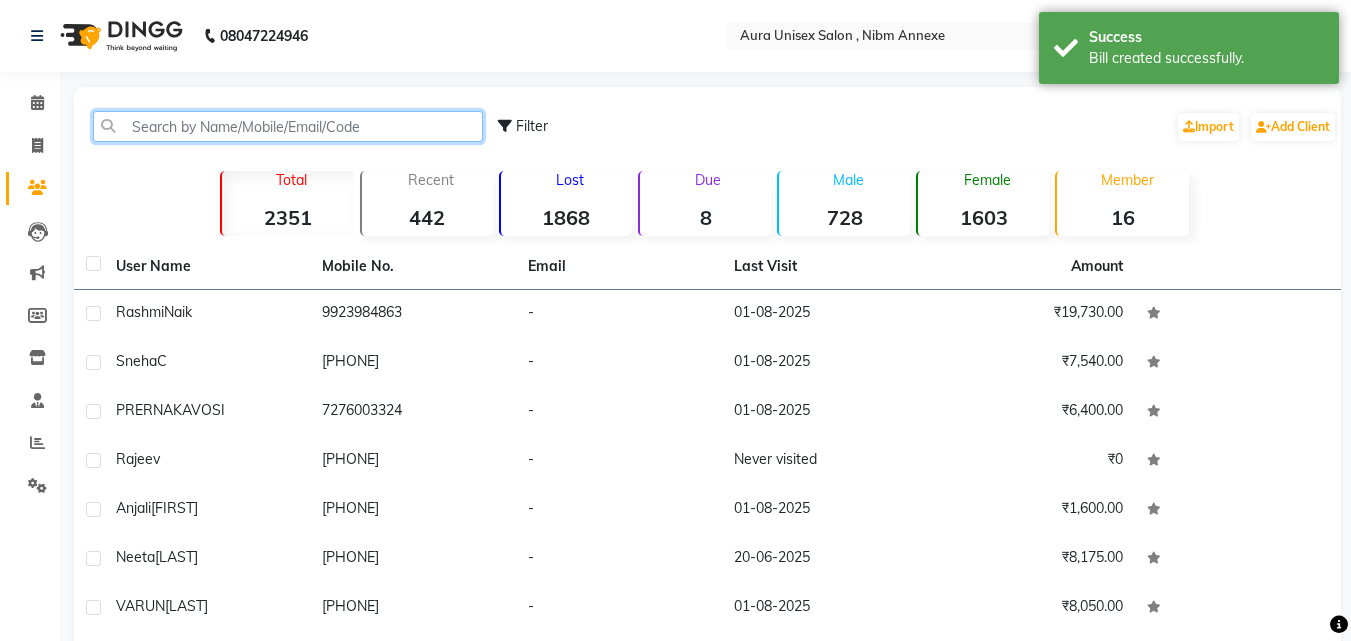 click 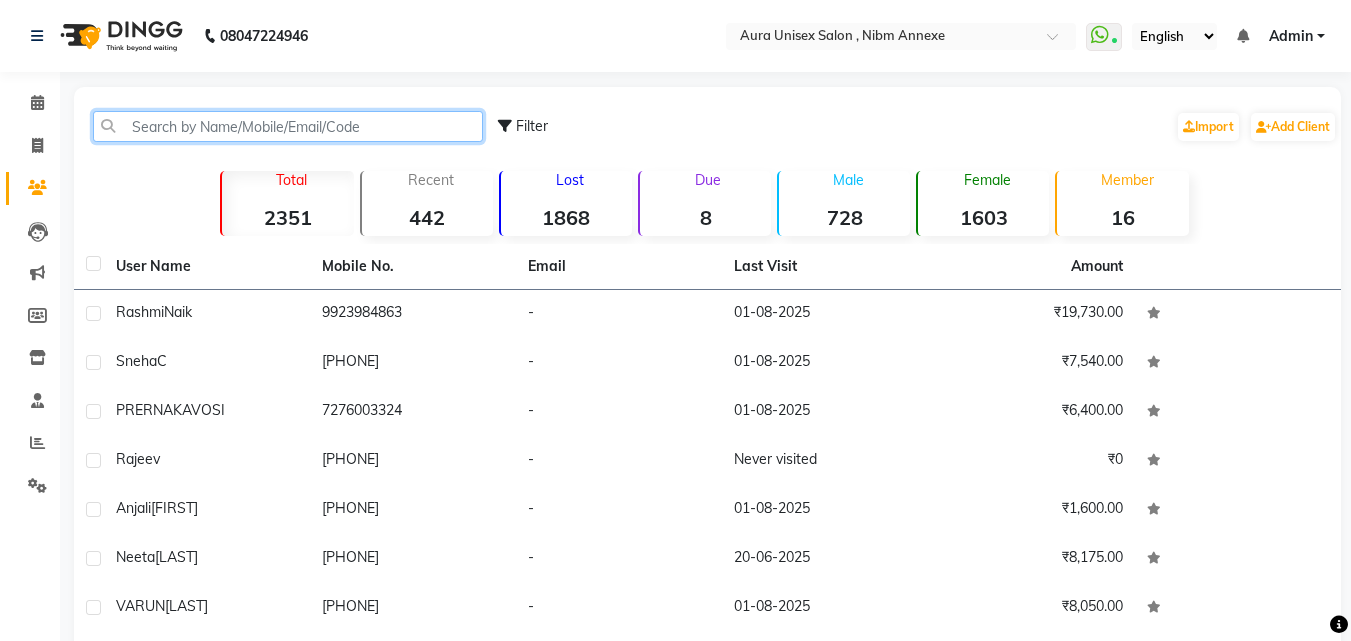 click 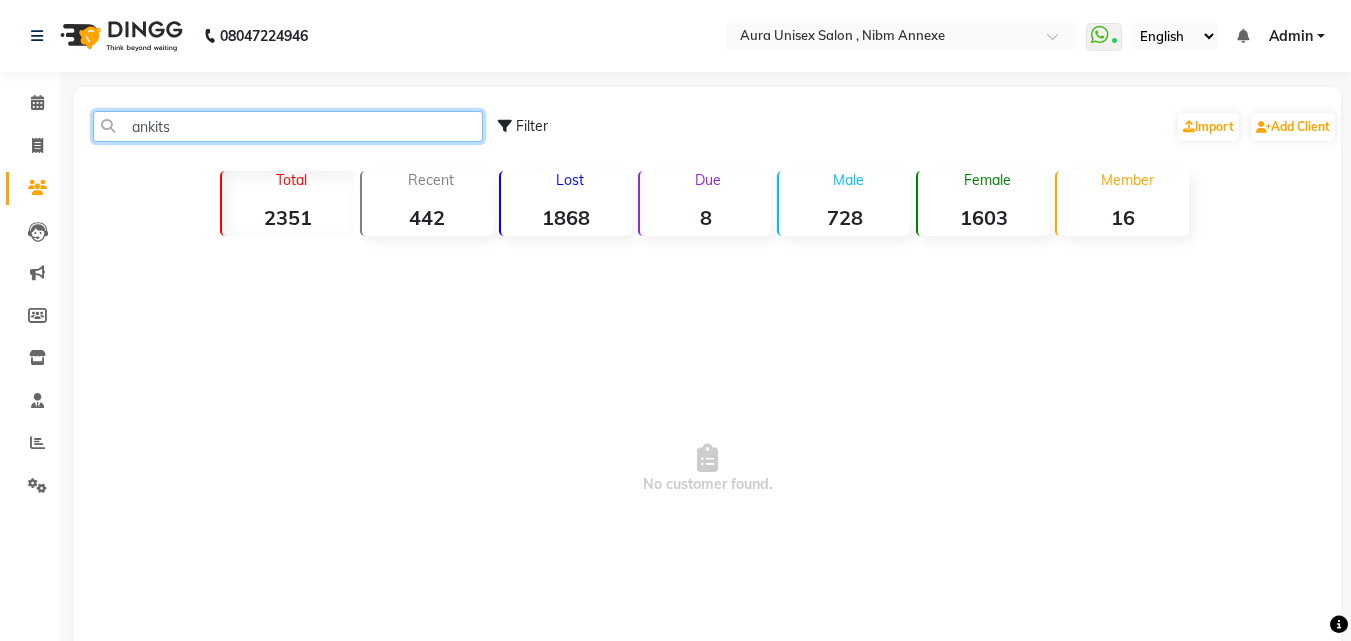 click on "ankits" 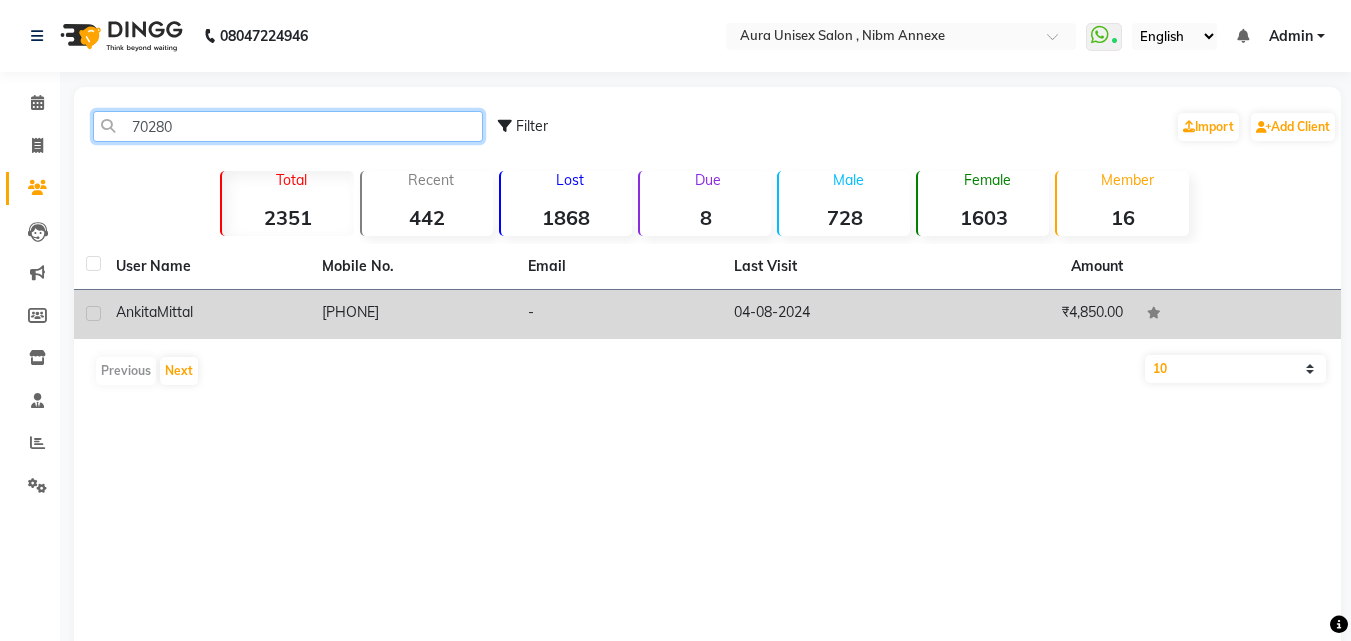 type on "70280" 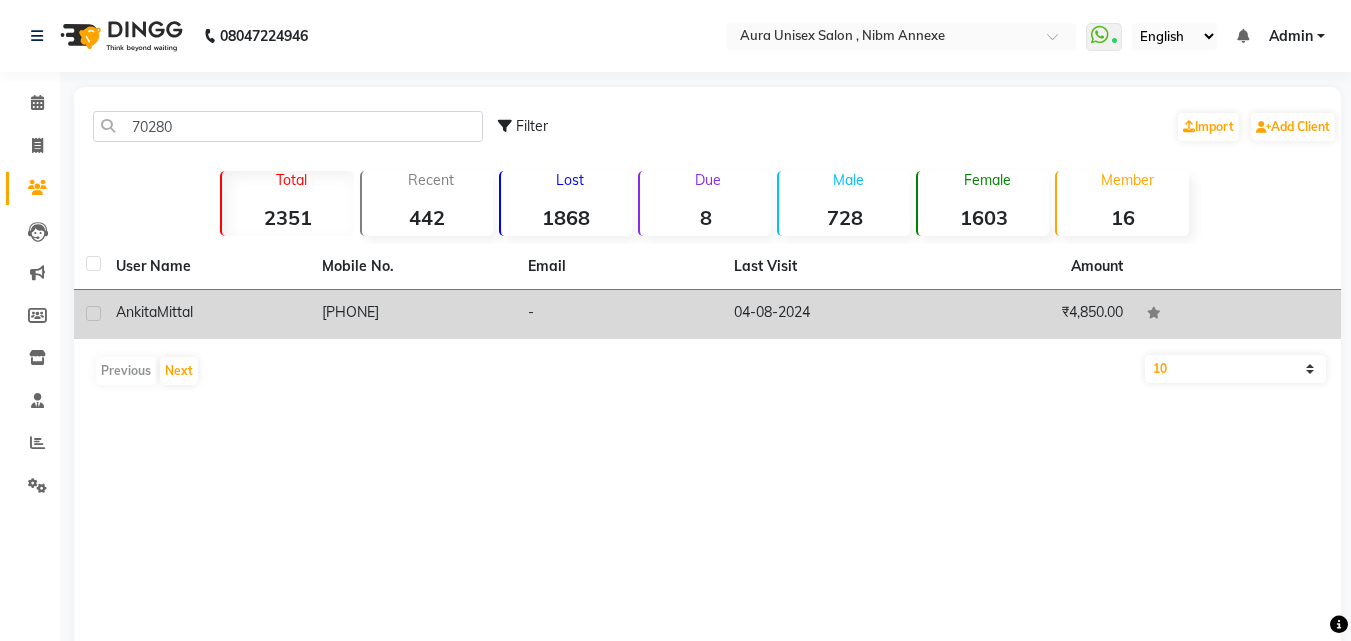 click on "7028030569" 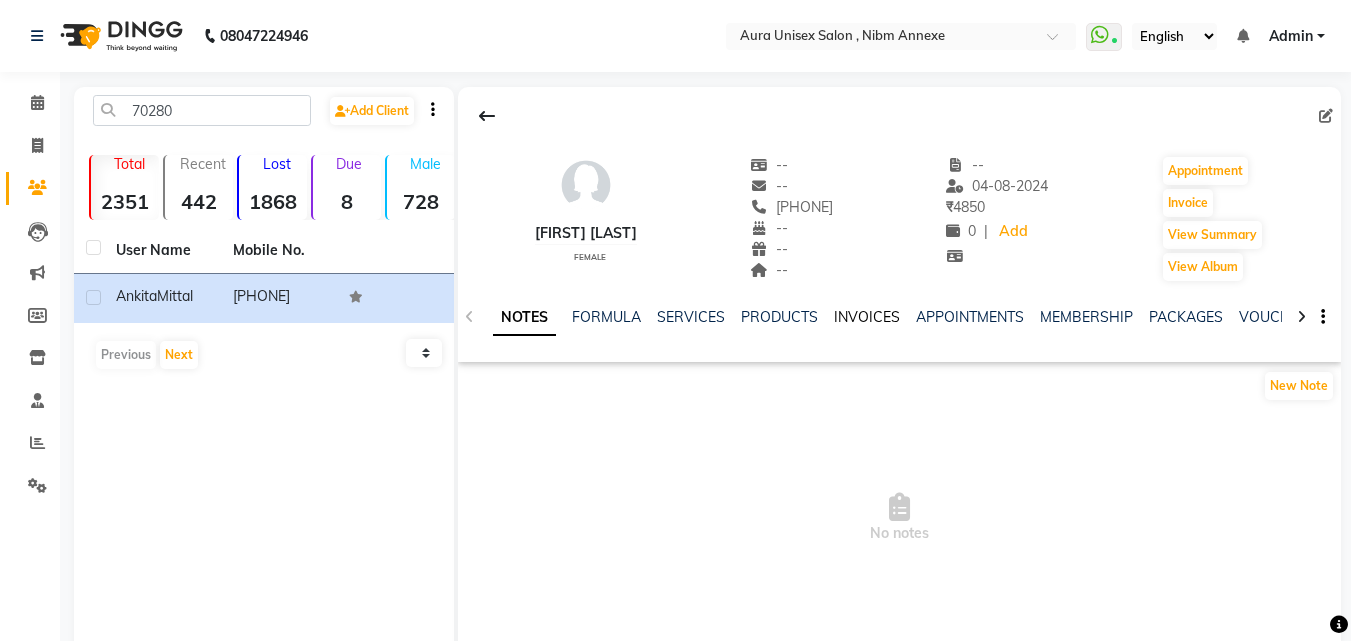 click on "INVOICES" 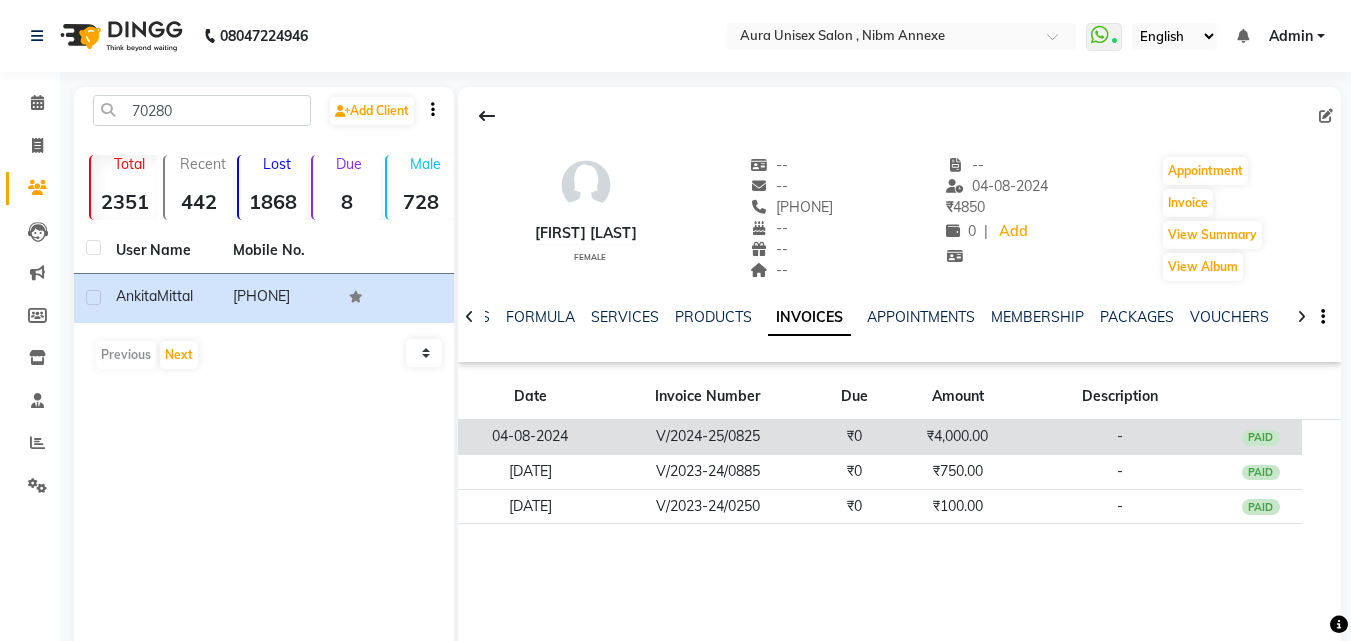 click on "V/2024-25/0825" 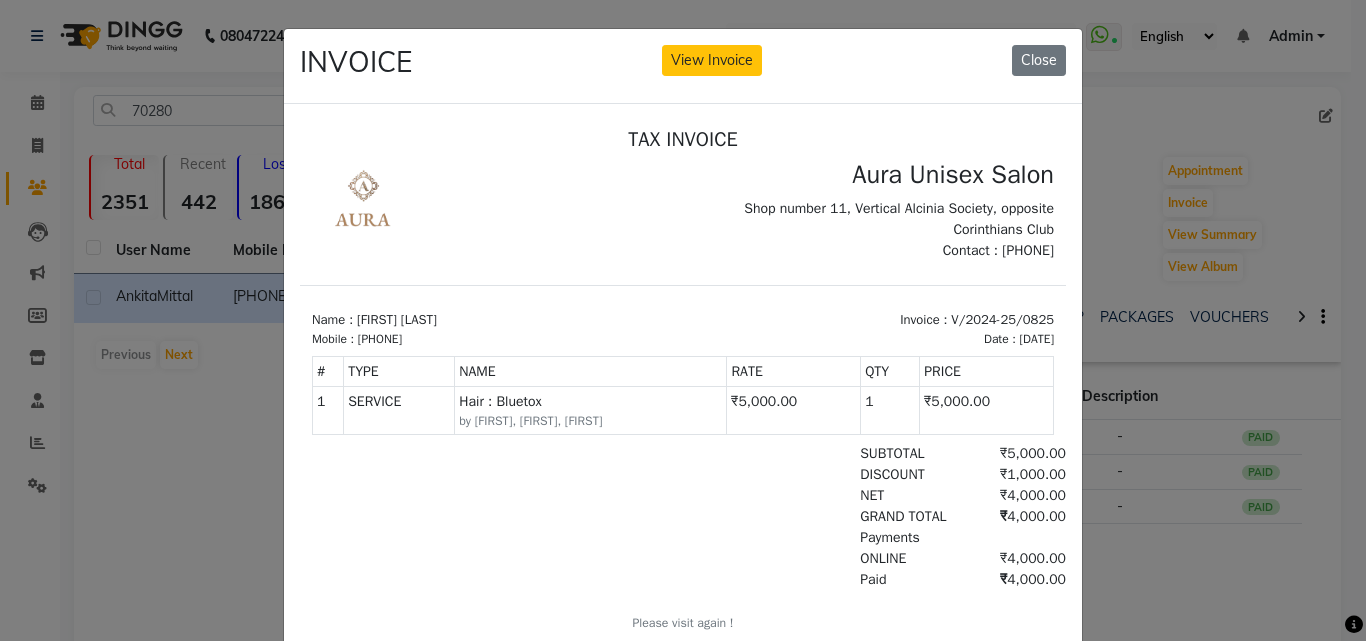 scroll, scrollTop: 0, scrollLeft: 0, axis: both 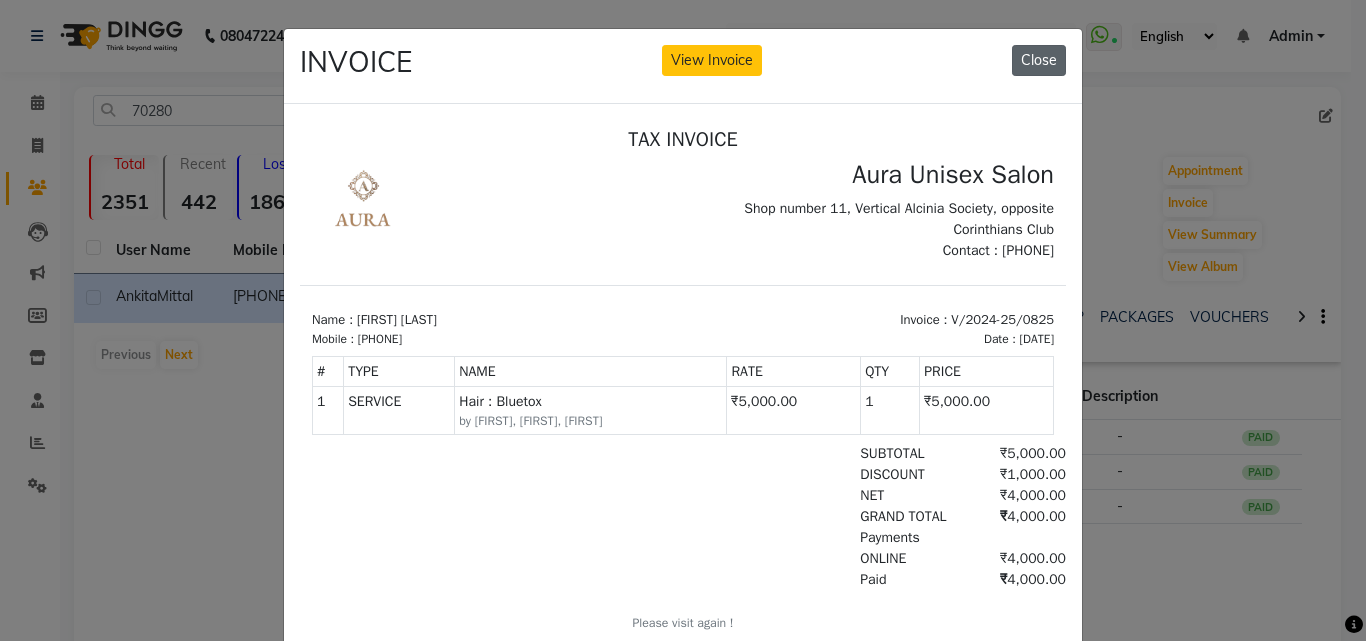 click on "Close" 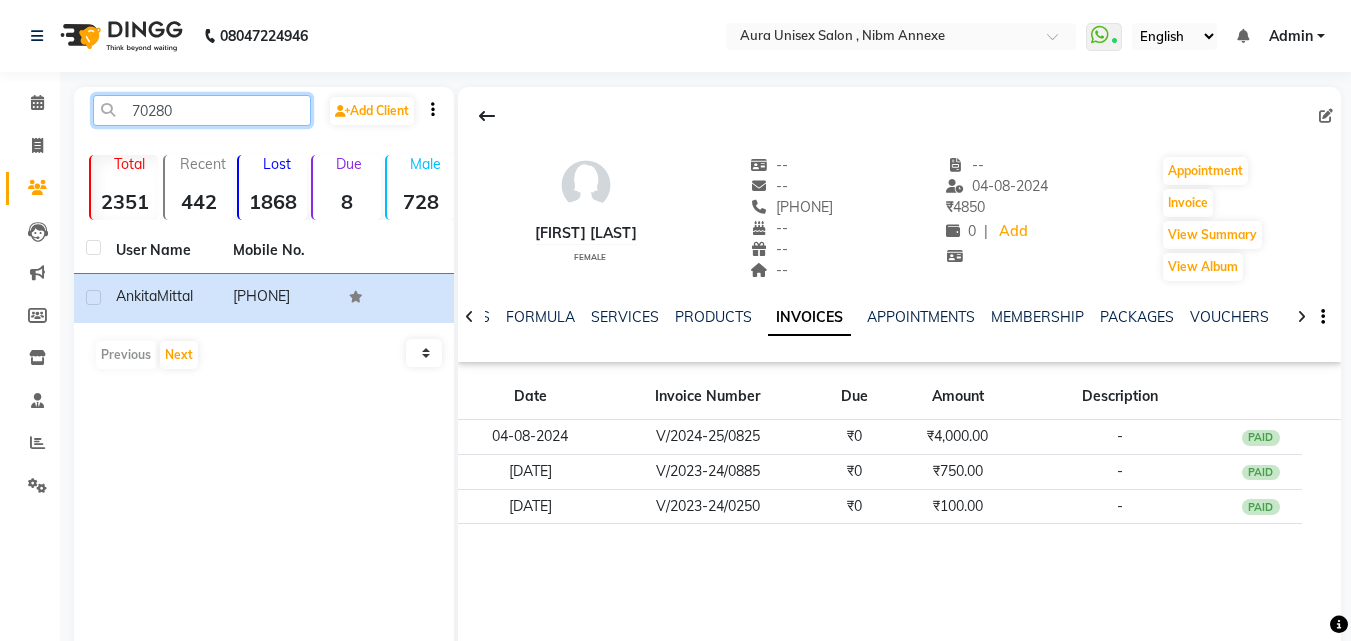 click on "70280" 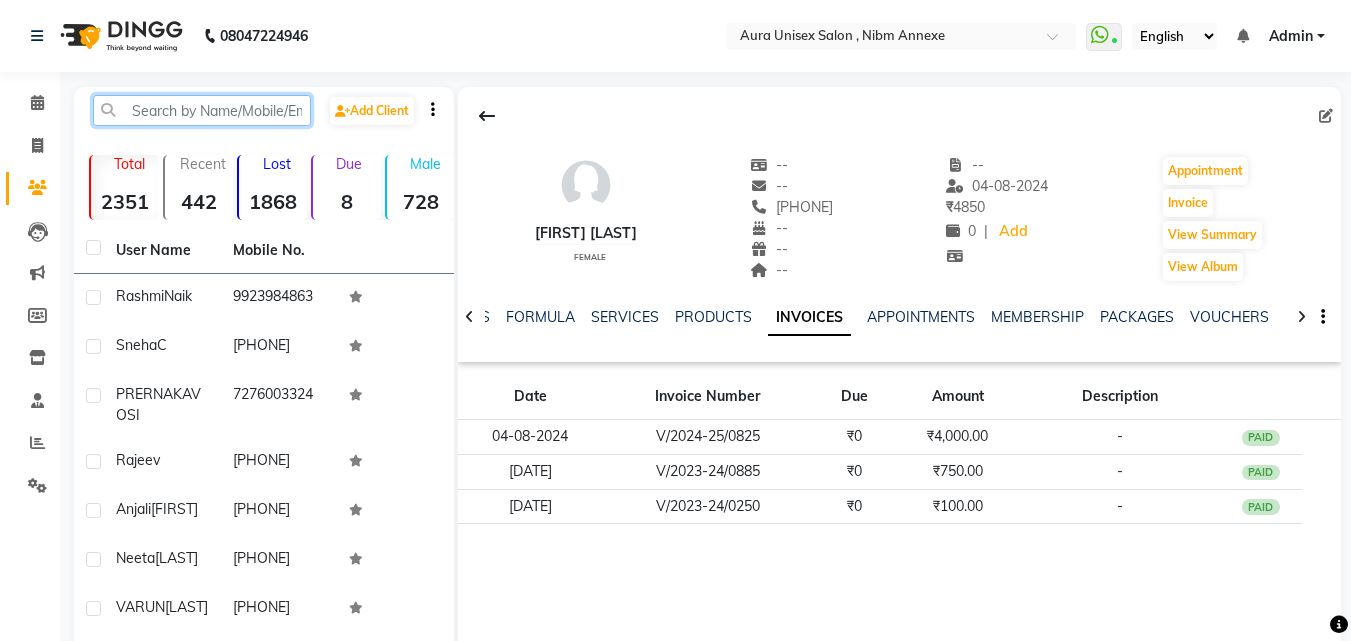 click 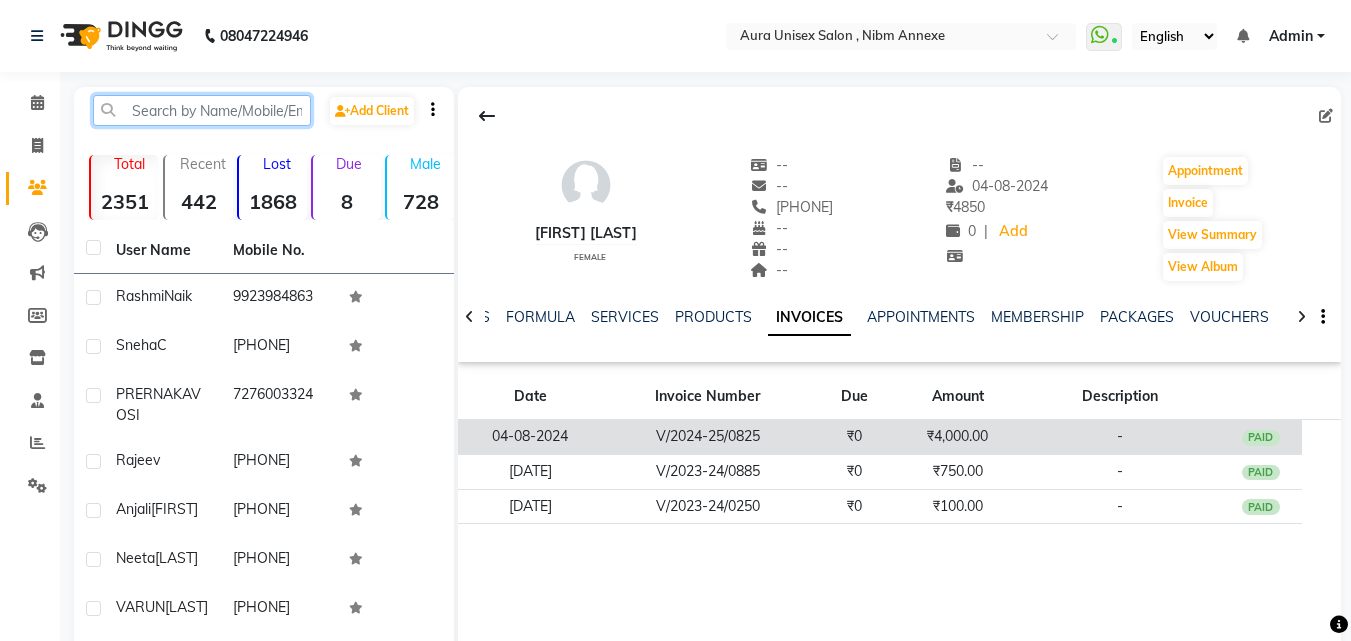 type 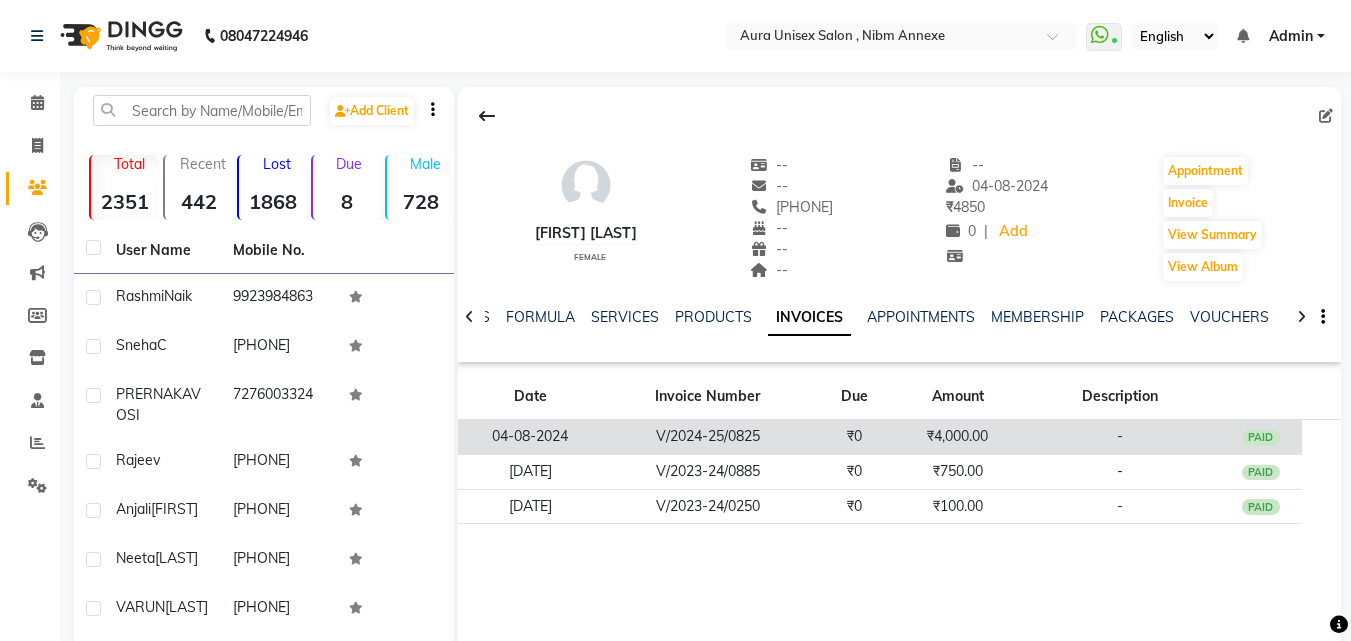 click on "V/2024-25/0825" 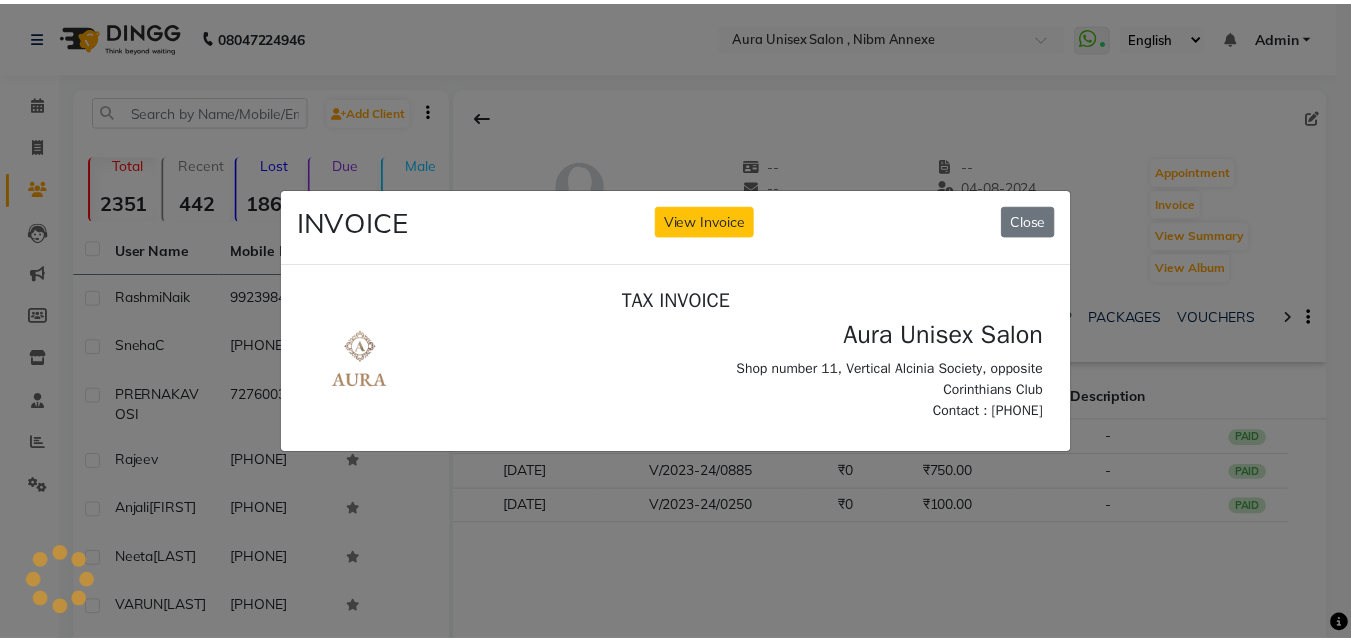 scroll, scrollTop: 0, scrollLeft: 0, axis: both 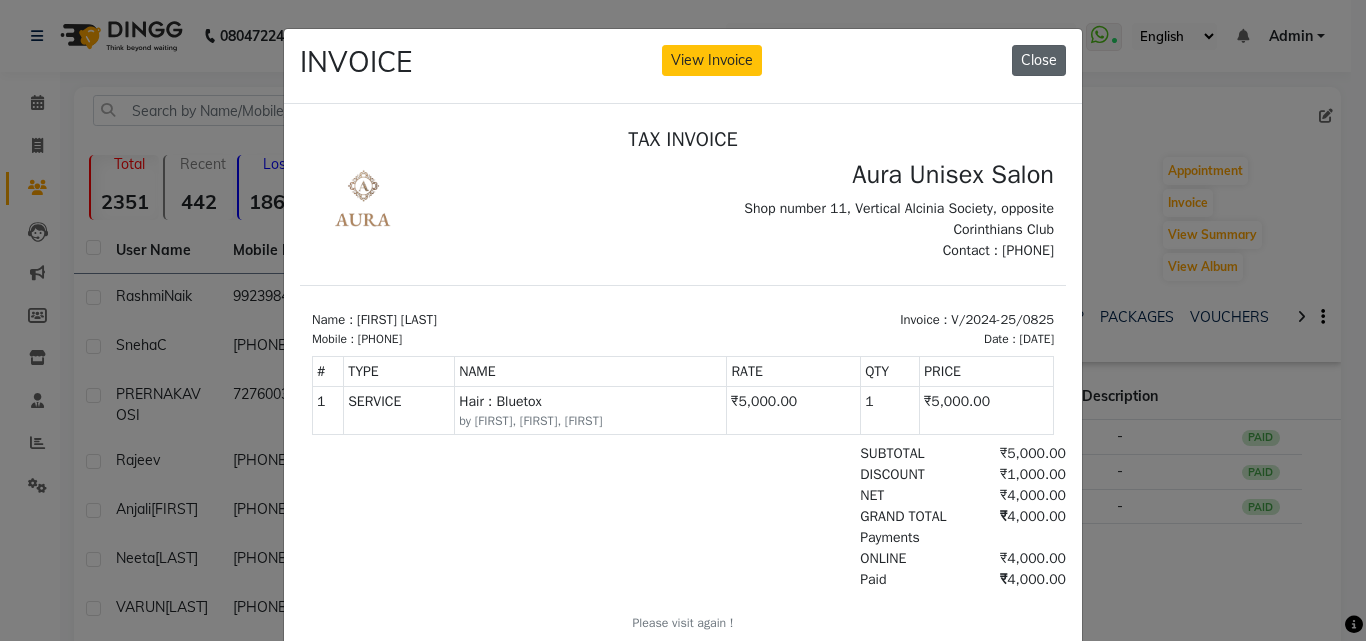 click on "Close" 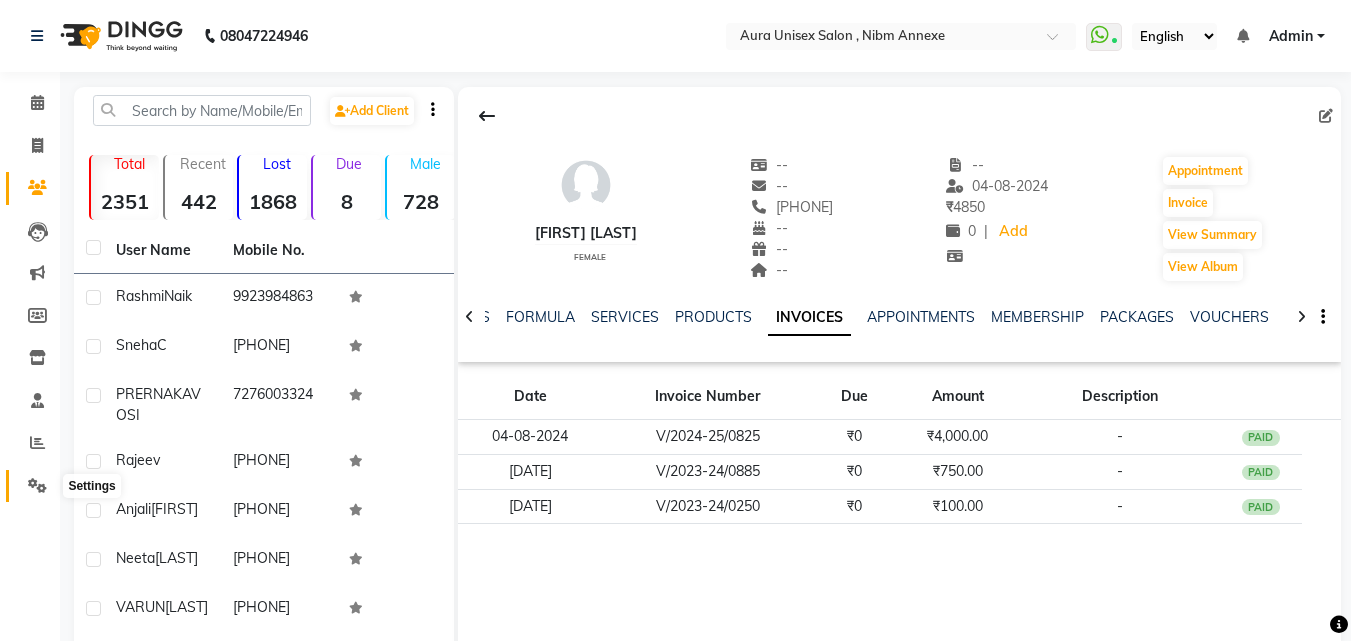 click 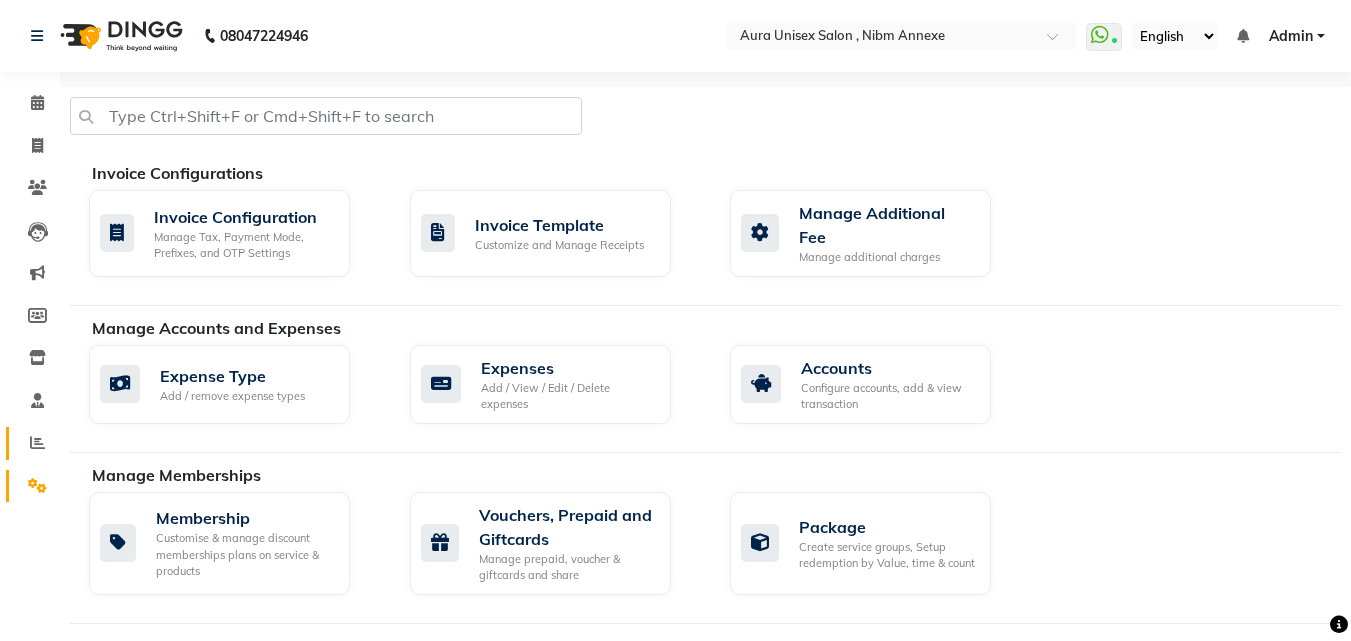 click on "Reports" 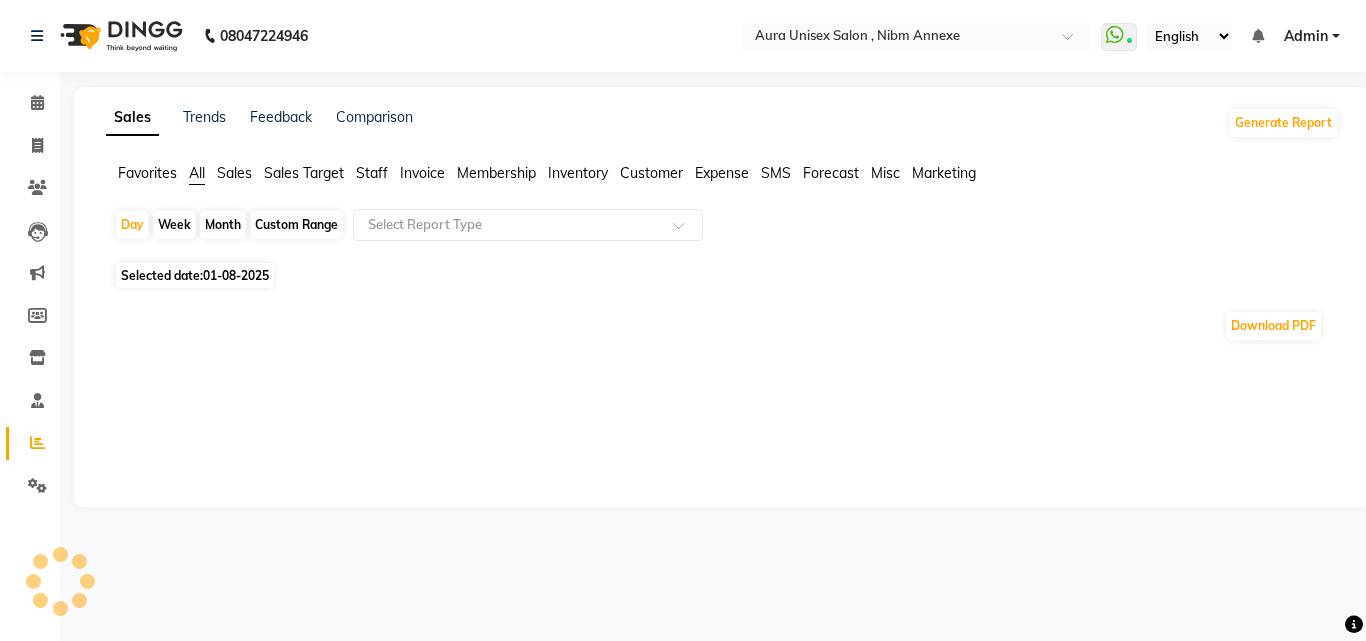 click on "Month" 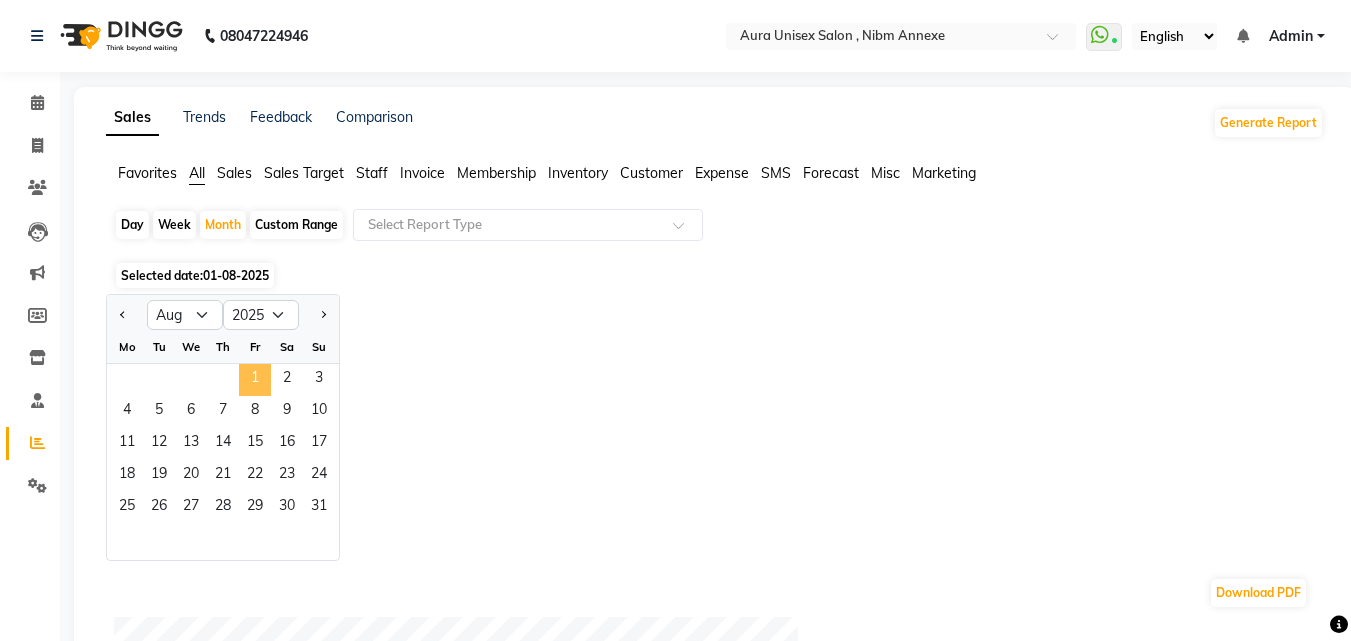 click on "1" 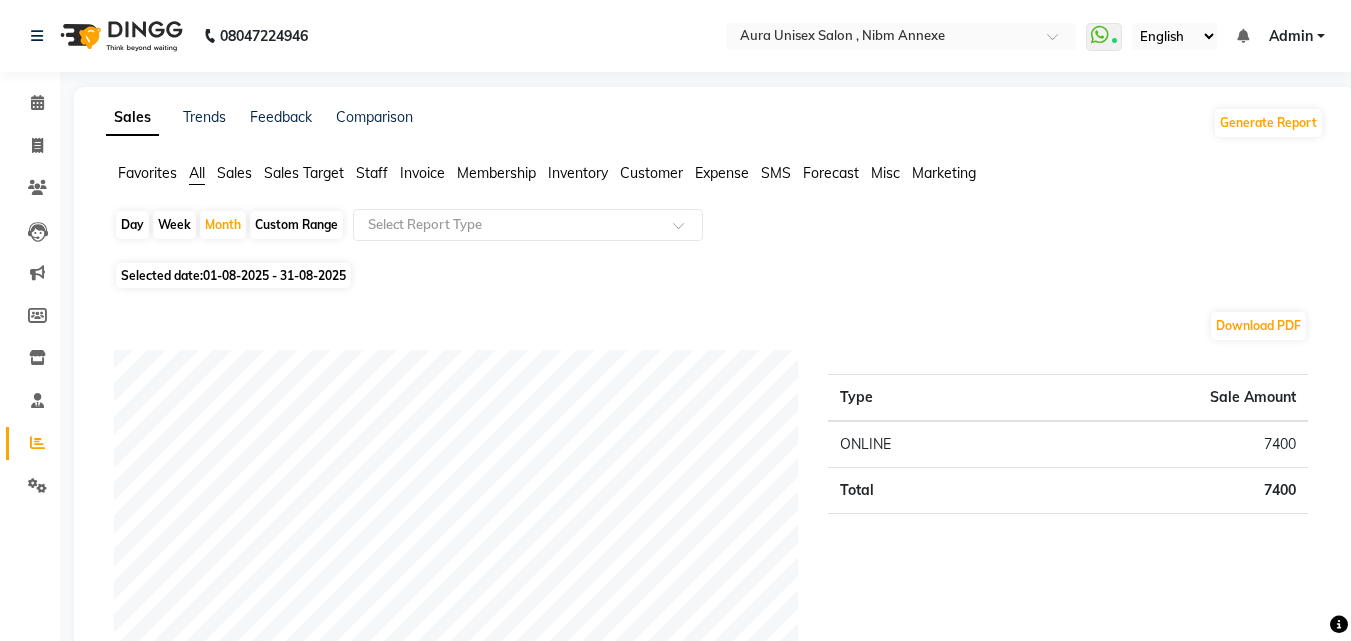 click on "Staff" 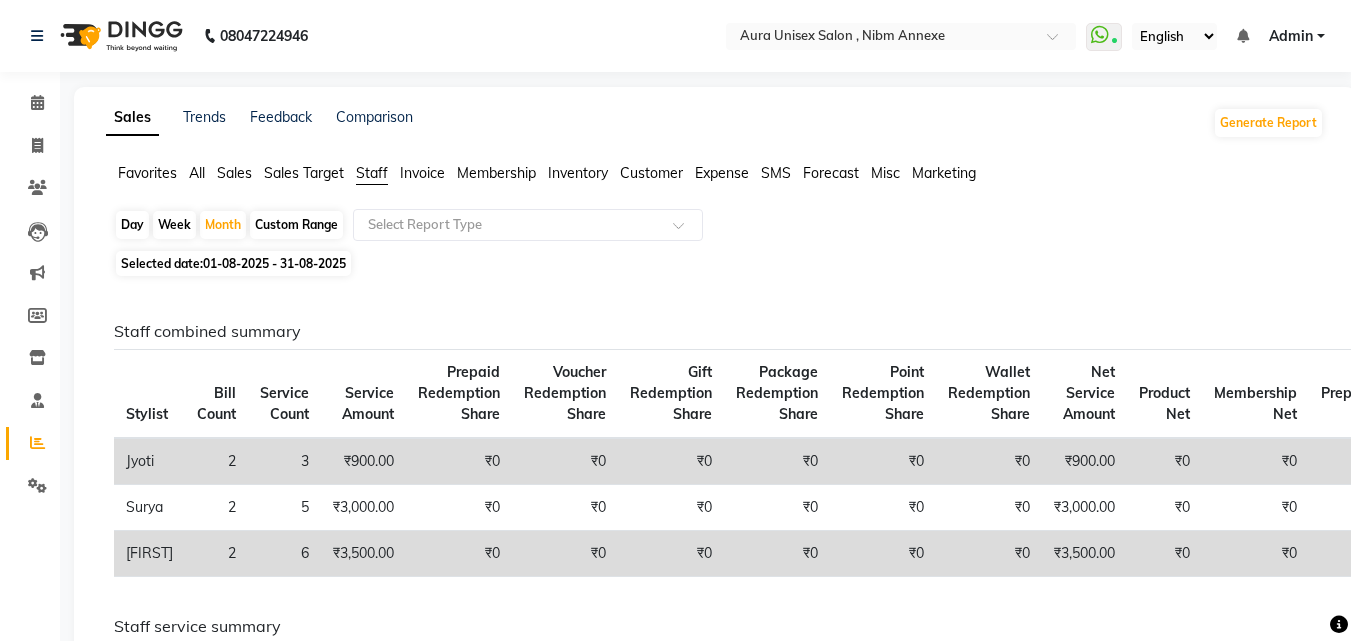 scroll, scrollTop: 142, scrollLeft: 0, axis: vertical 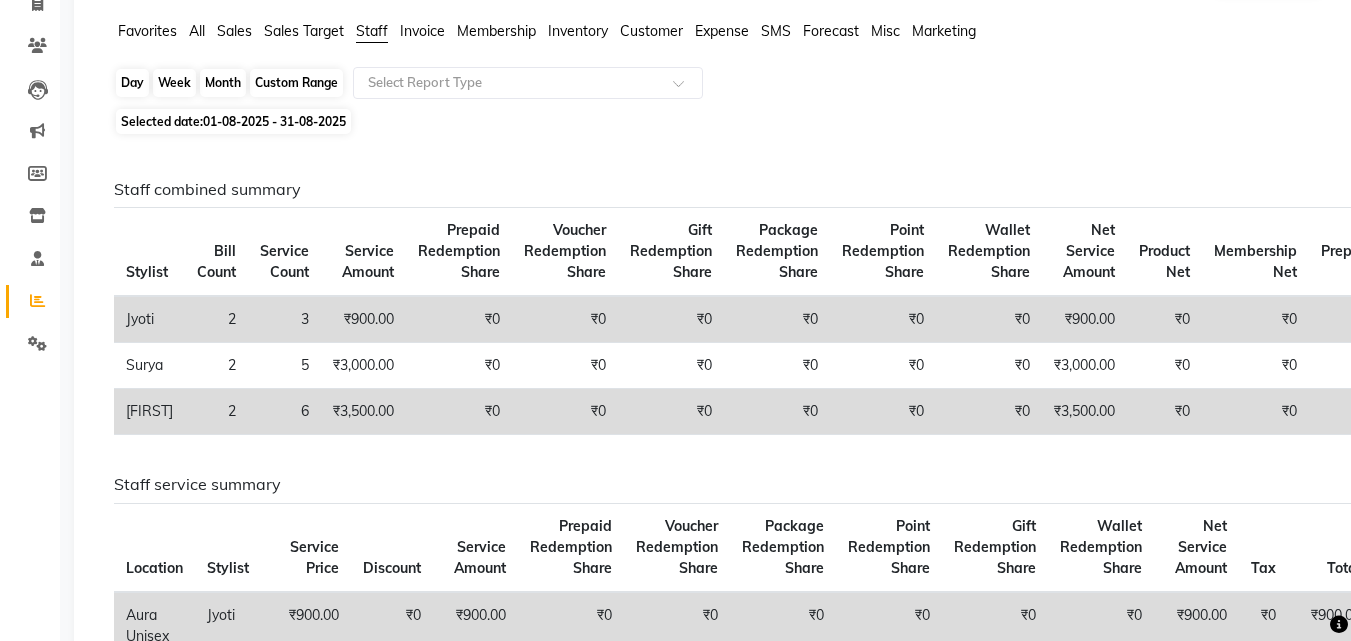 click on "Month" 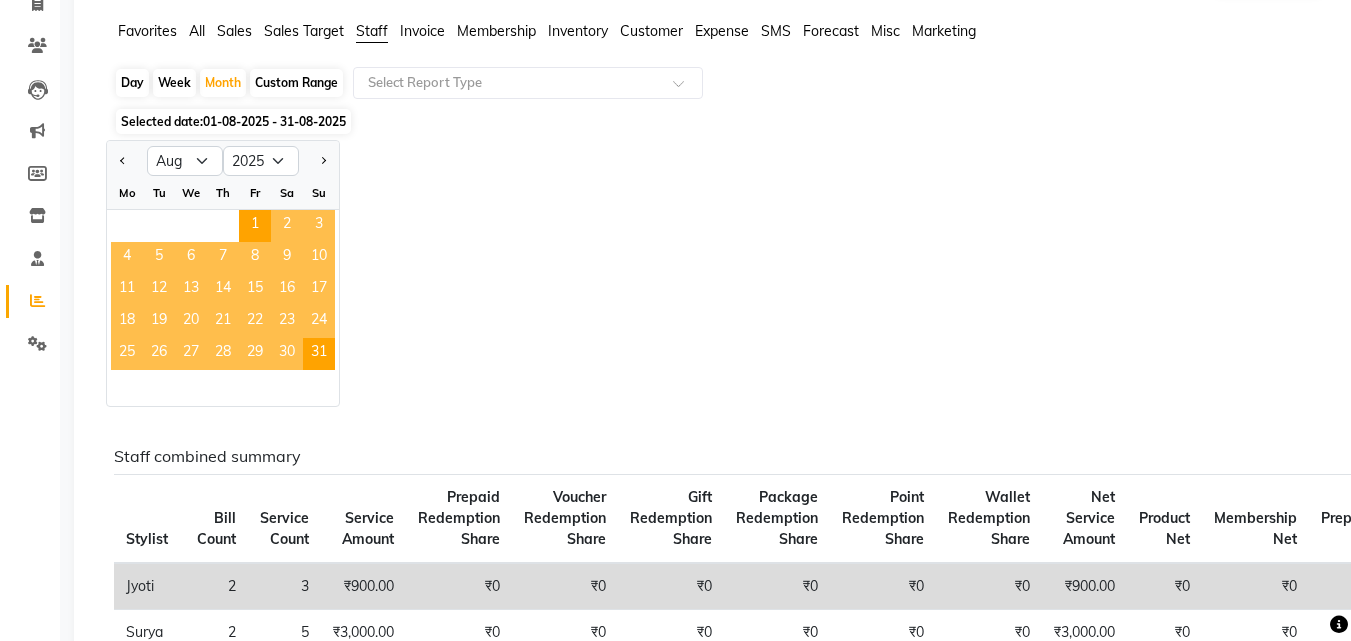 click 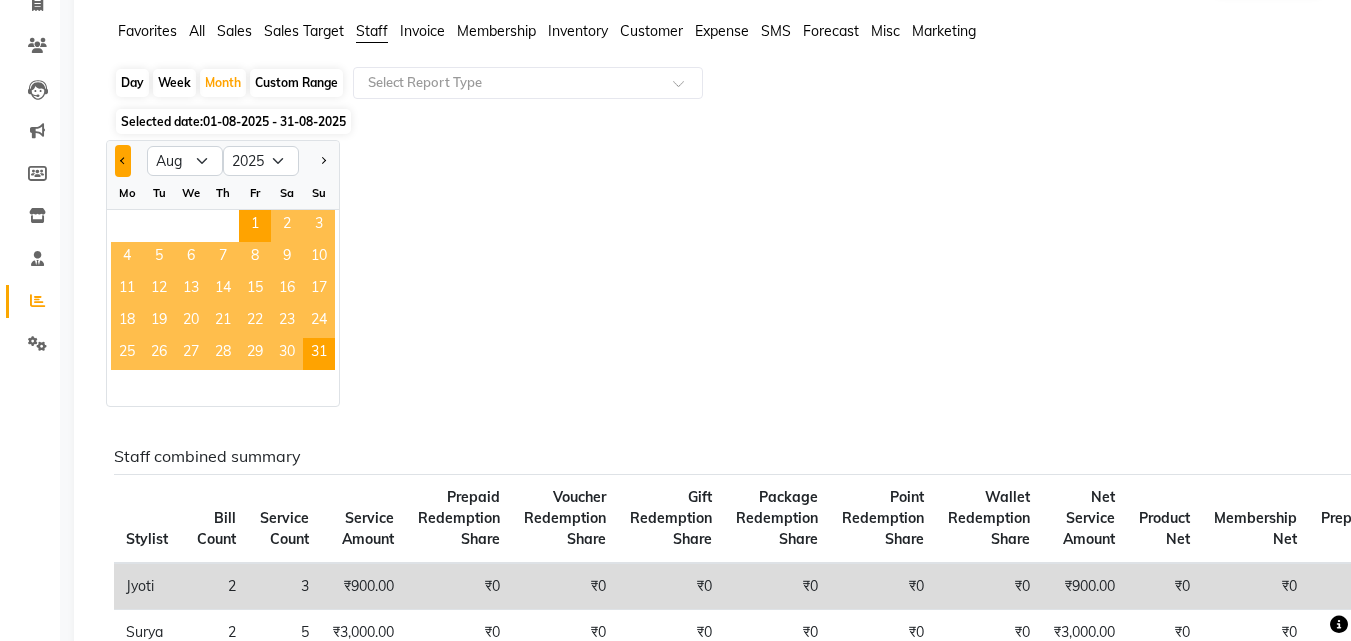click 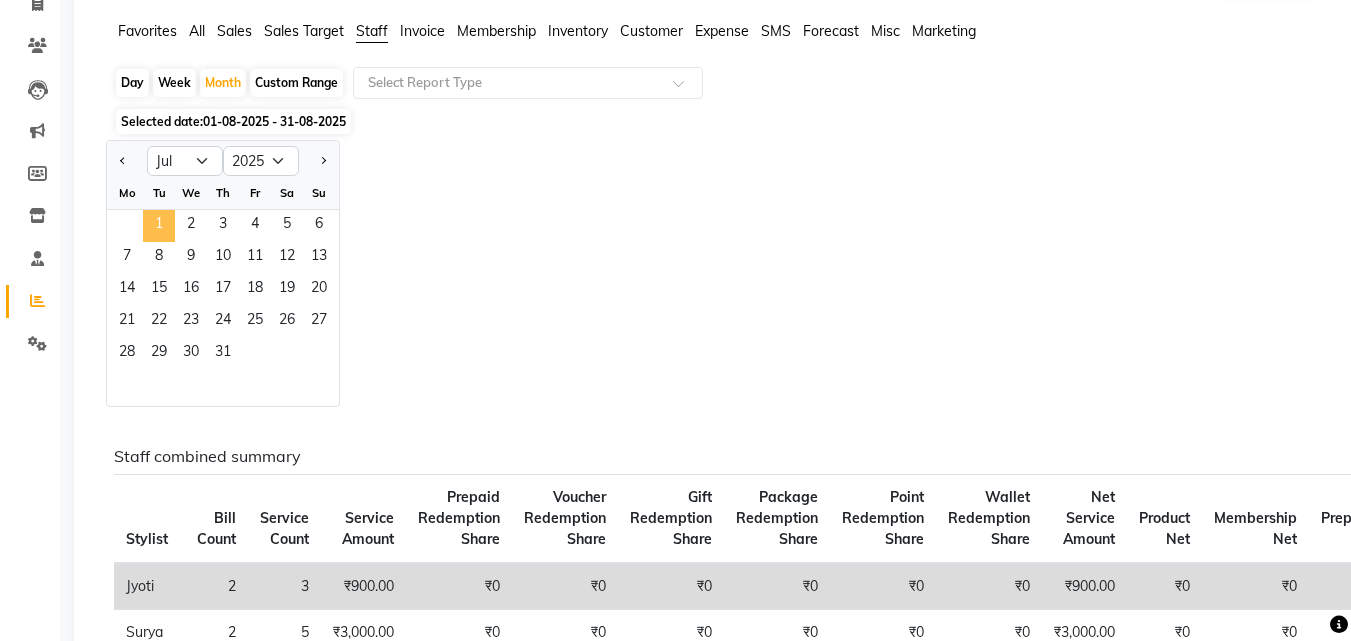 click on "1" 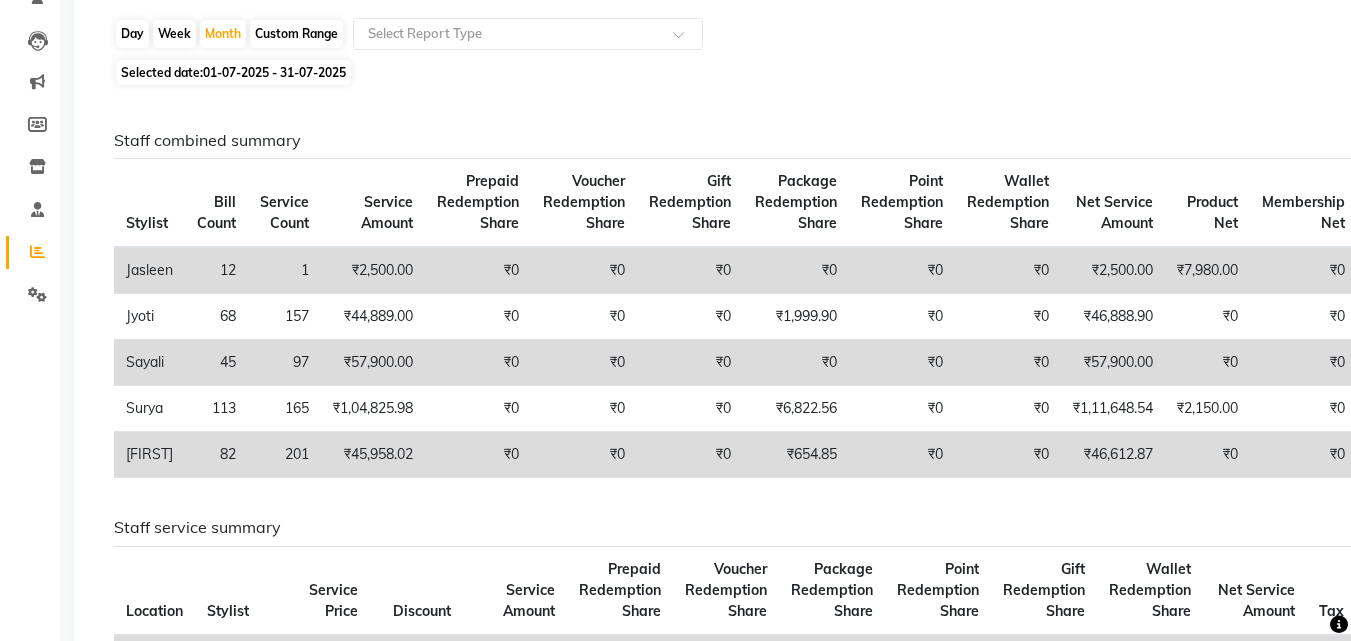 scroll, scrollTop: 0, scrollLeft: 0, axis: both 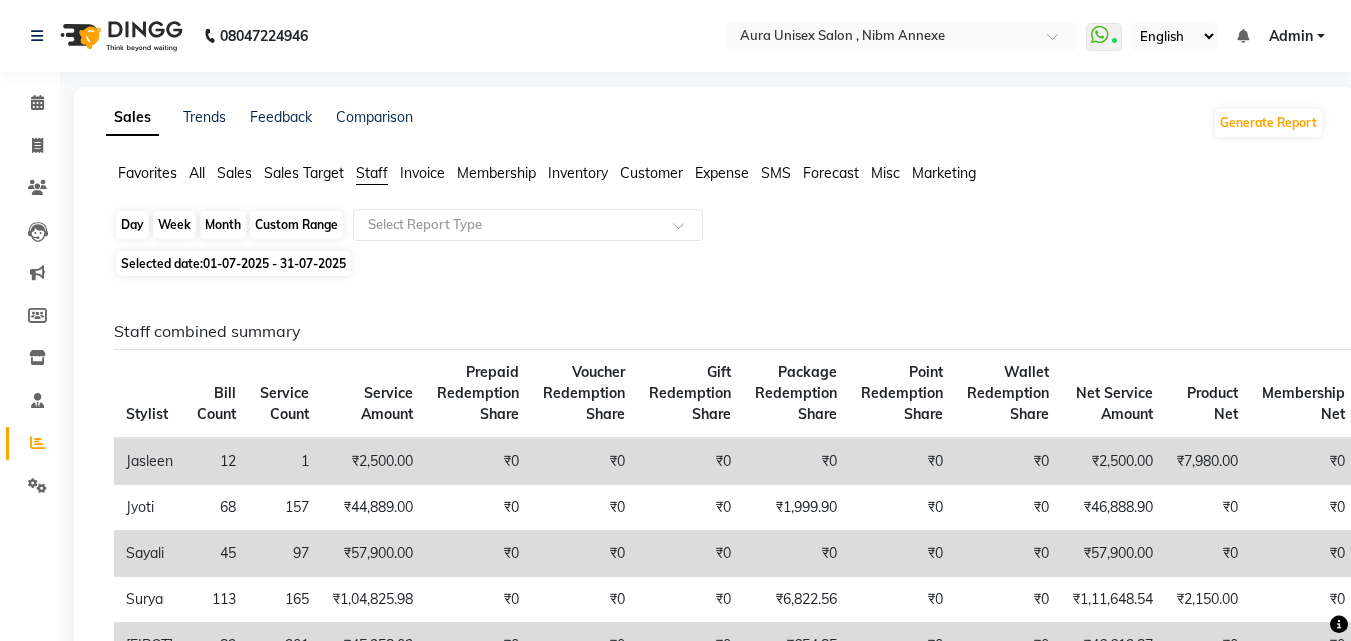 click on "Month" 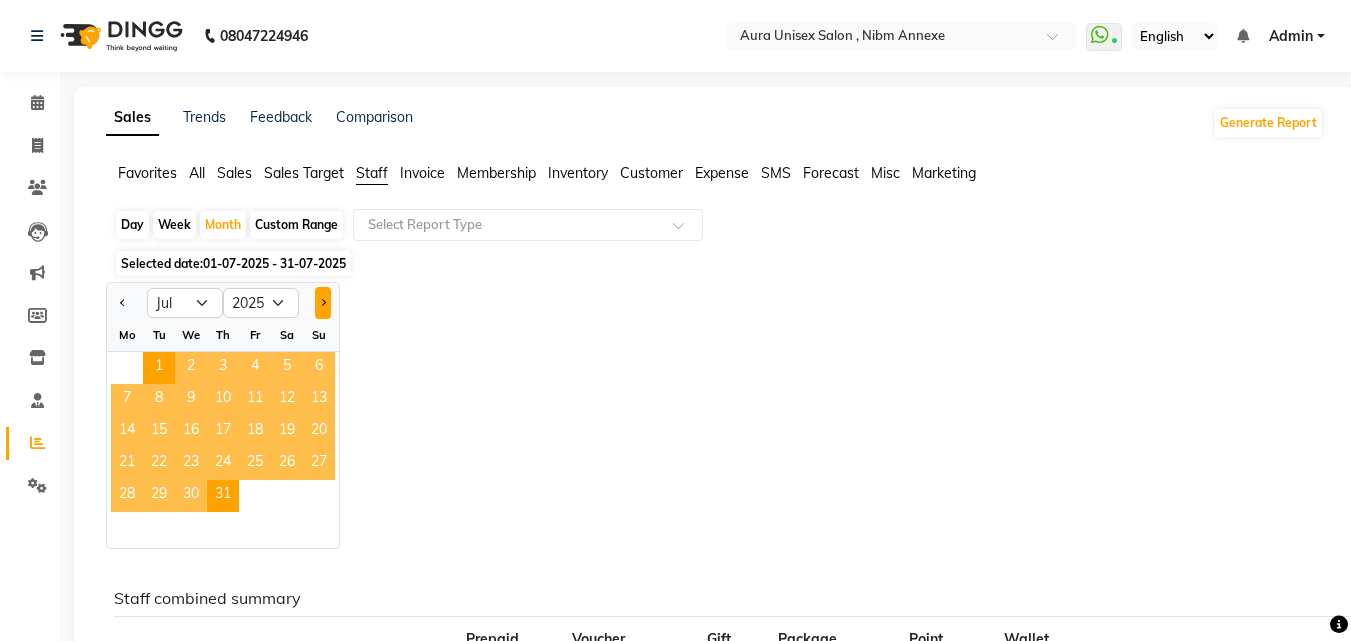 click 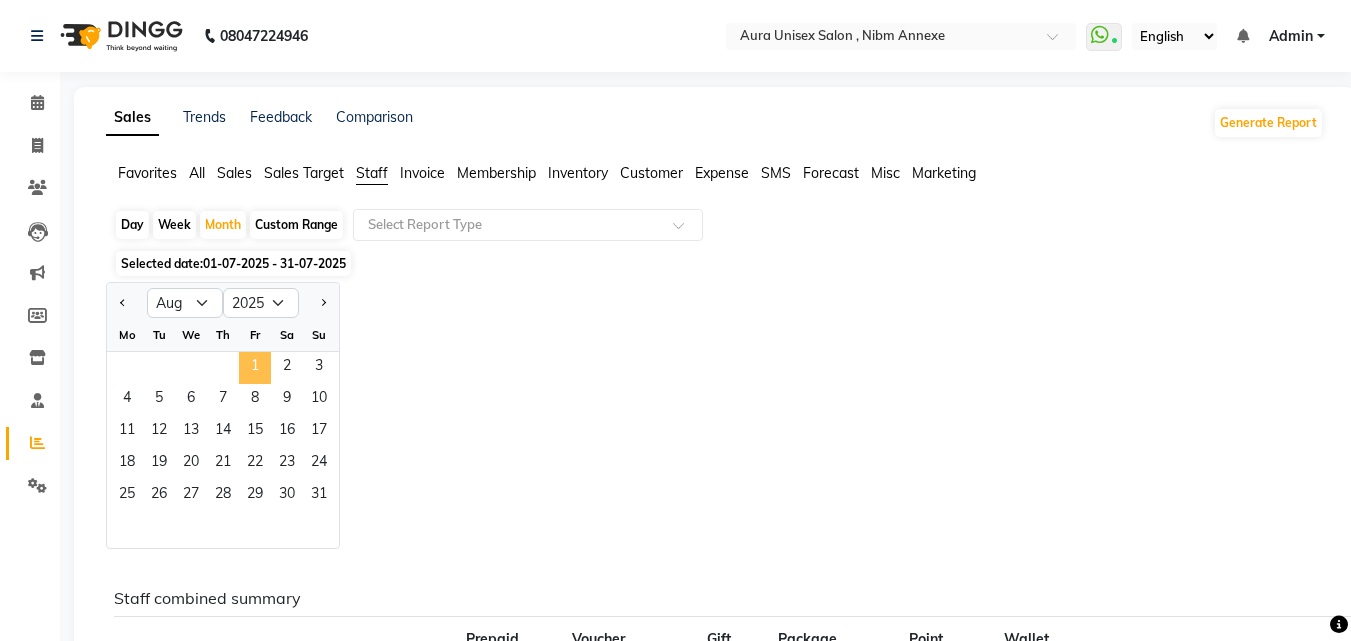click on "1" 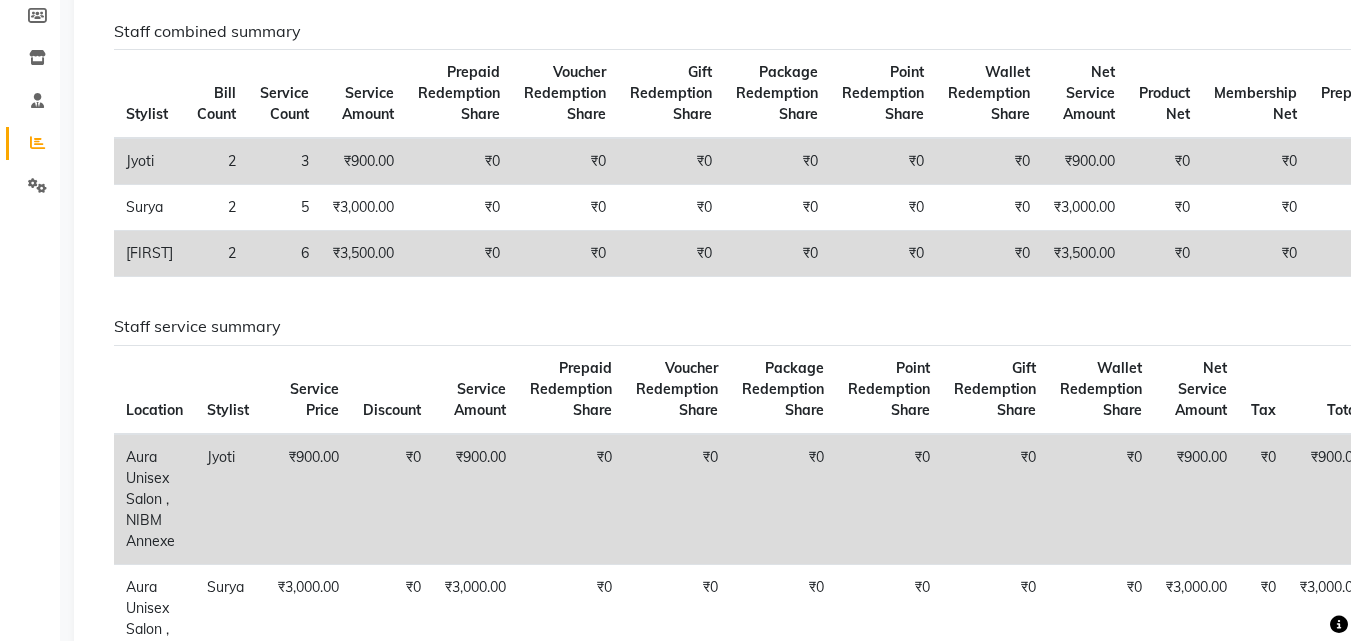 scroll, scrollTop: 0, scrollLeft: 0, axis: both 